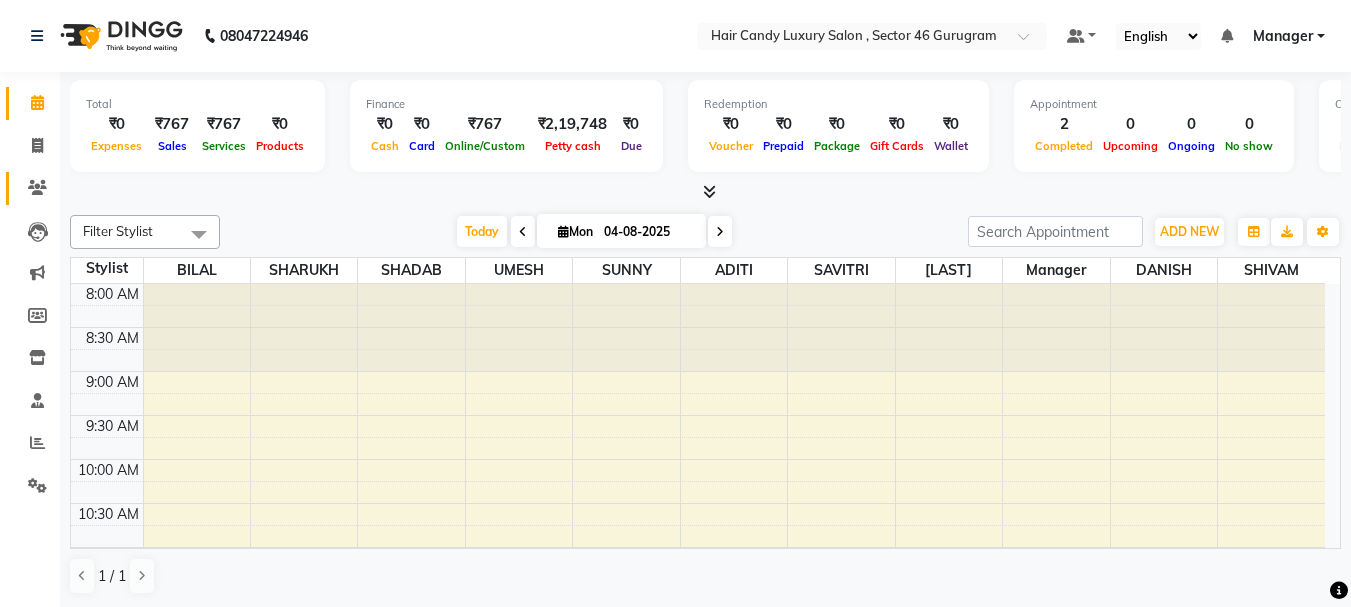 scroll, scrollTop: 0, scrollLeft: 0, axis: both 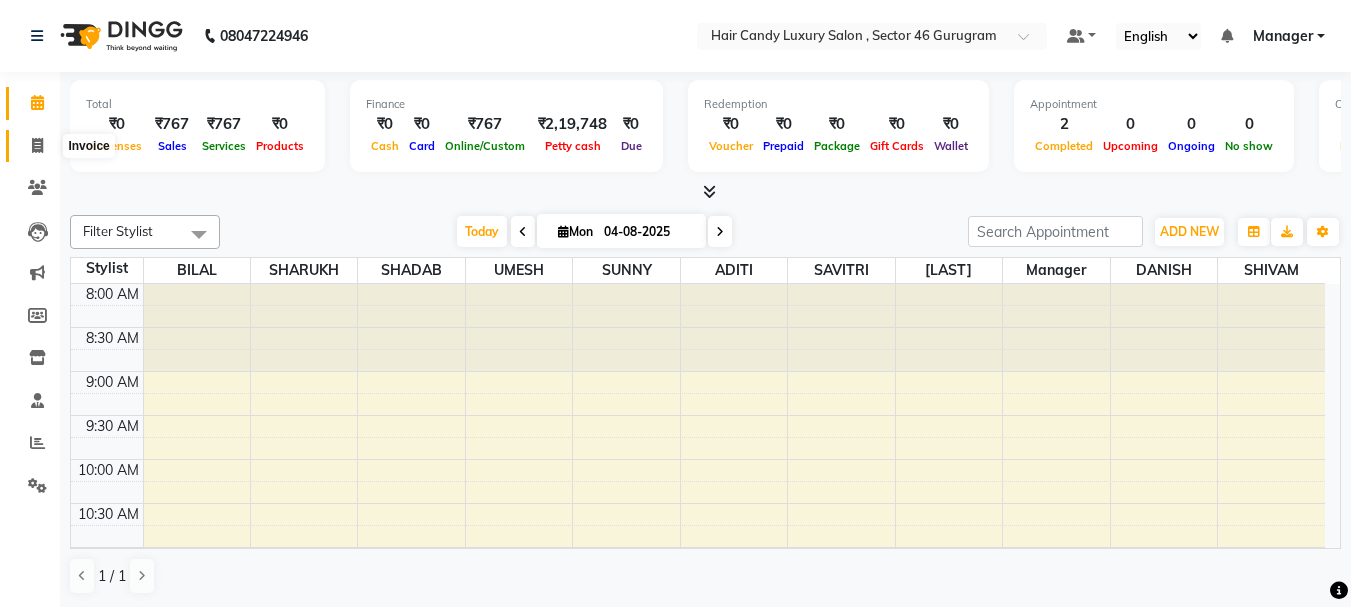 click 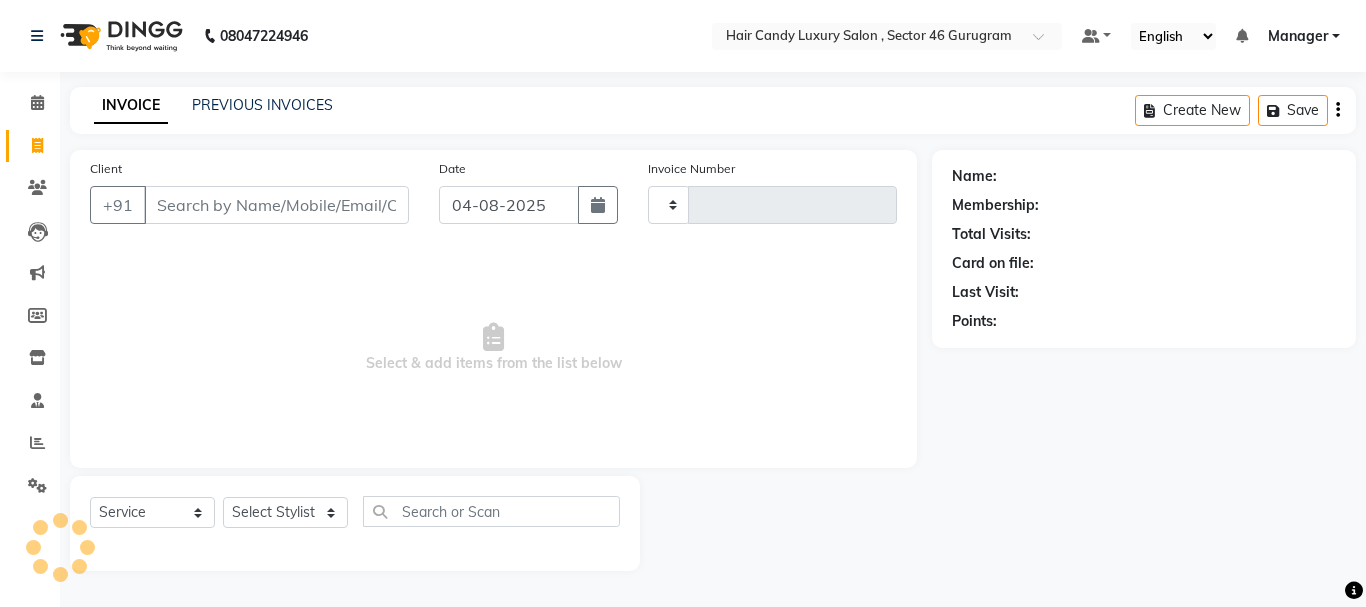 type on "0772" 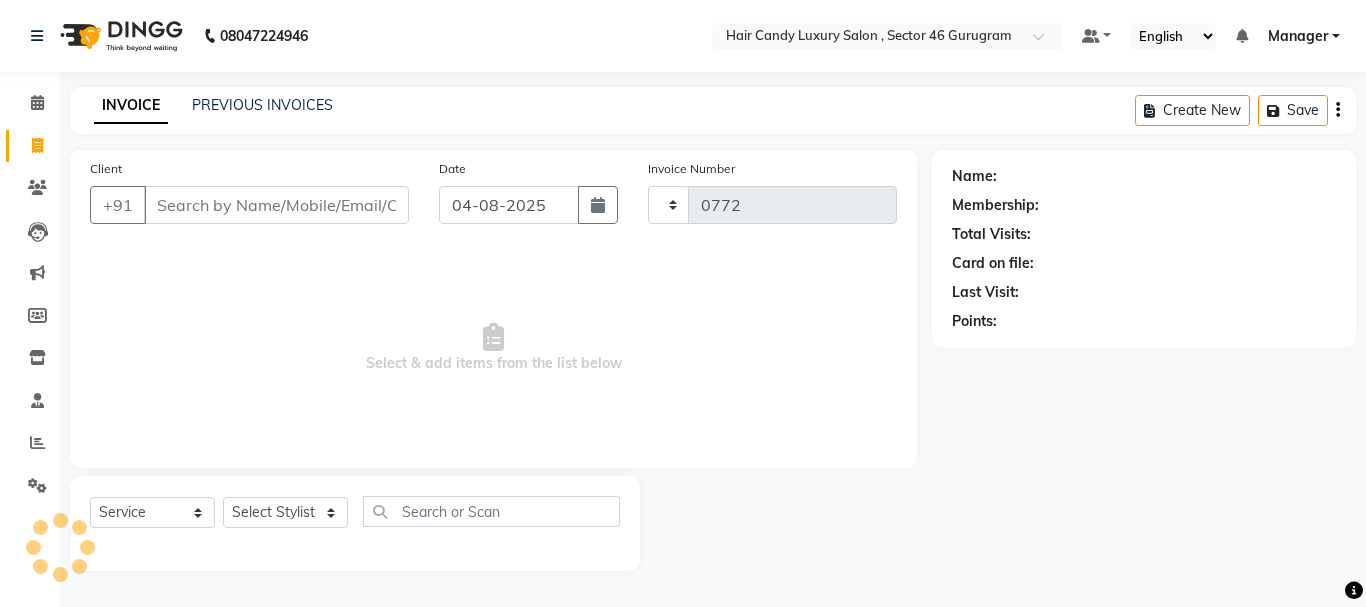select on "8304" 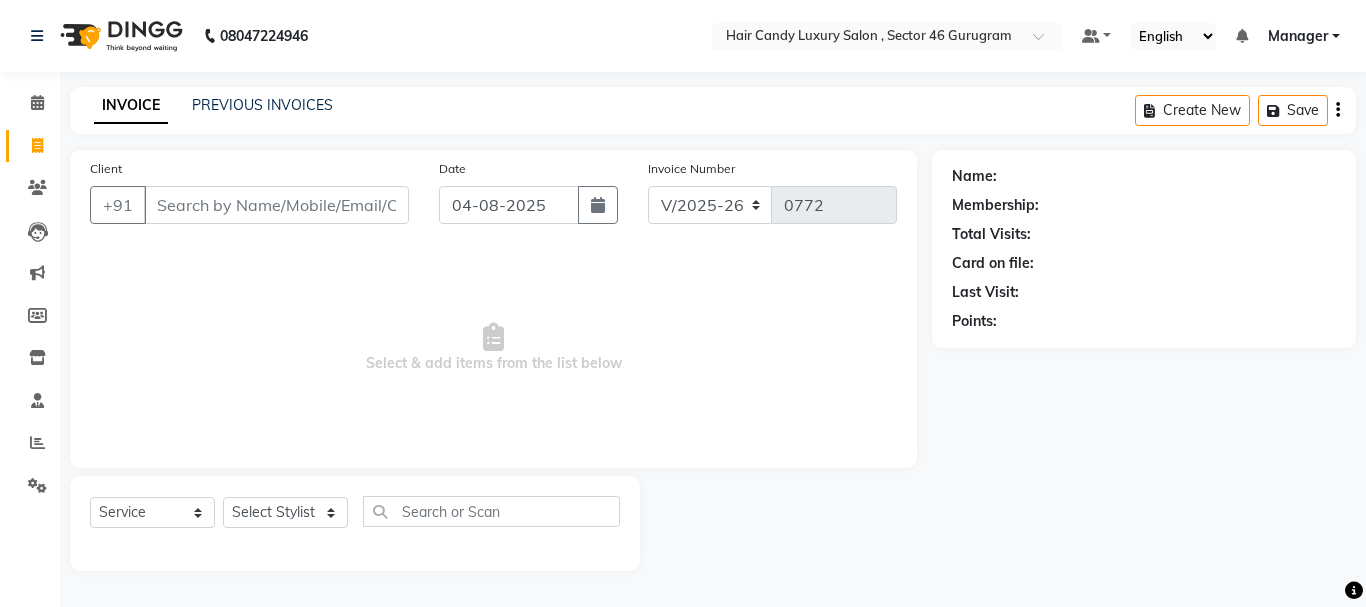 click on "Client" at bounding box center (276, 205) 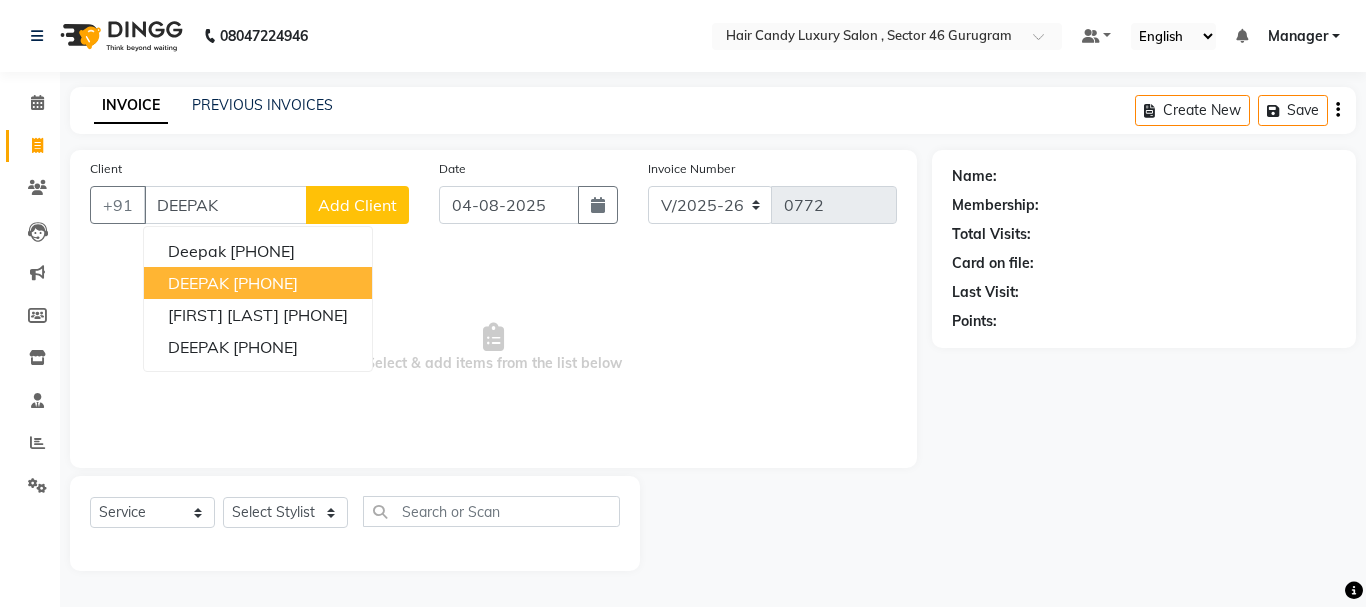 click on "[PHONE]" at bounding box center (265, 283) 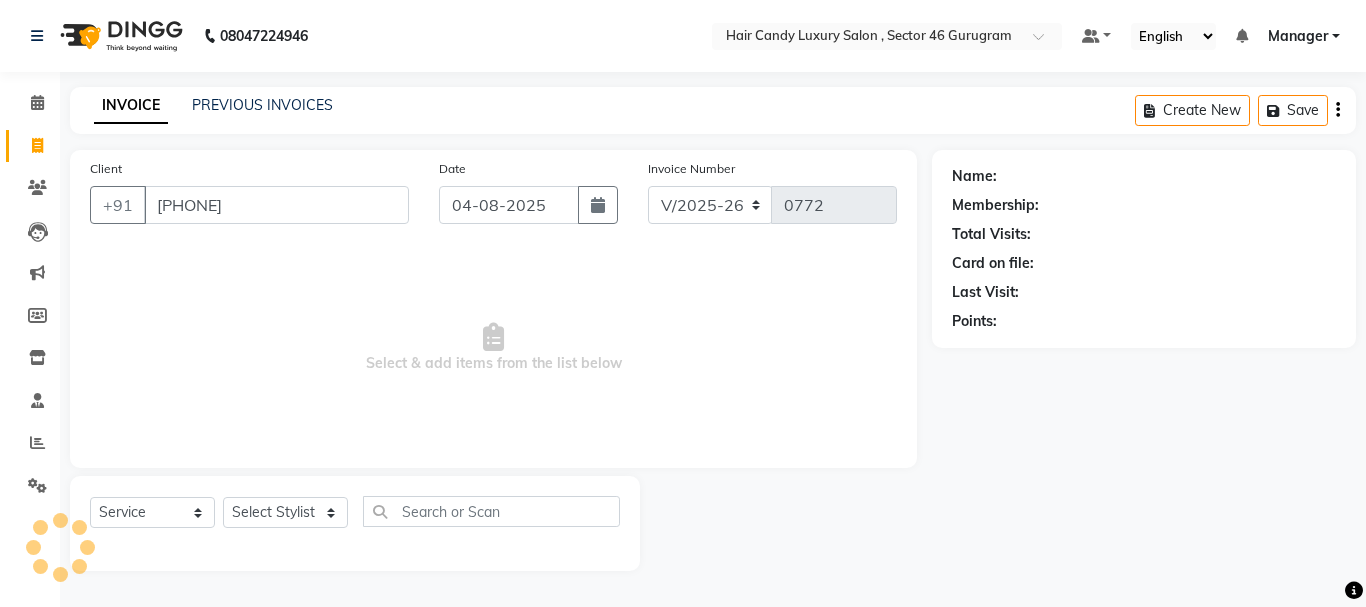 type on "[PHONE]" 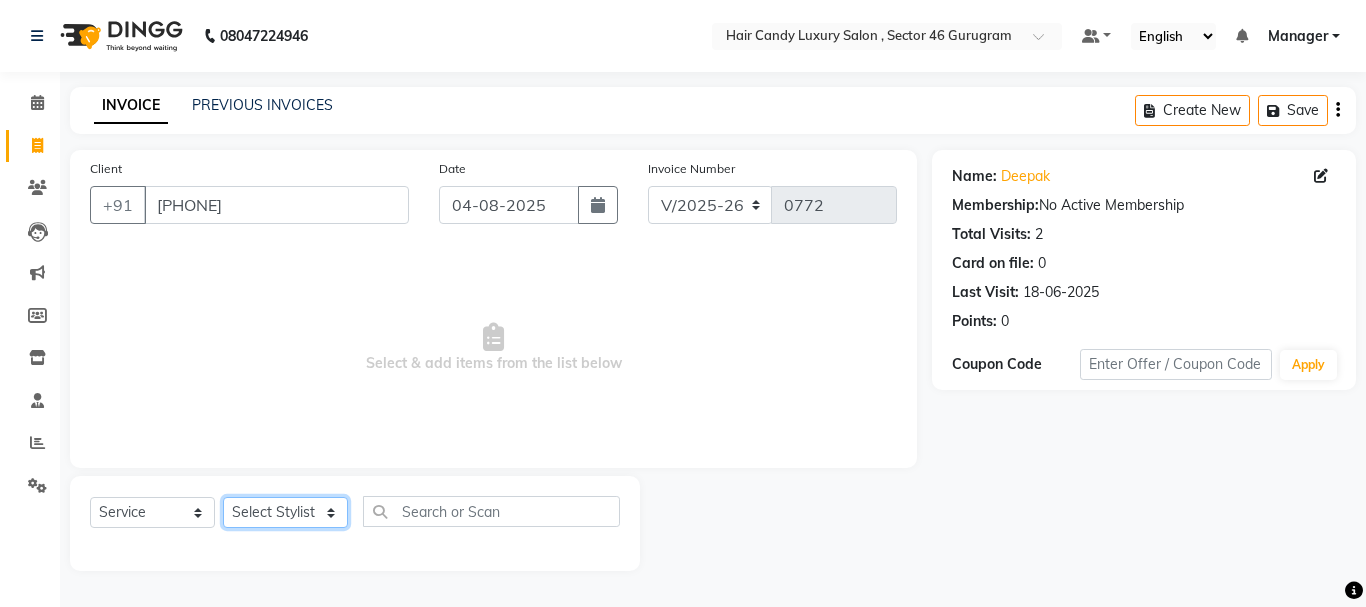 click on "Select Stylist ADITI BILAL DANISH Manager Manager  RINKI VALECHA SAVITRI SHADAB SHARUKH SHIVAM SUNNY UMESH" 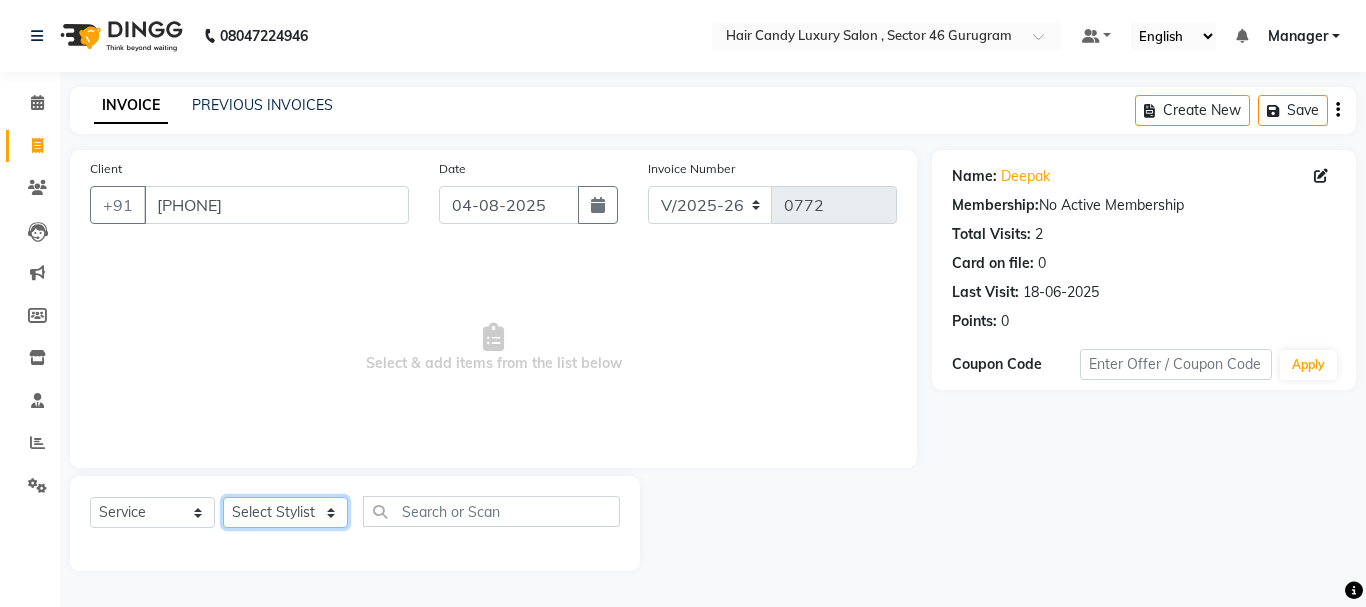 select on "84022" 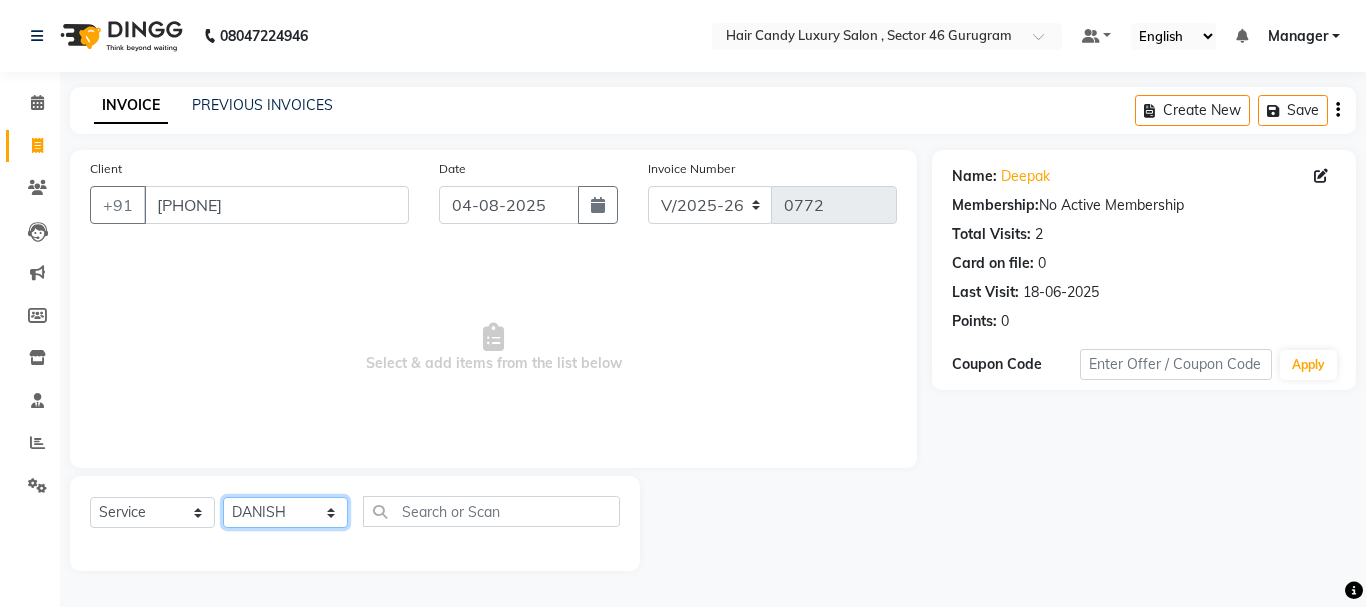 click on "Select Stylist ADITI BILAL DANISH Manager Manager  RINKI VALECHA SAVITRI SHADAB SHARUKH SHIVAM SUNNY UMESH" 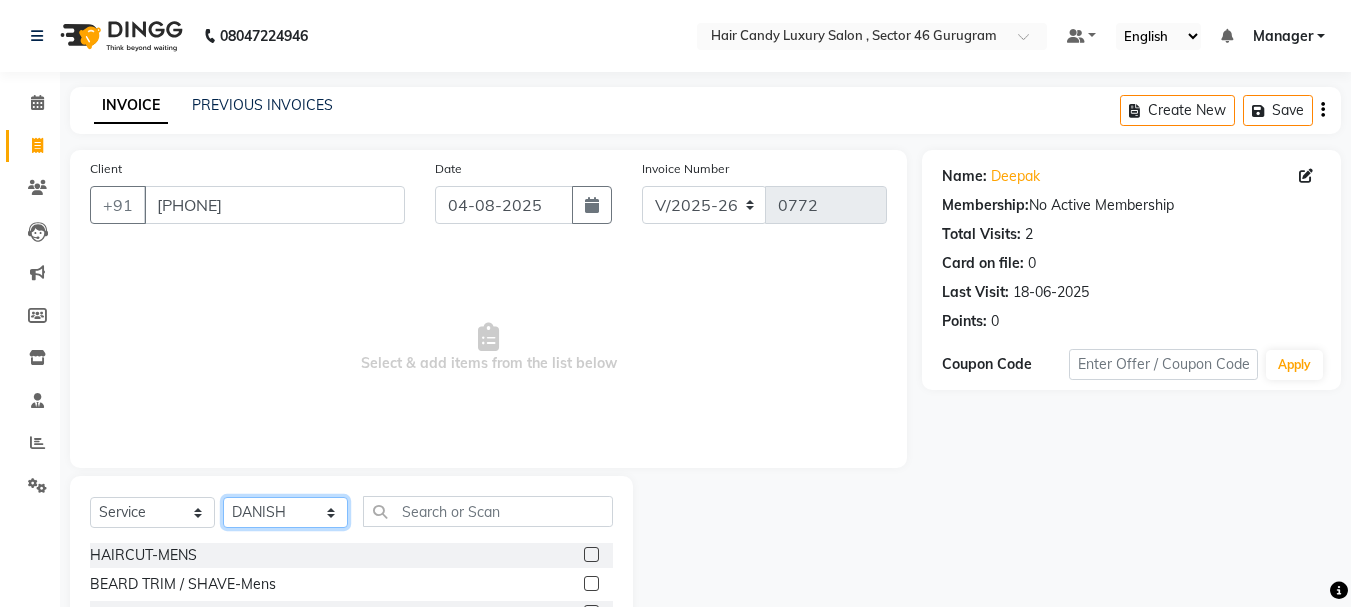 scroll, scrollTop: 194, scrollLeft: 0, axis: vertical 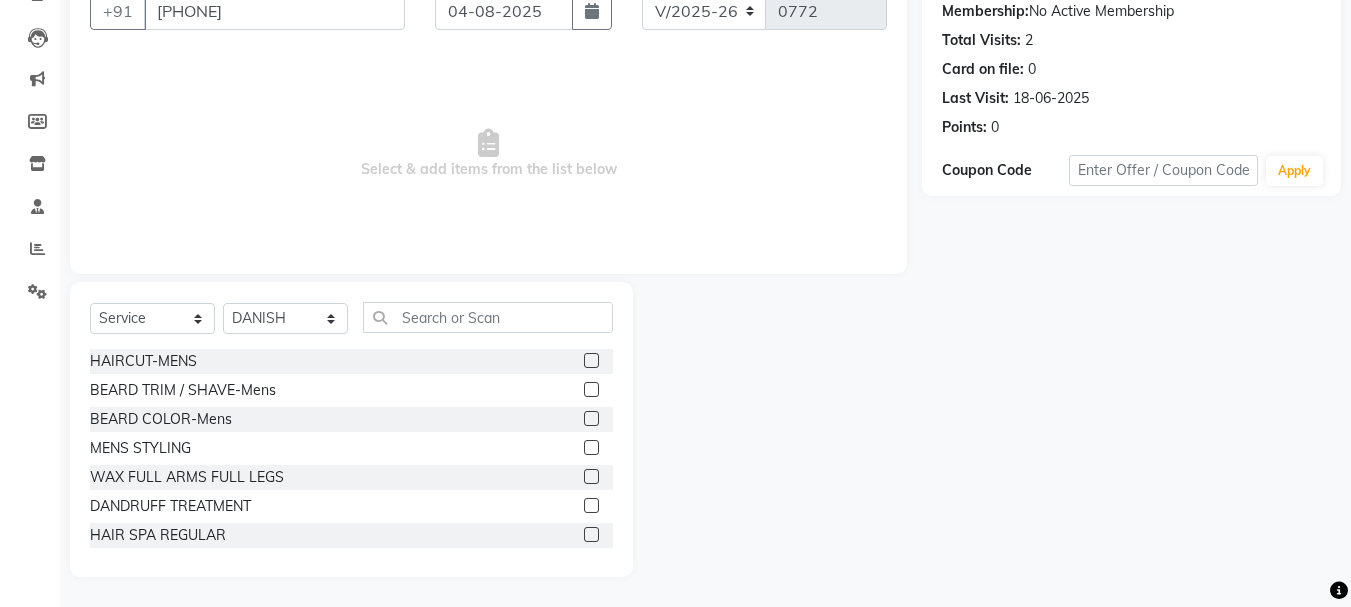 click 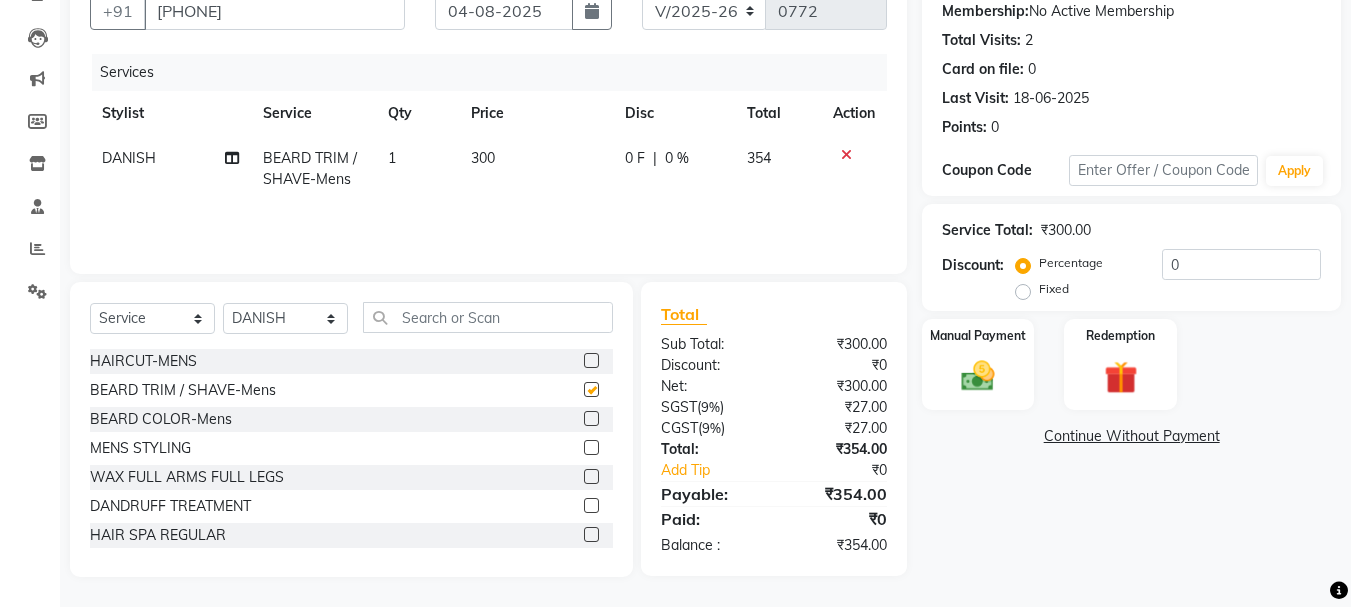 checkbox on "false" 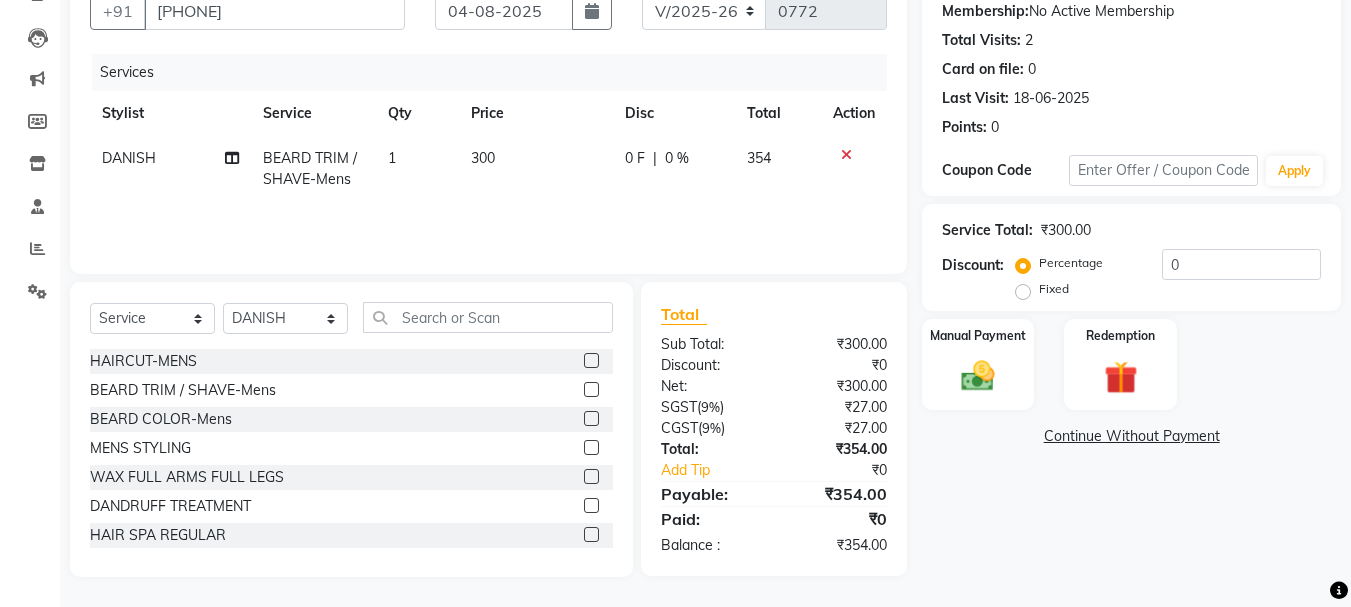 click on "1" 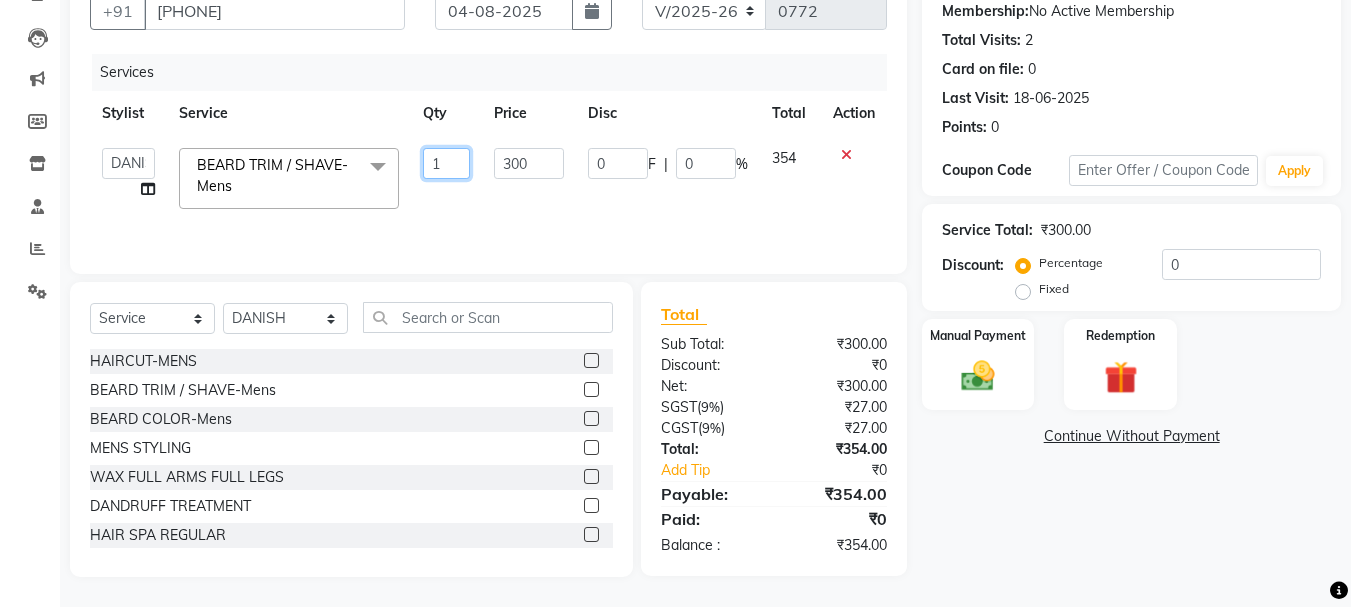 drag, startPoint x: 445, startPoint y: 161, endPoint x: 397, endPoint y: 166, distance: 48.259712 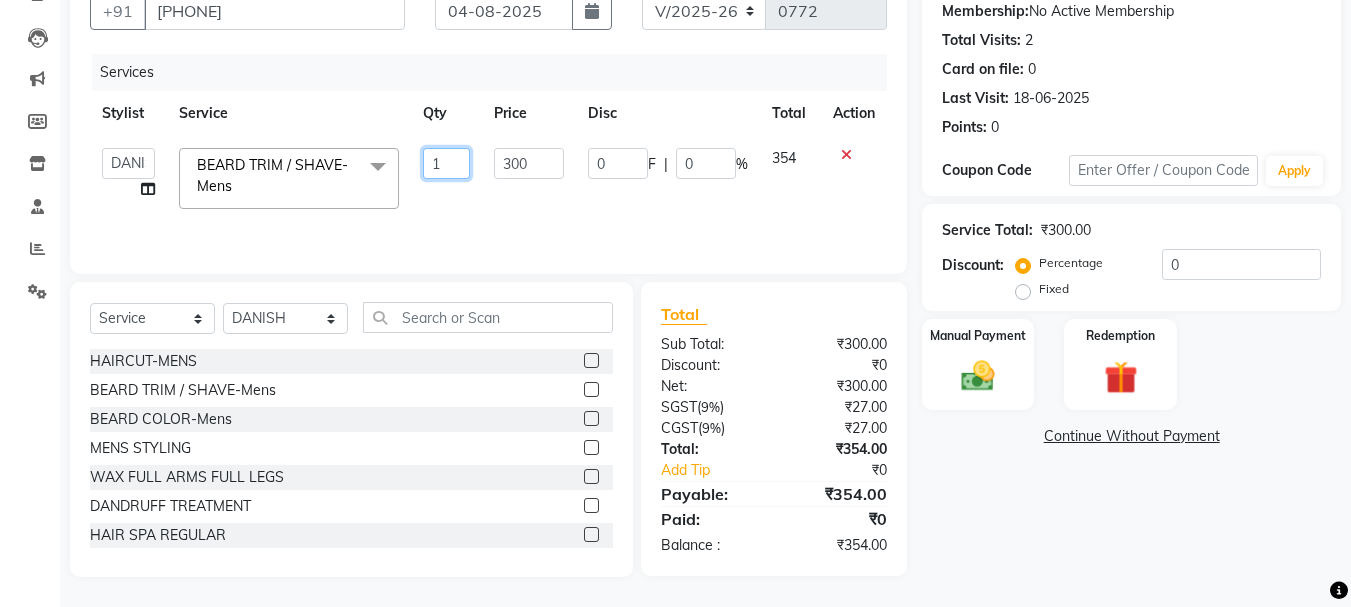 click on "ADITI   BILAL   DANISH   Manager   Manager    RINKI VALECHA   SAVITRI   SHADAB   SHARUKH   SHIVAM   SUNNY   UMESH  BEARD TRIM / SHAVE-Mens  x HAIRCUT-MENS BEARD TRIM / SHAVE-Mens BEARD COLOR-Mens MENS STYLING WAX FULL ARMS FULL LEGS DANDRUFF TREATMENT HAIR SPA REGULAR HAIRCUT / BEARD O3+ CLEANUP BRAZILIAN UPPERLIP/NOSE/FORHEAD  SIDELOCKS WAX HAIR WASH LOREAL-Mens NASHI/MILKSHAKE WASH-Mens KERASTASE/ TREATMENT WASH-Mens HEAD MASSAGE-Mens ROOT TOUCH UP-Mens AMONIA FREE COLOR-Mens HIGHLIGHTS-Mens KERATIN-Mens HAIR SMOOTHENING-Mens HAIR REBONDING-womens HAIRCUT-womens HAIRCUT - CHILD-womens HAIR WASH LOREAL-womens PREMIUM WASH-womens HAIR CARE-BLOW DRY HAIR CARE-HAIR STRAIGHTENING HAIR CARE-IRON CURLS/TONG/CRIMPING HAIR CARE-HAIR STYLING / HAIRDOS HAIR CARE-HEAD MASSAGE COLOR SERVICES-TOUCH UP COLOR SERVICES-TOUCHUP INOA COLOR SERVICES-TOUCH UP SCHWARSKOPF COLOR SERVICES-GLOBAL COLOR SERVICES-HIGHLIGHTS COLOR SERVICES-BALYAGE COLOR SERVICES-OMBRE COLOR SERVICES-GLOBAL WITH BALYAGE COLOR SERVICES-COLOR CLEANSING" 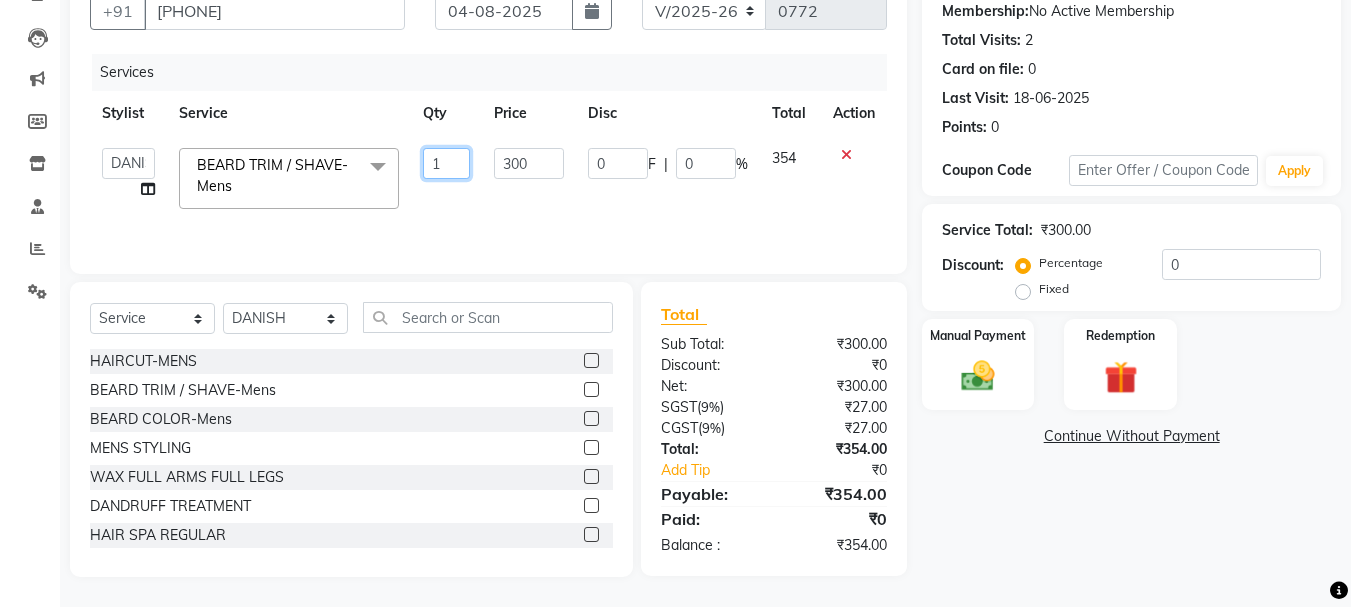 type on "3" 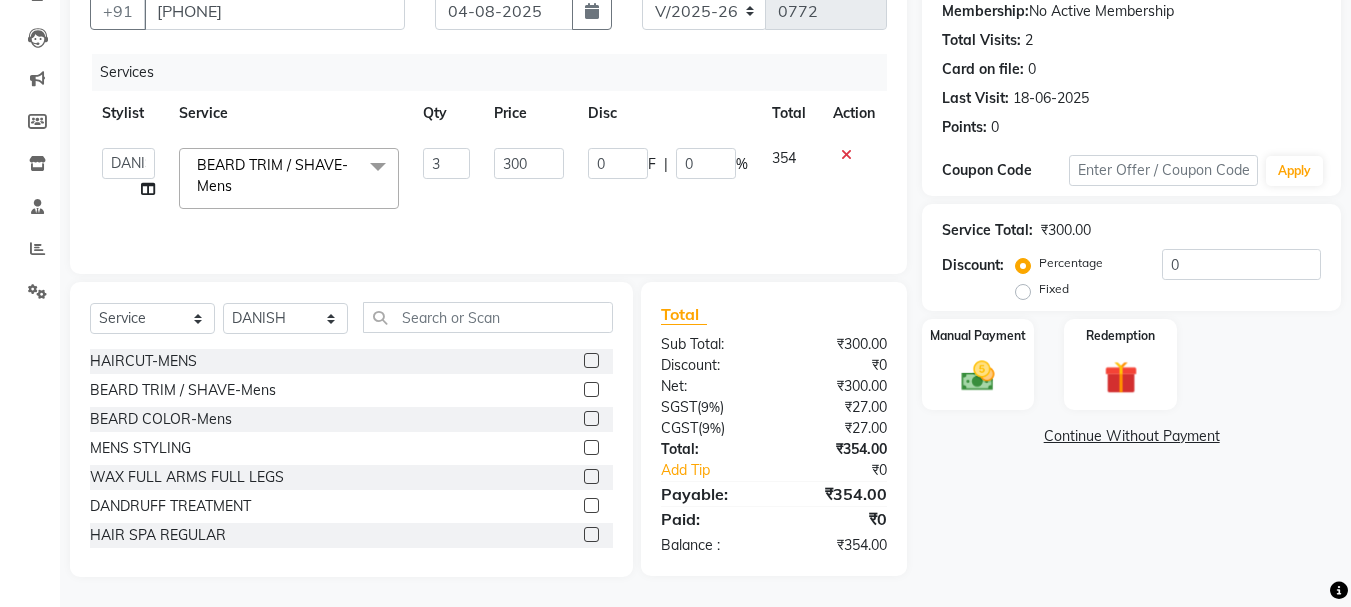 click on "300" 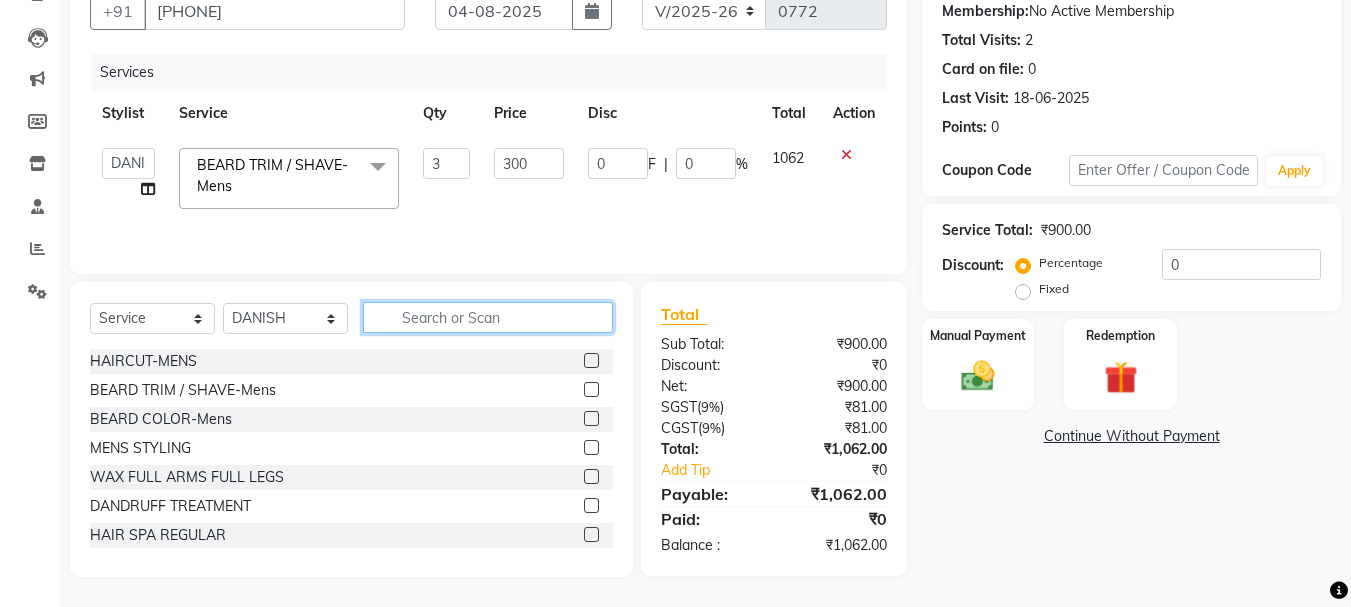 click 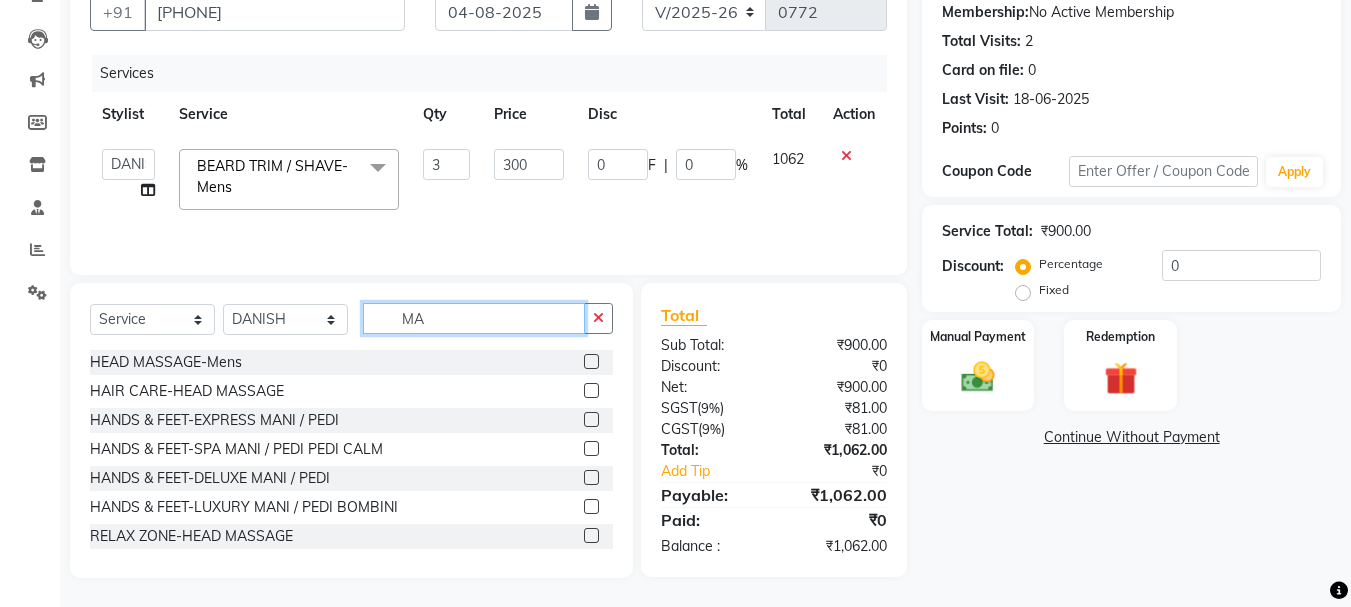 scroll, scrollTop: 194, scrollLeft: 0, axis: vertical 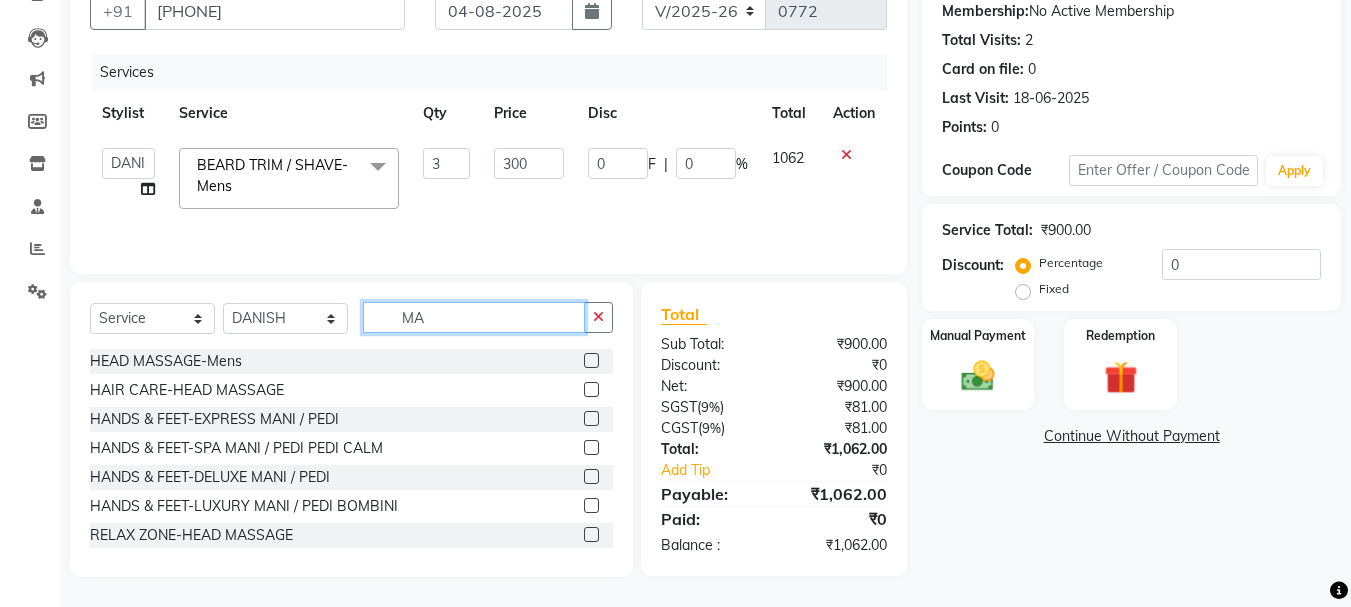 type on "M" 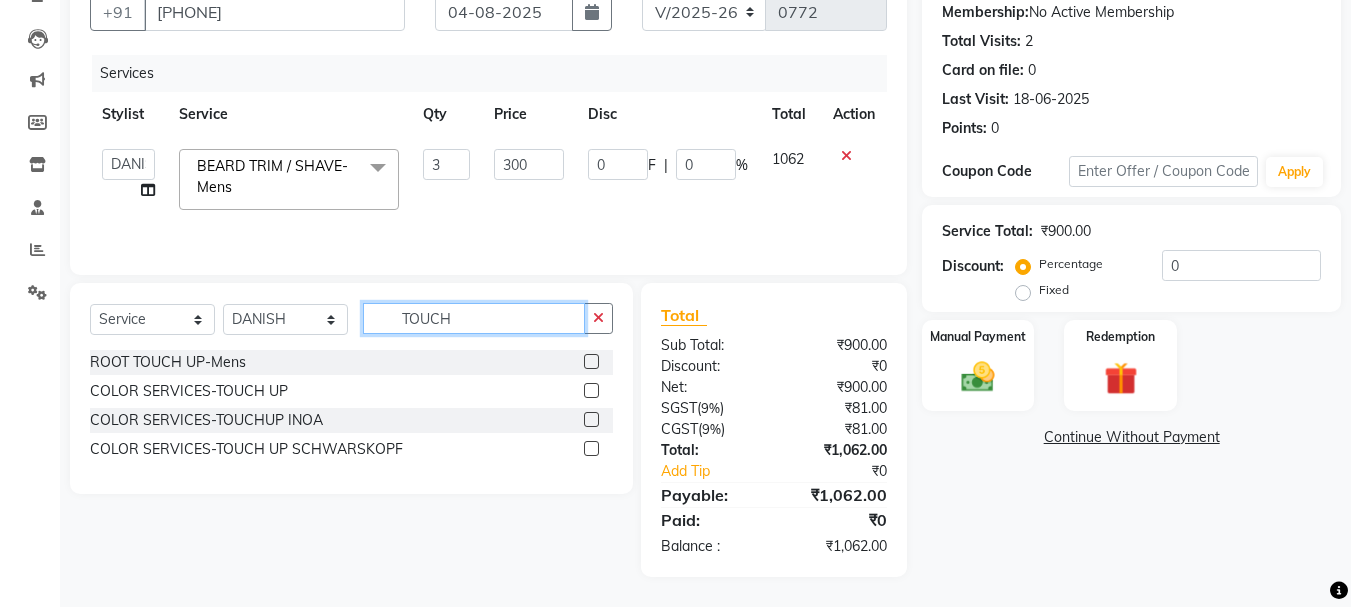 scroll, scrollTop: 0, scrollLeft: 0, axis: both 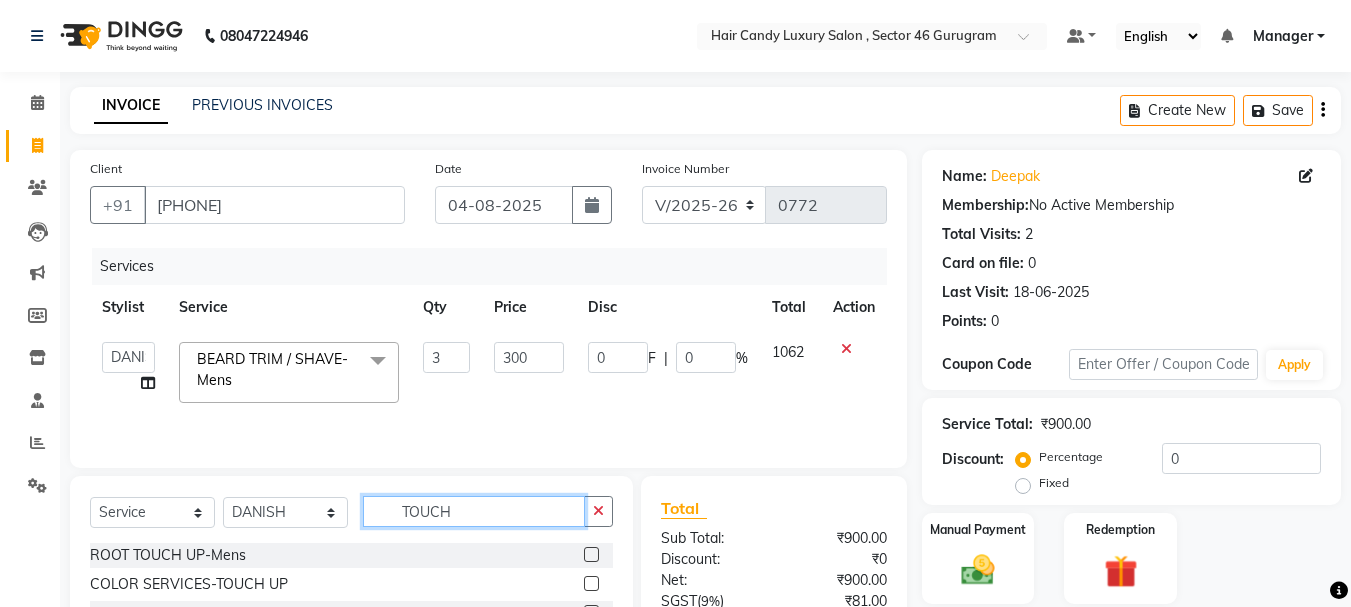 type on "TOUCH" 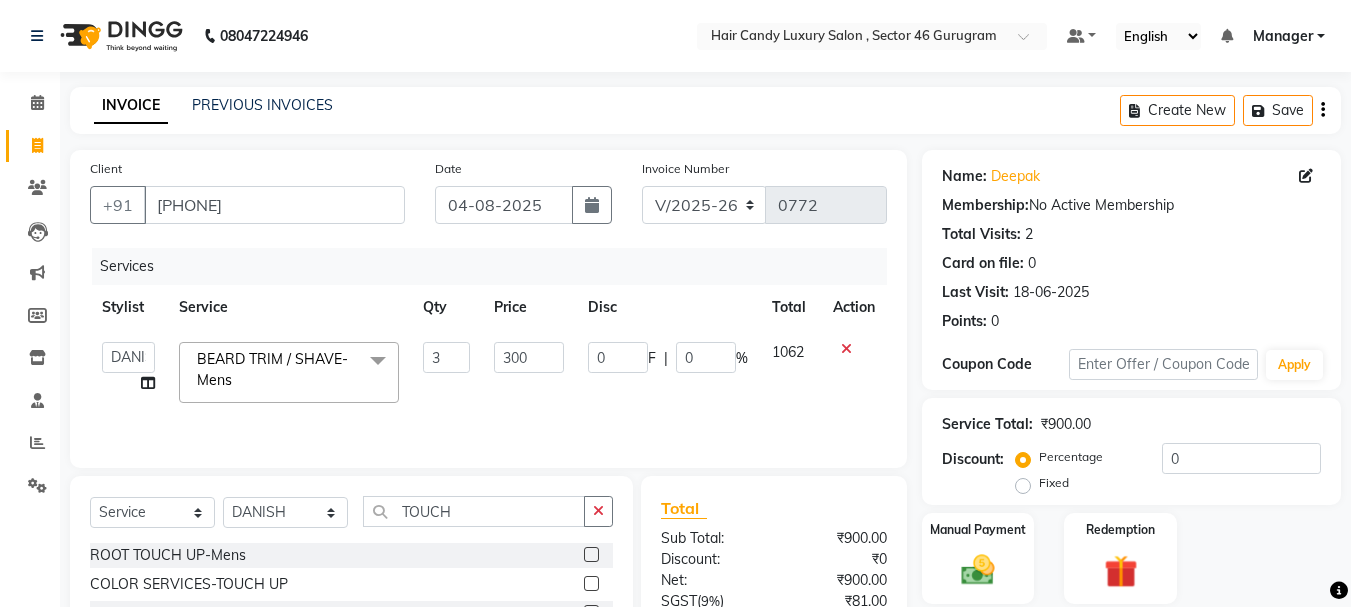 click 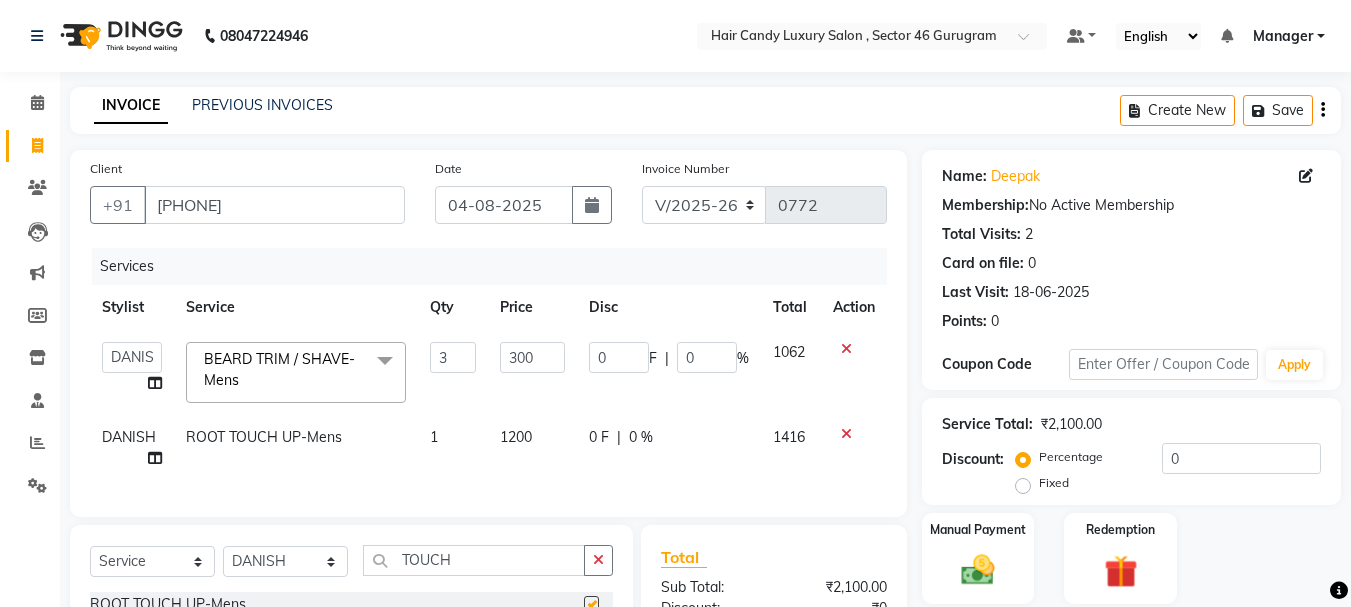checkbox on "false" 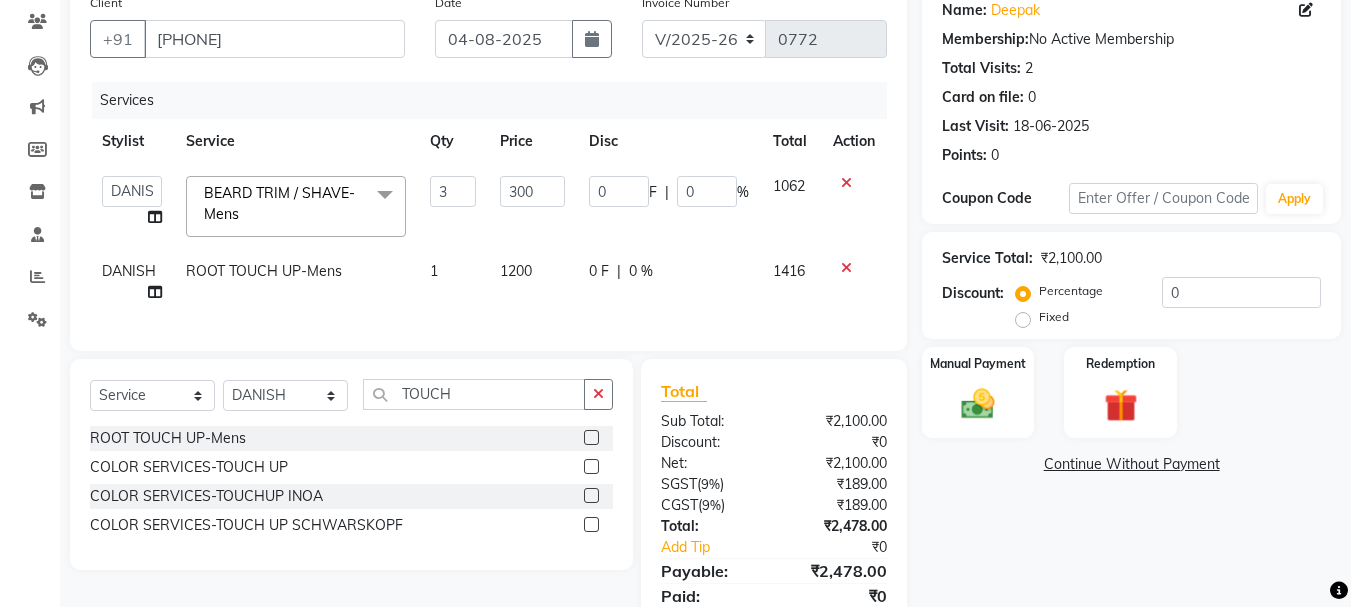 scroll, scrollTop: 157, scrollLeft: 0, axis: vertical 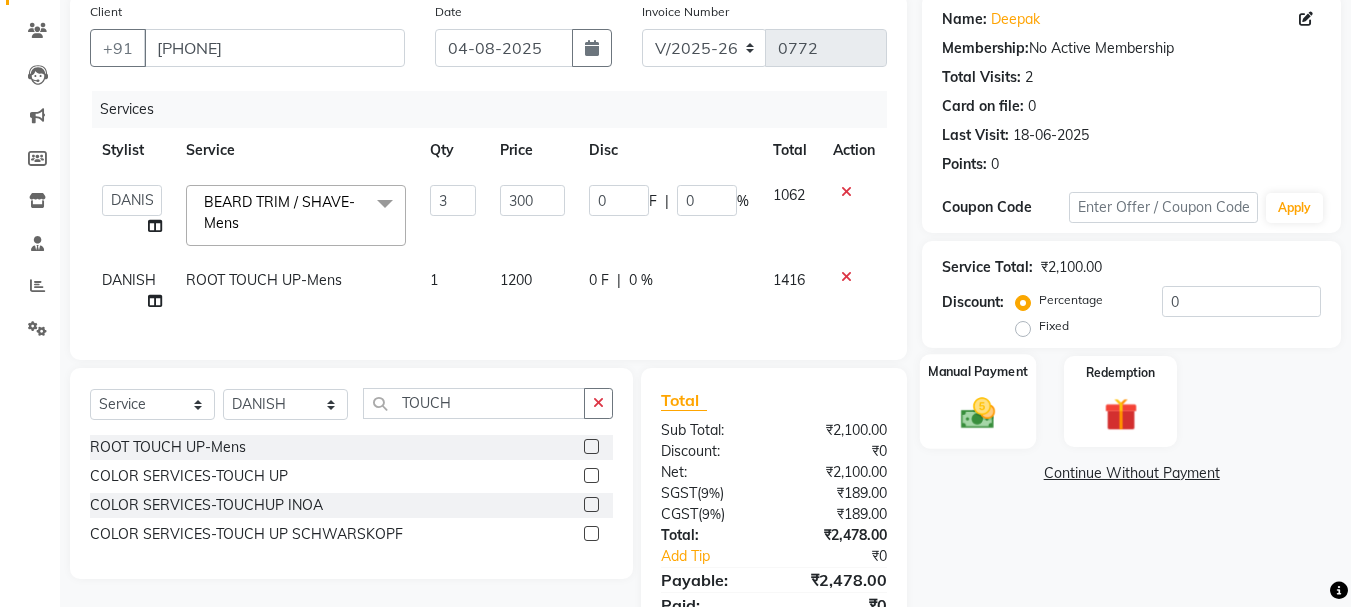 click 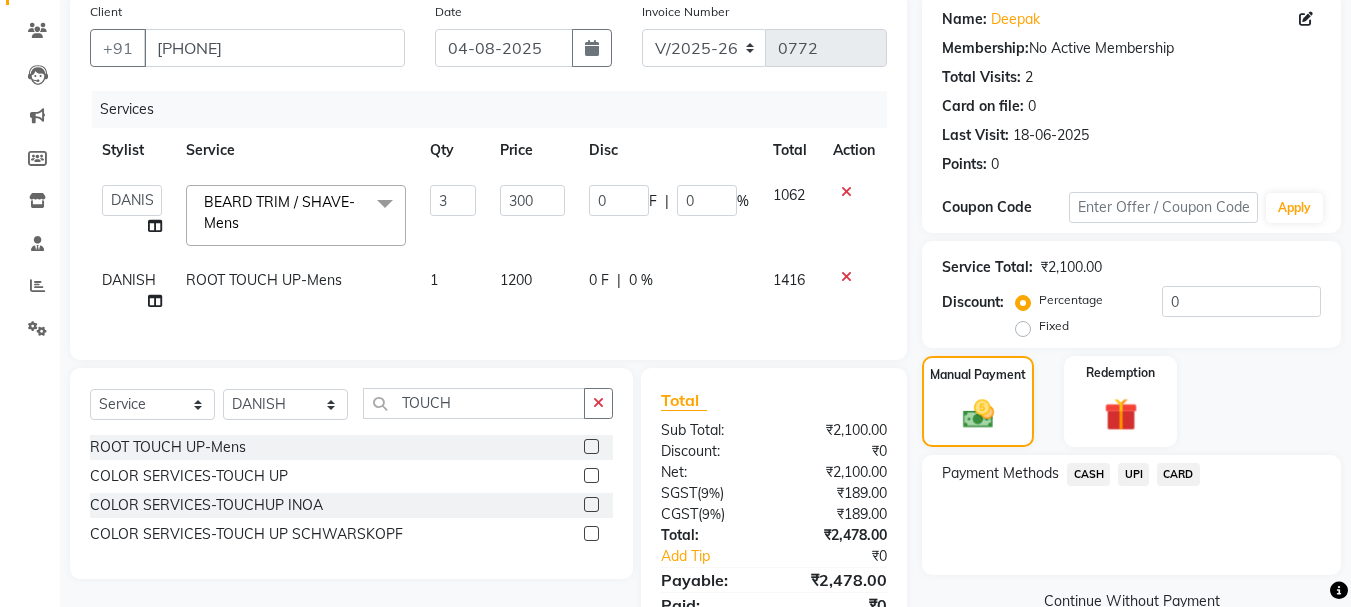 click on "CASH" 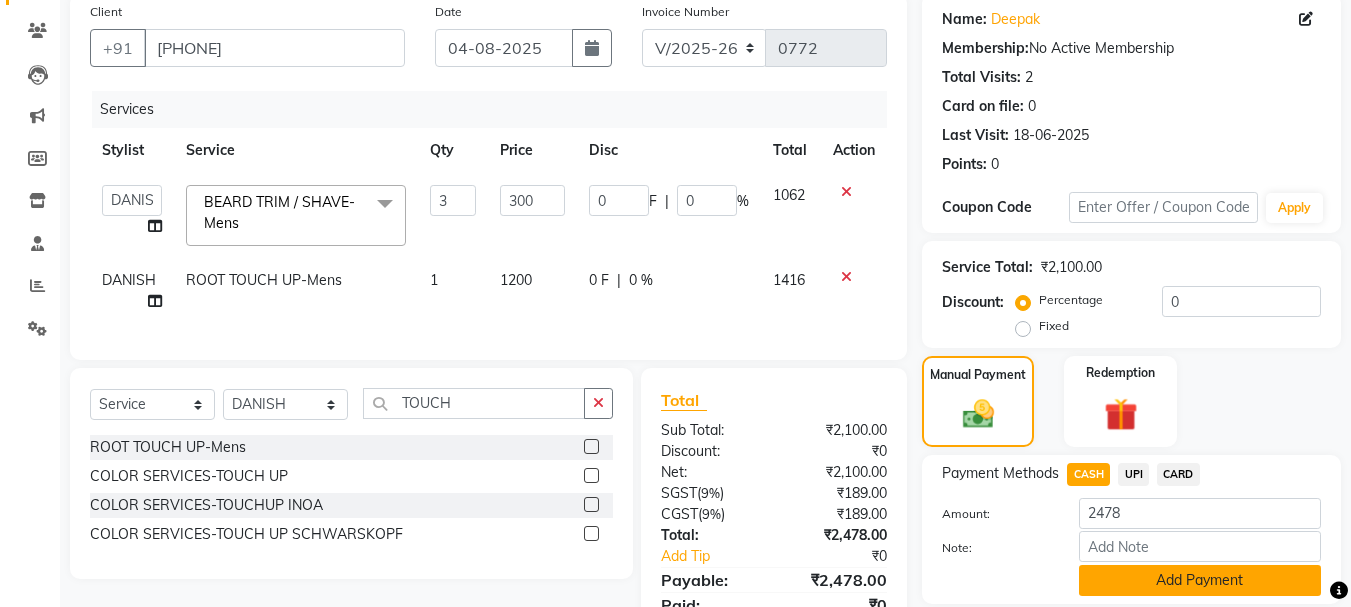 scroll, scrollTop: 257, scrollLeft: 0, axis: vertical 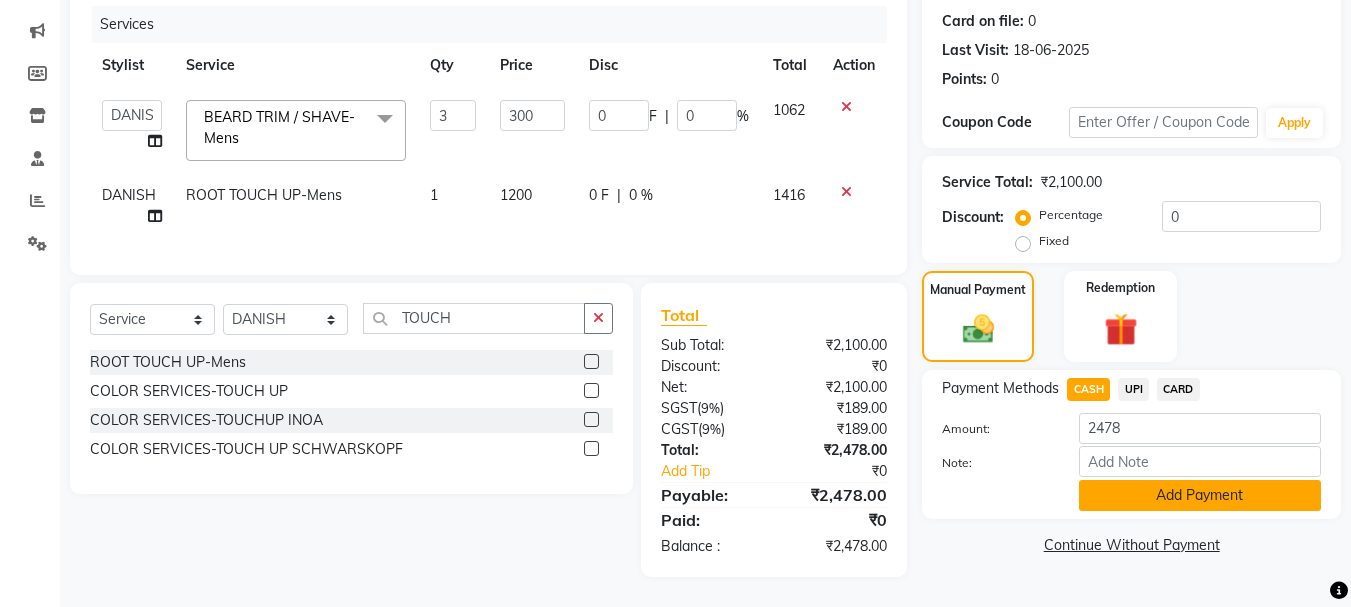 click on "Add Payment" 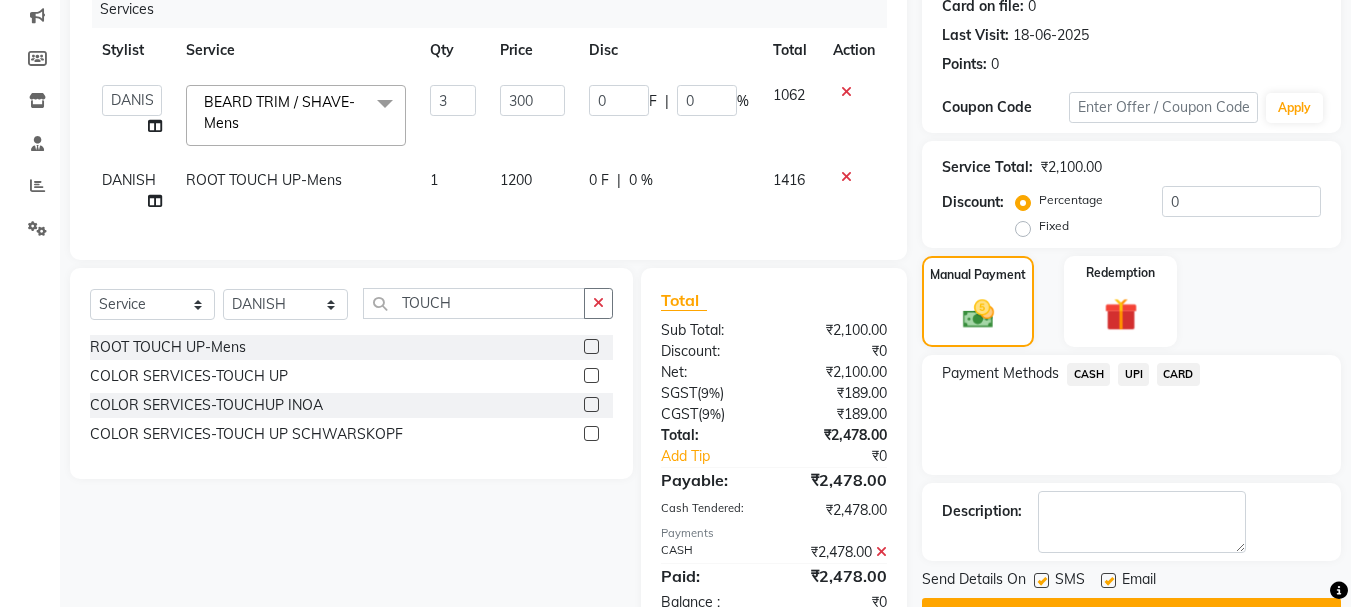 scroll, scrollTop: 328, scrollLeft: 0, axis: vertical 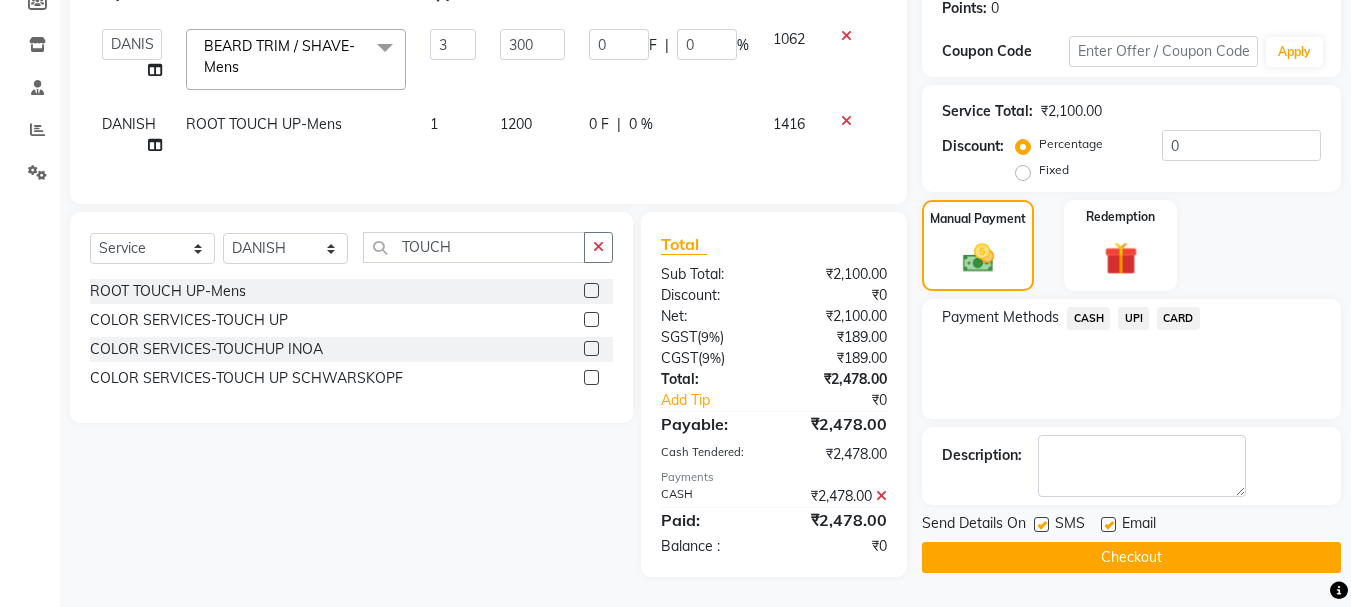 click on "Checkout" 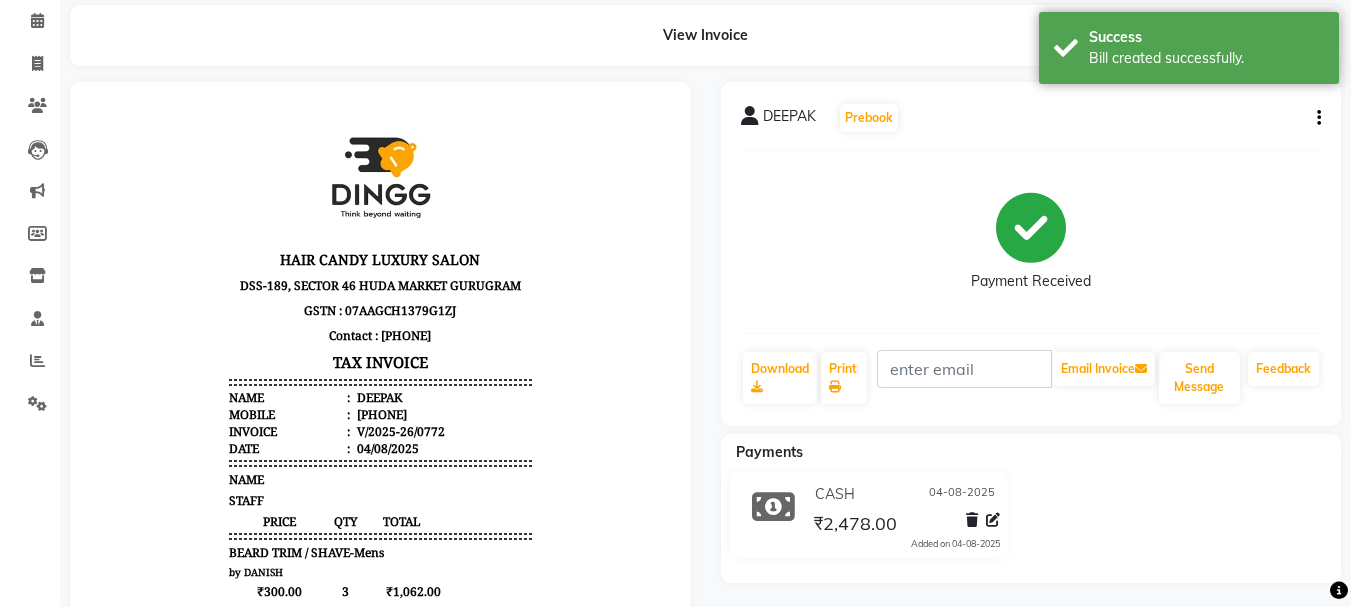 scroll, scrollTop: 0, scrollLeft: 0, axis: both 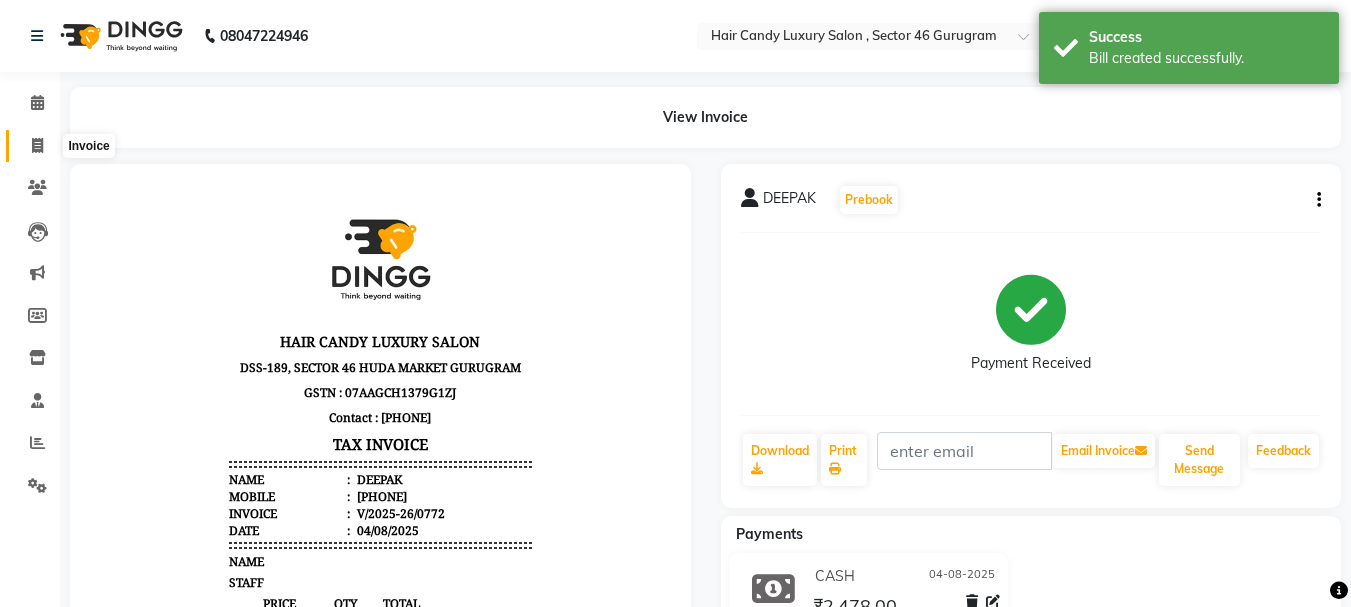 click 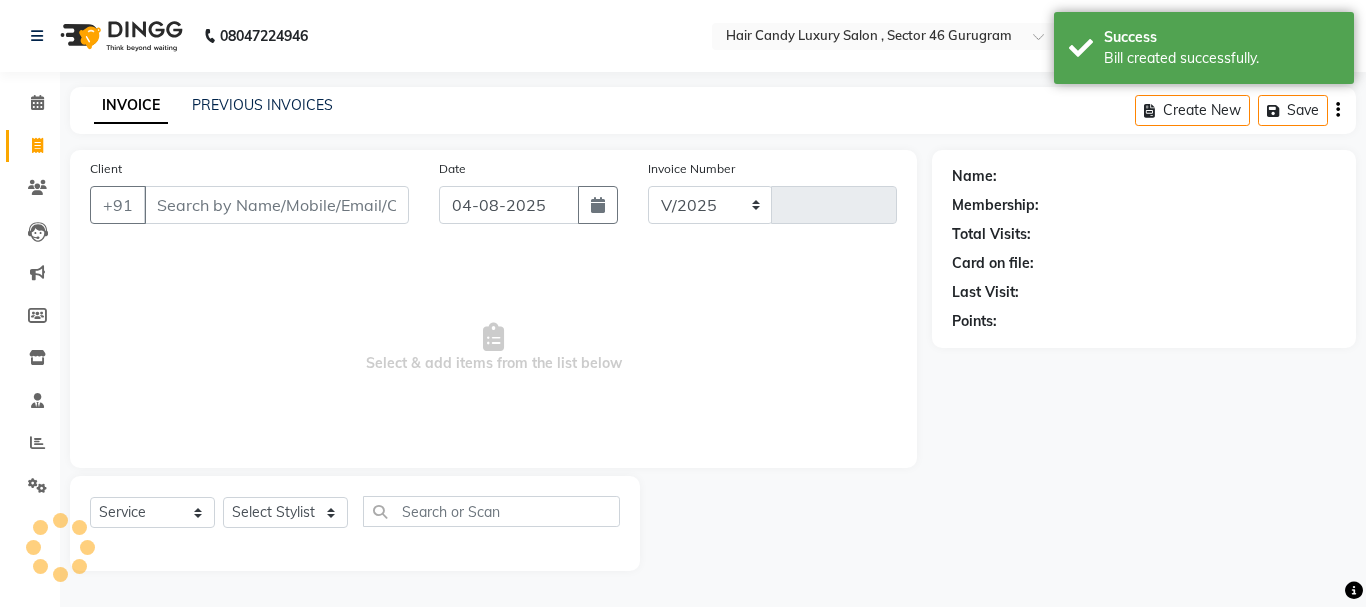 select on "8304" 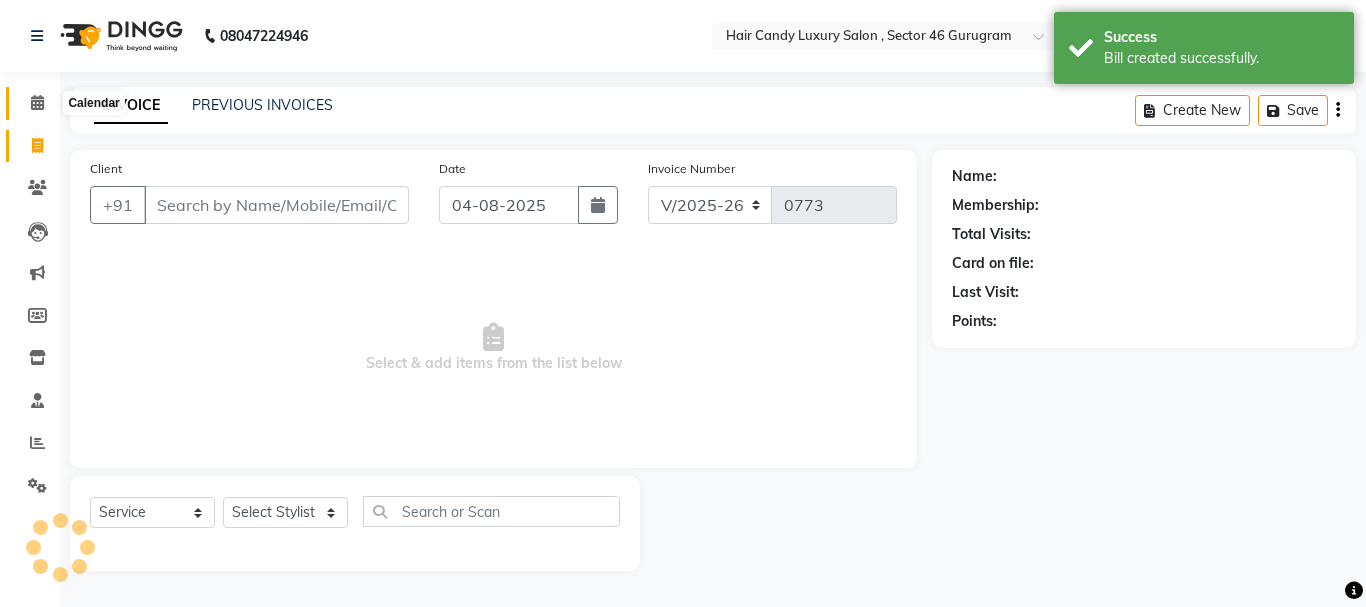 click 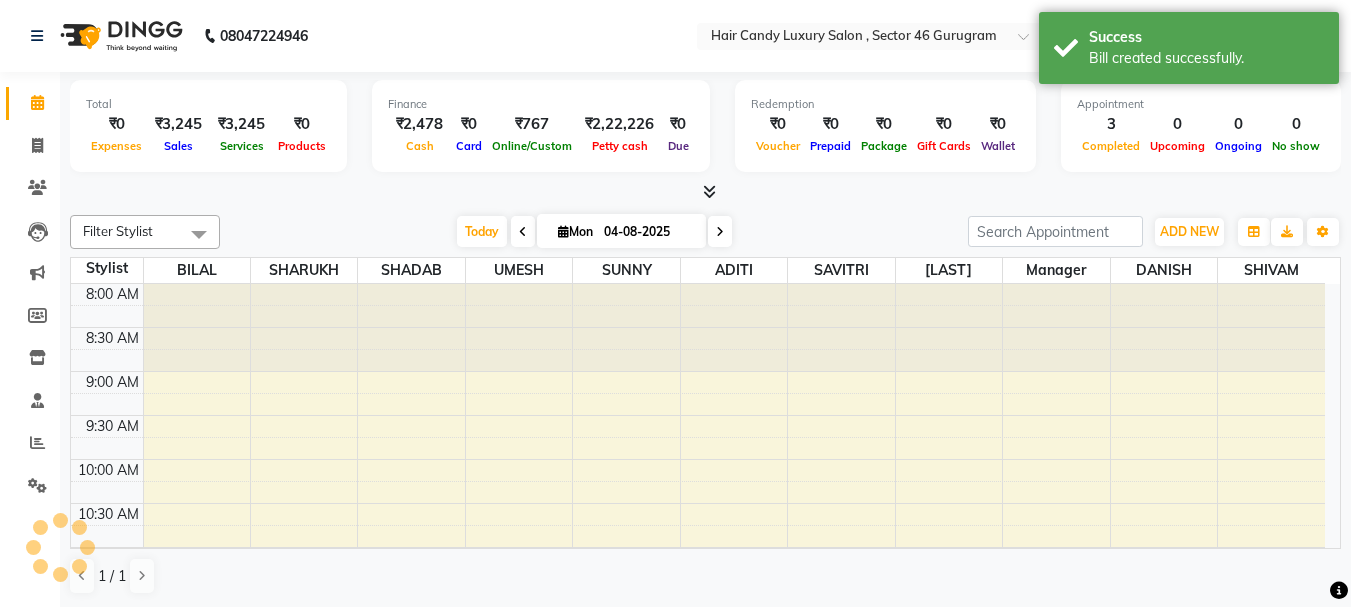 scroll, scrollTop: 0, scrollLeft: 0, axis: both 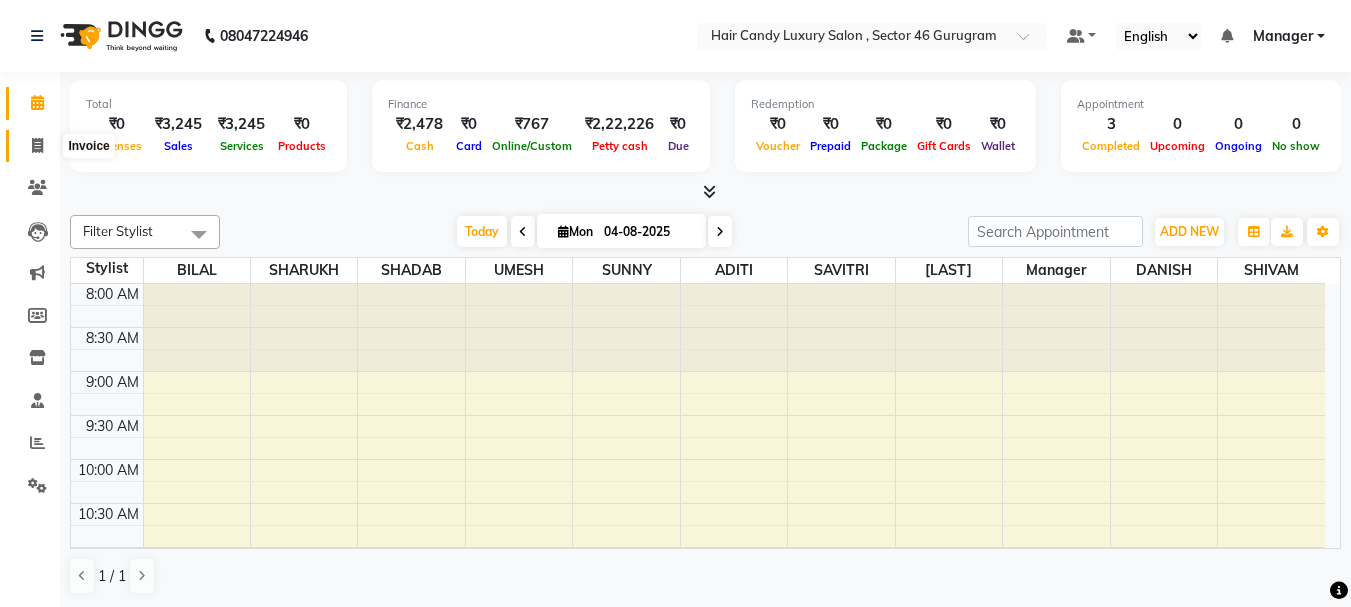 click 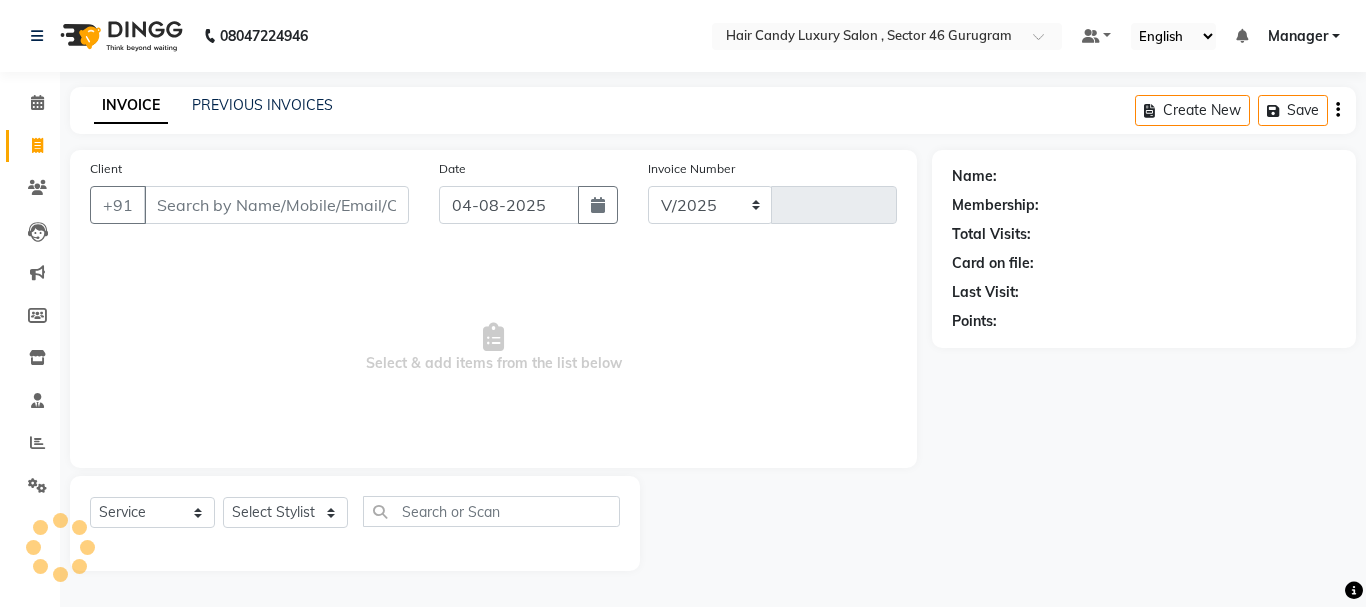 select on "8304" 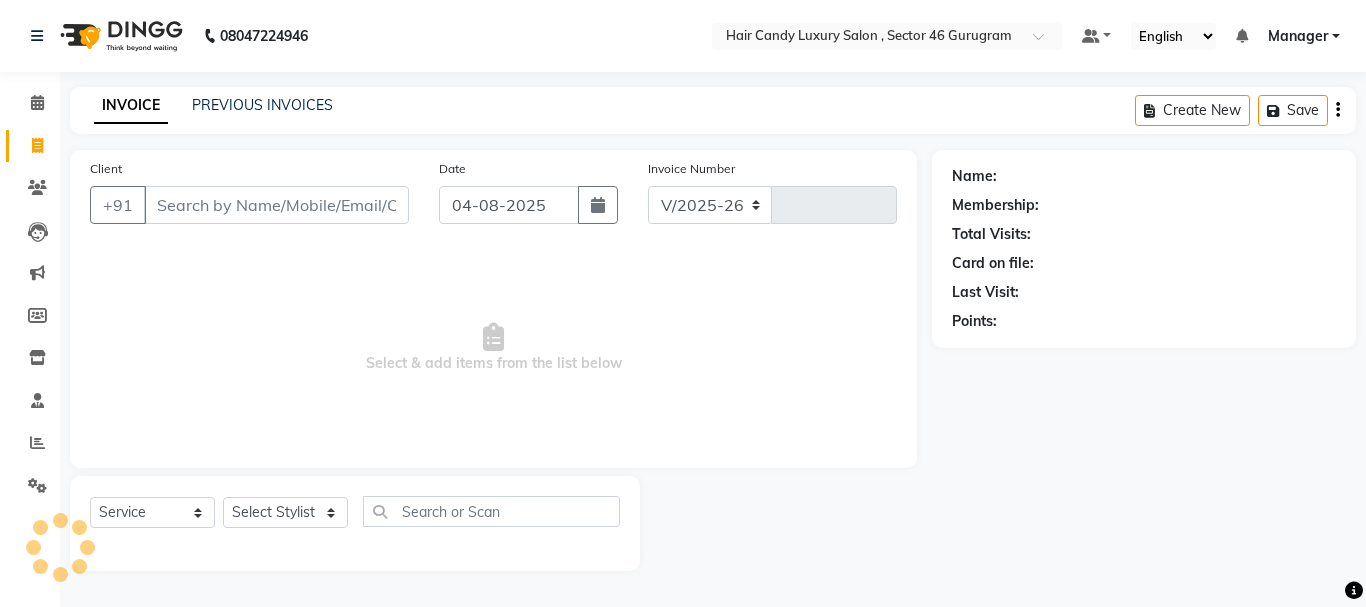 type on "0773" 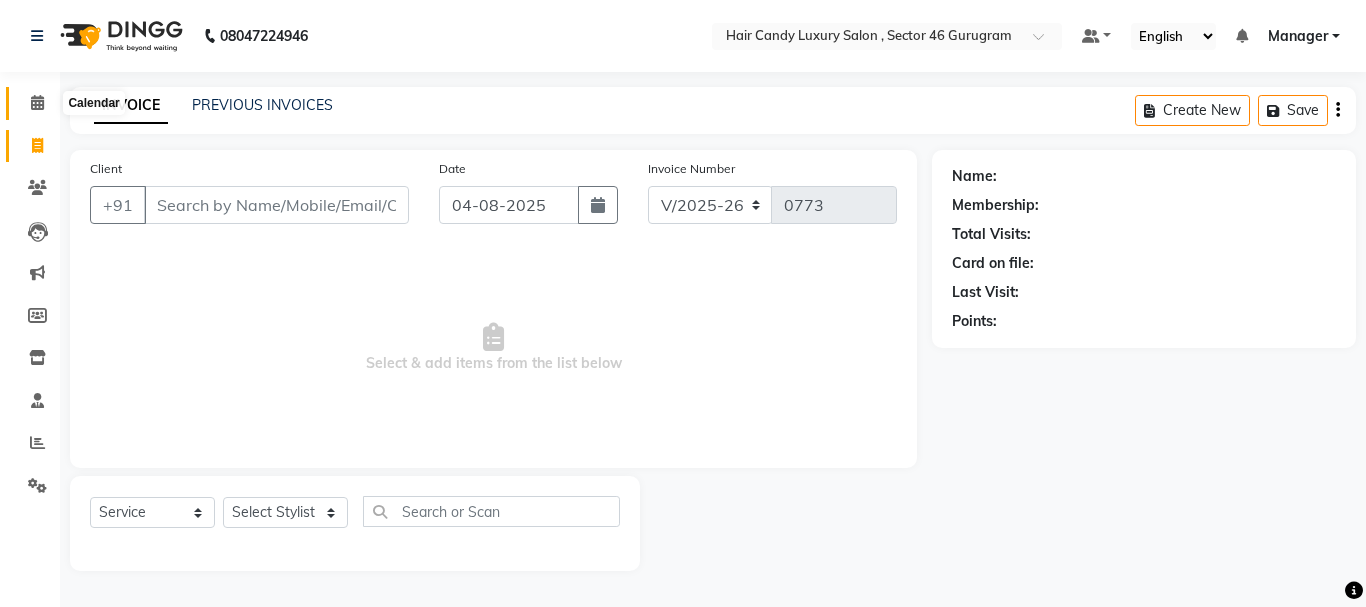 click 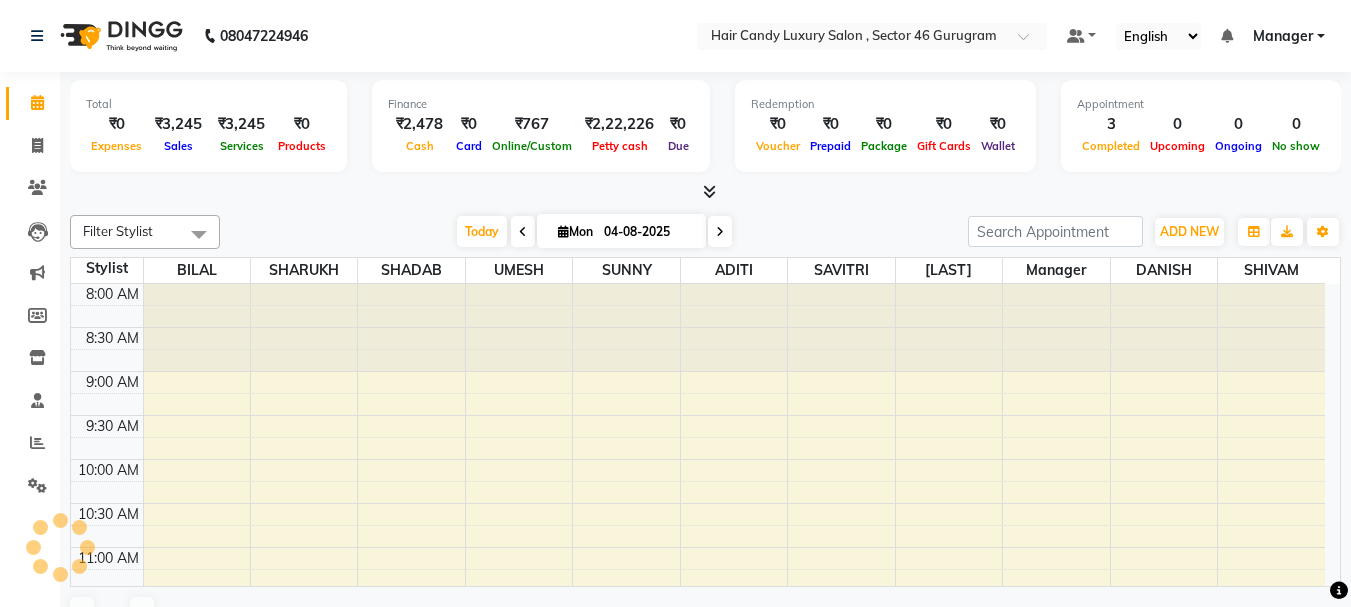 scroll, scrollTop: 0, scrollLeft: 0, axis: both 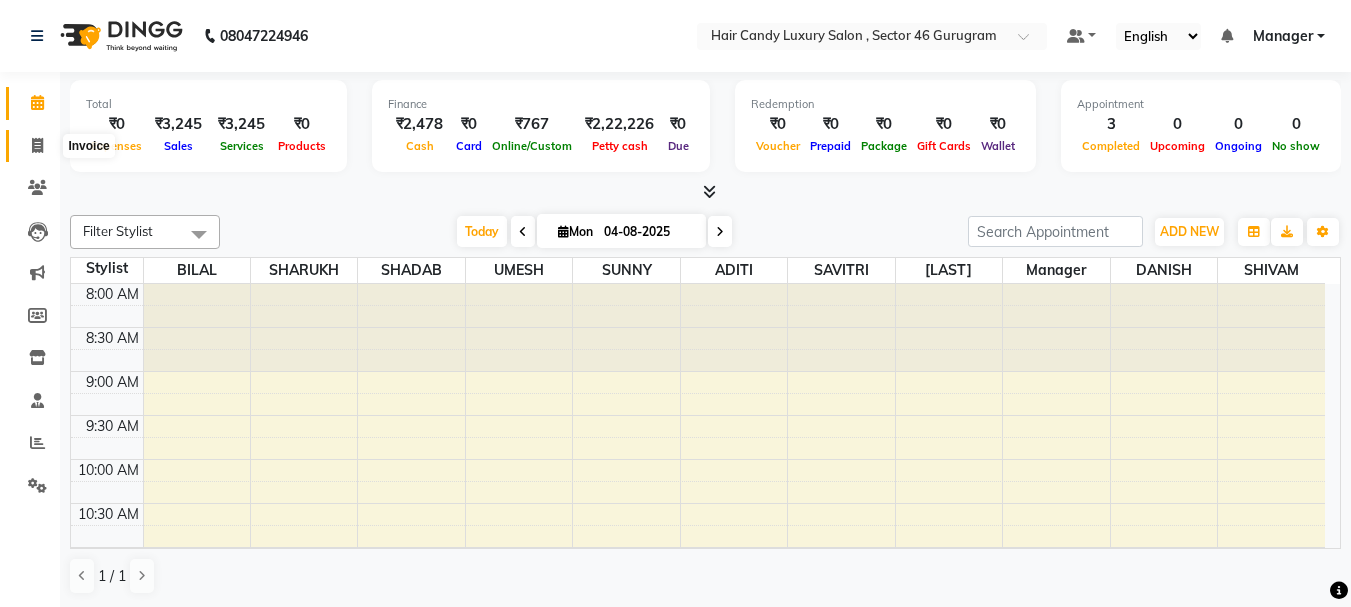 click 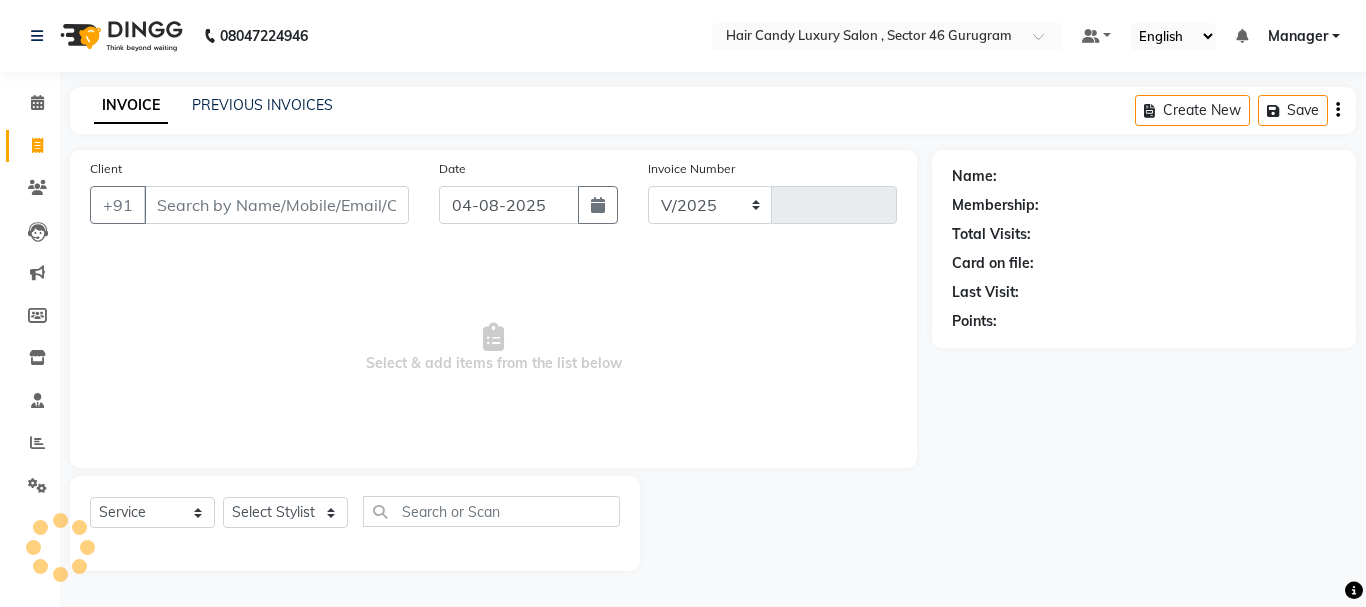 select on "8304" 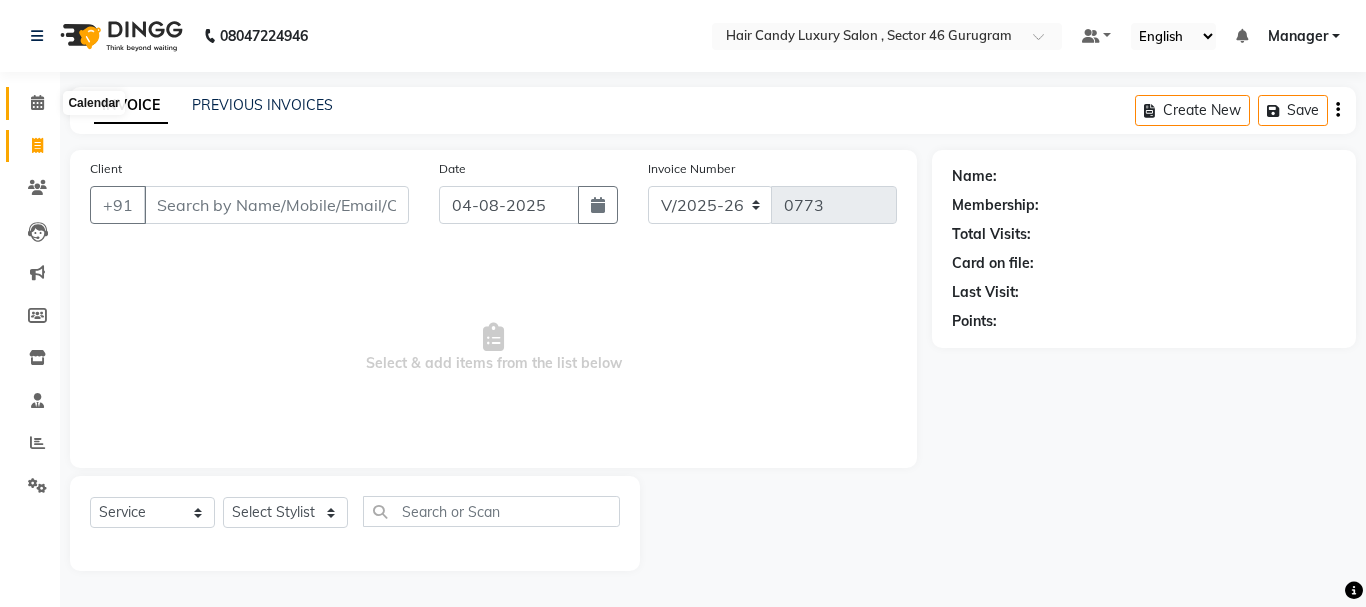 click 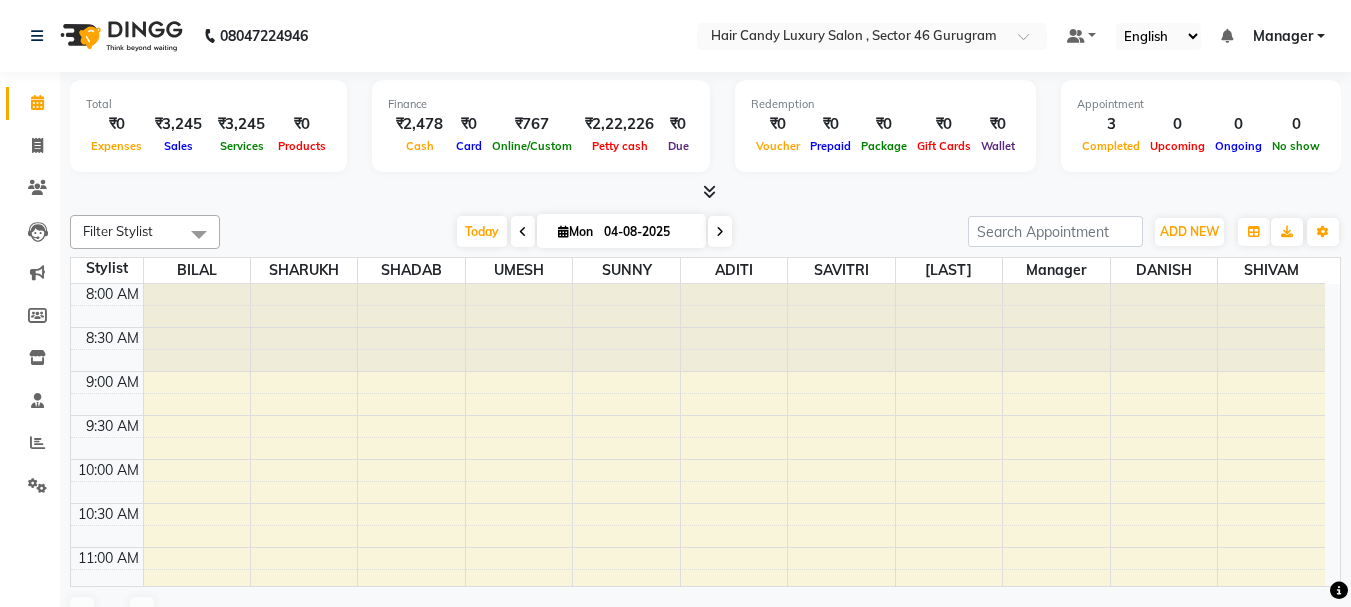 scroll, scrollTop: 0, scrollLeft: 0, axis: both 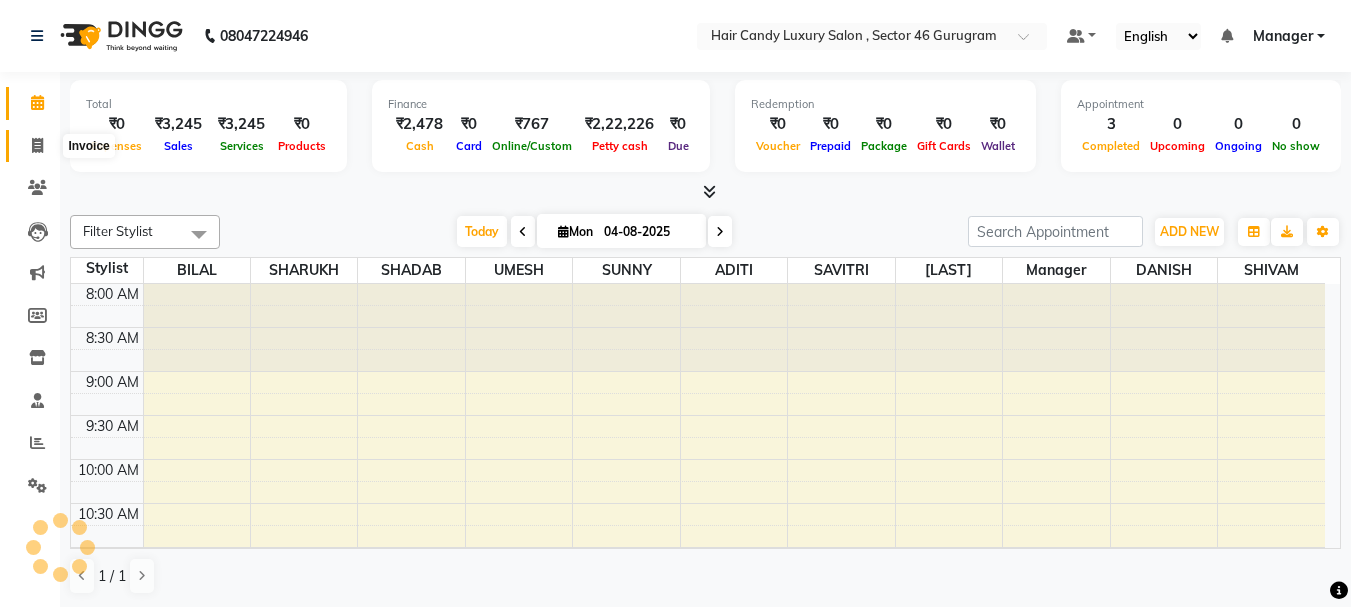 click 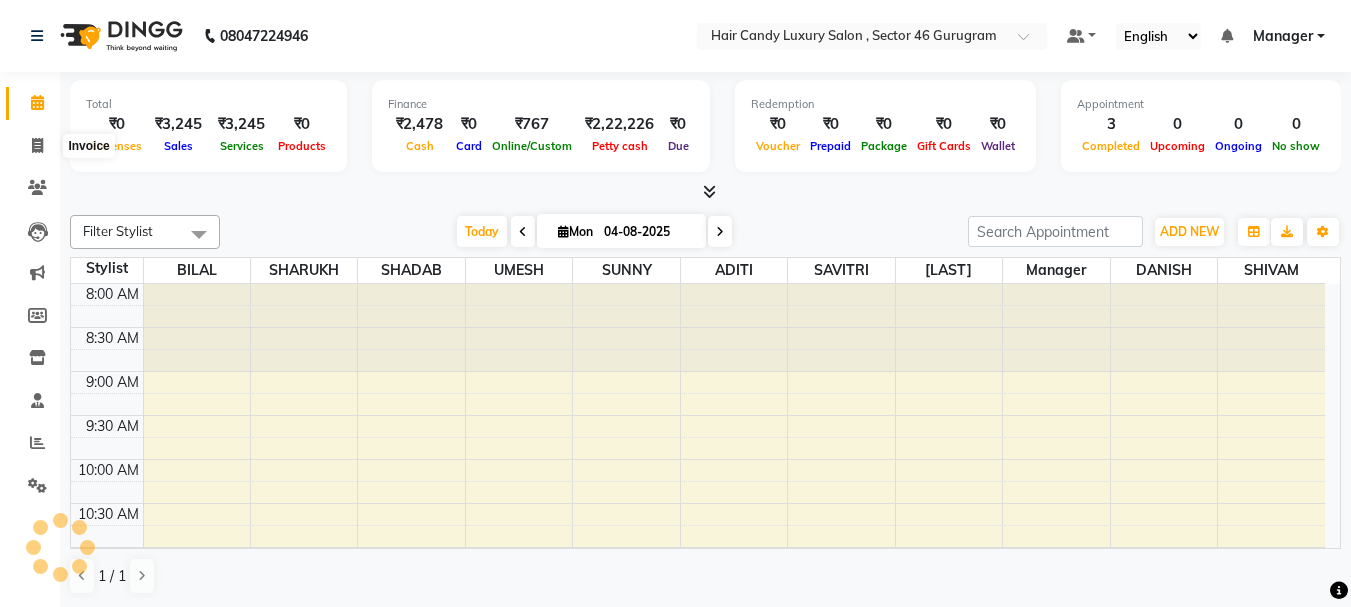 select on "service" 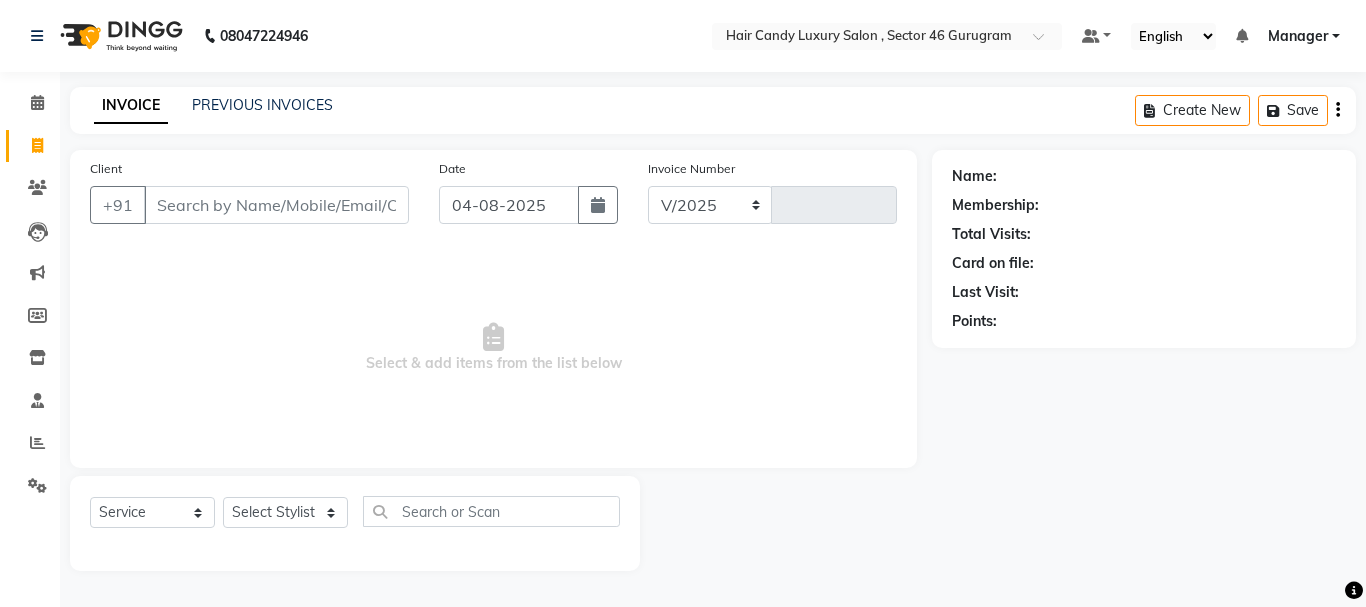 select on "8304" 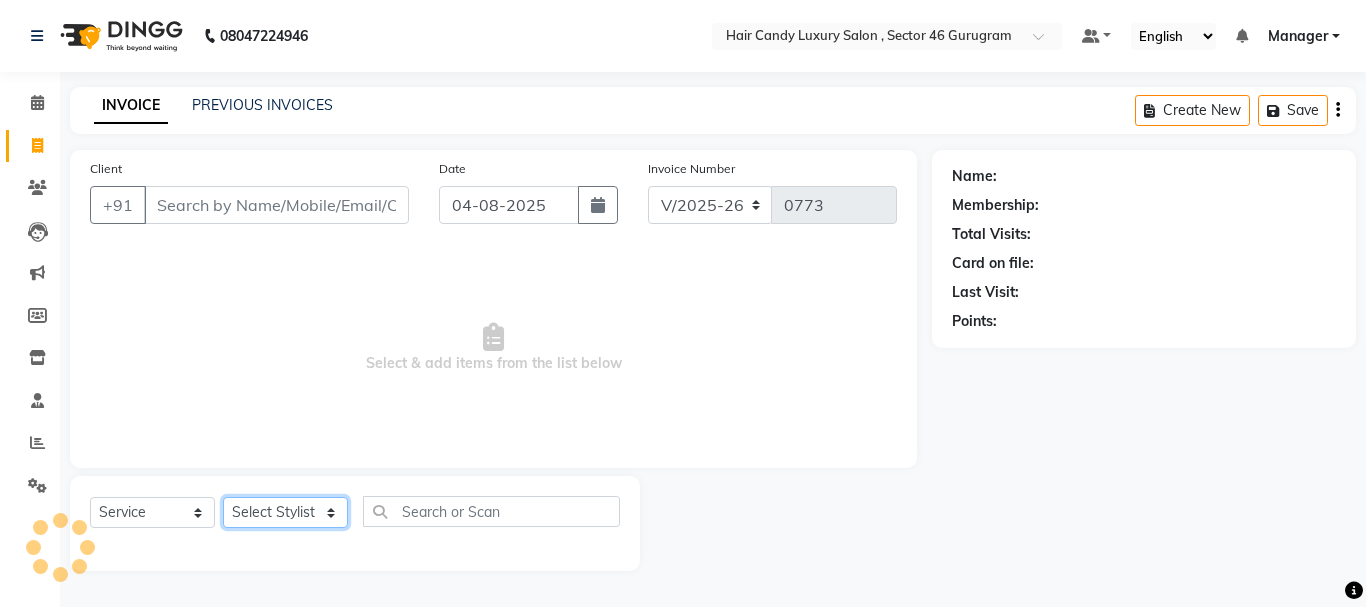 click on "Select Stylist ADITI BILAL DANISH Manager Manager  RINKI VALECHA SAVITRI SHADAB SHARUKH SHIVAM SUNNY UMESH" 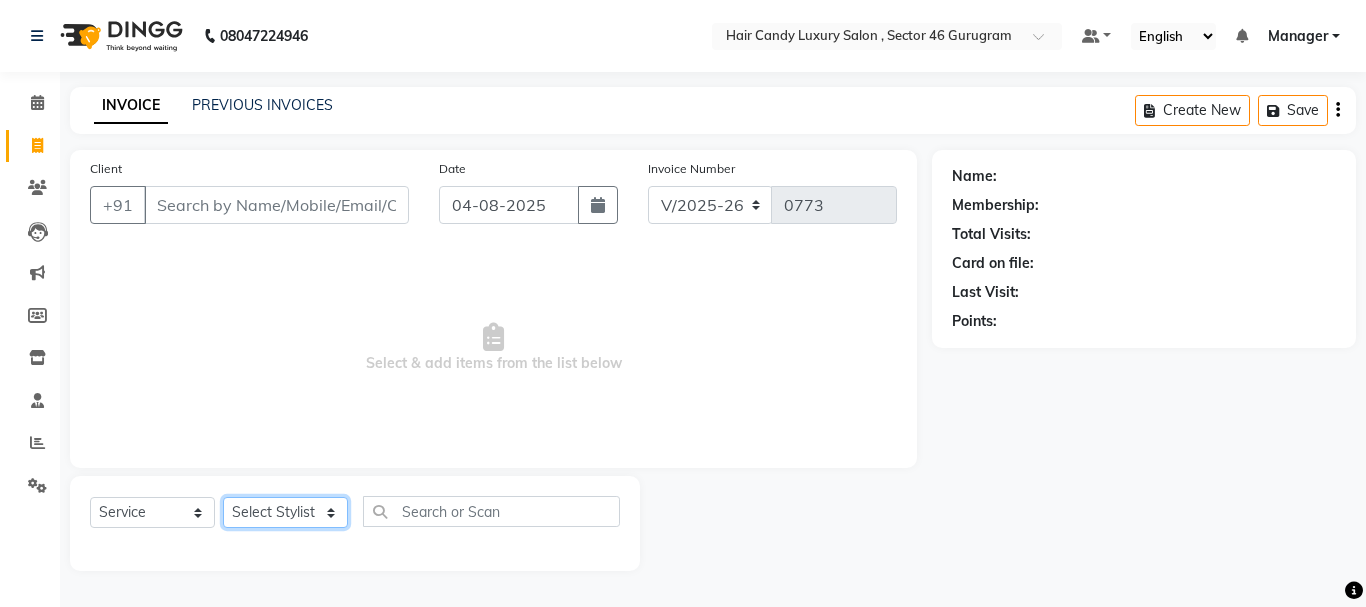 select on "80576" 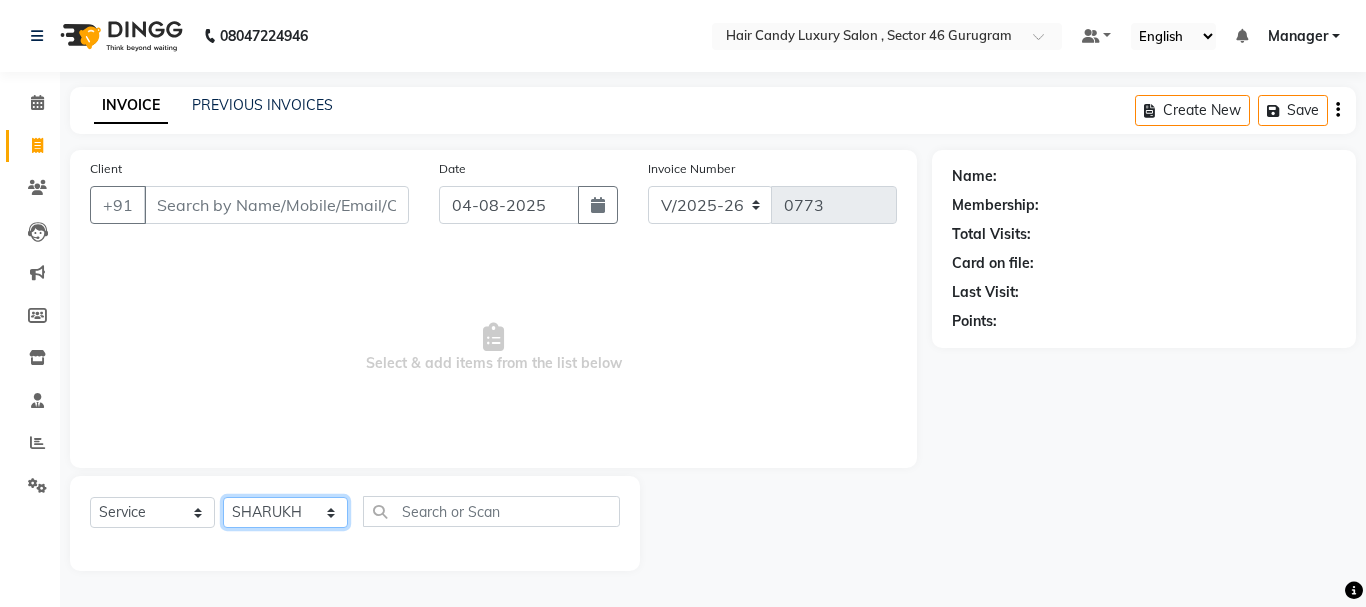 click on "Select Stylist ADITI BILAL DANISH Manager Manager  RINKI VALECHA SAVITRI SHADAB SHARUKH SHIVAM SUNNY UMESH" 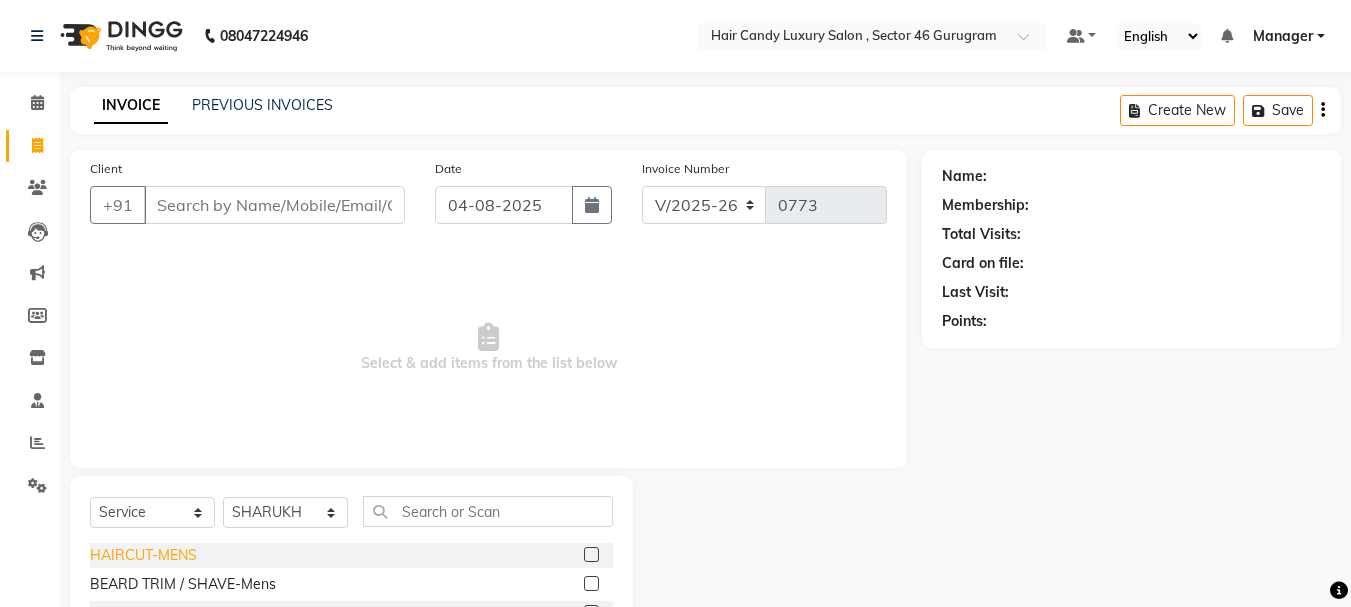 click on "HAIRCUT-MENS" 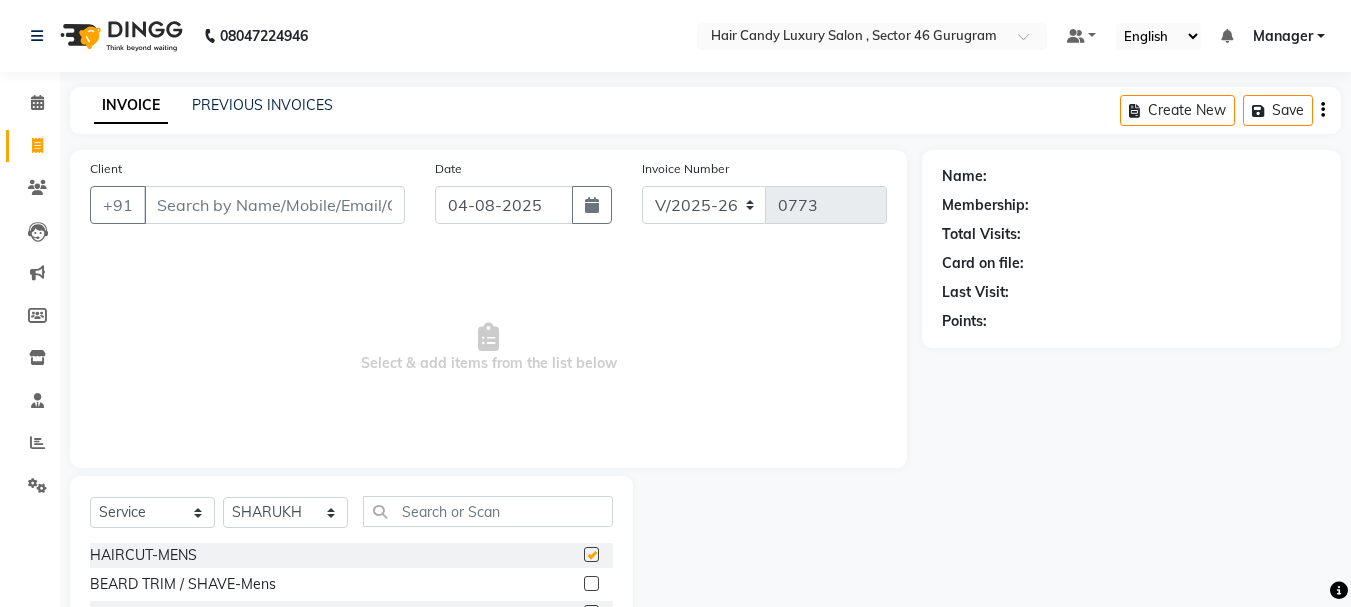 checkbox on "false" 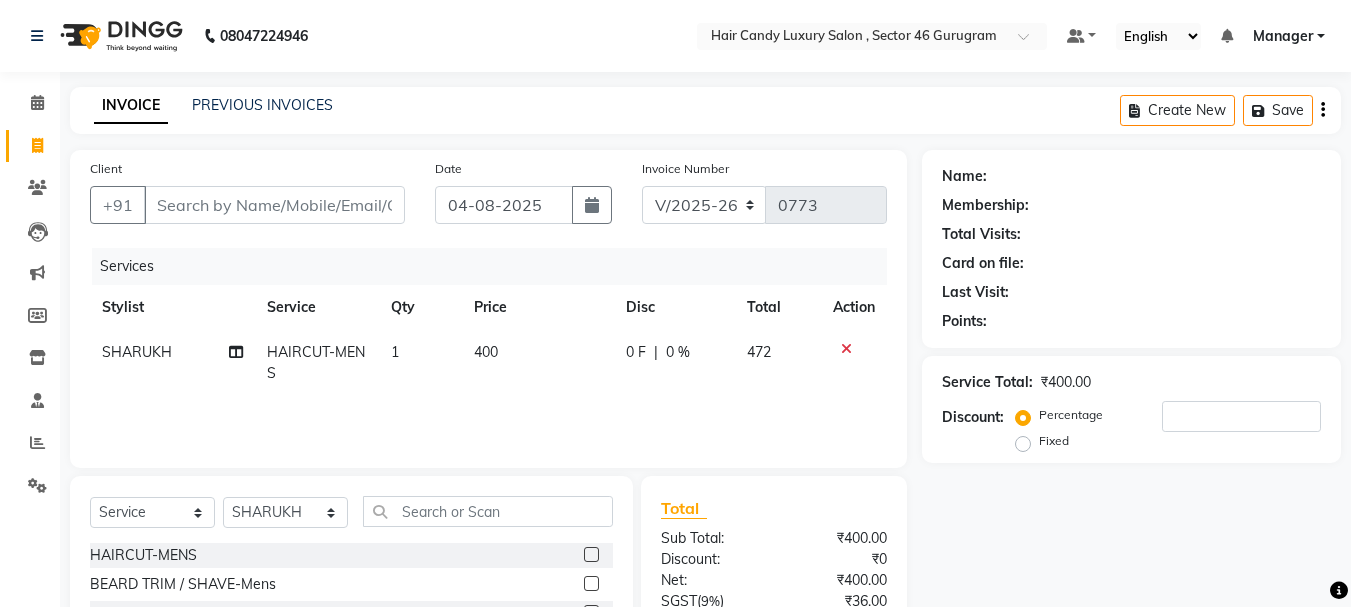 scroll, scrollTop: 100, scrollLeft: 0, axis: vertical 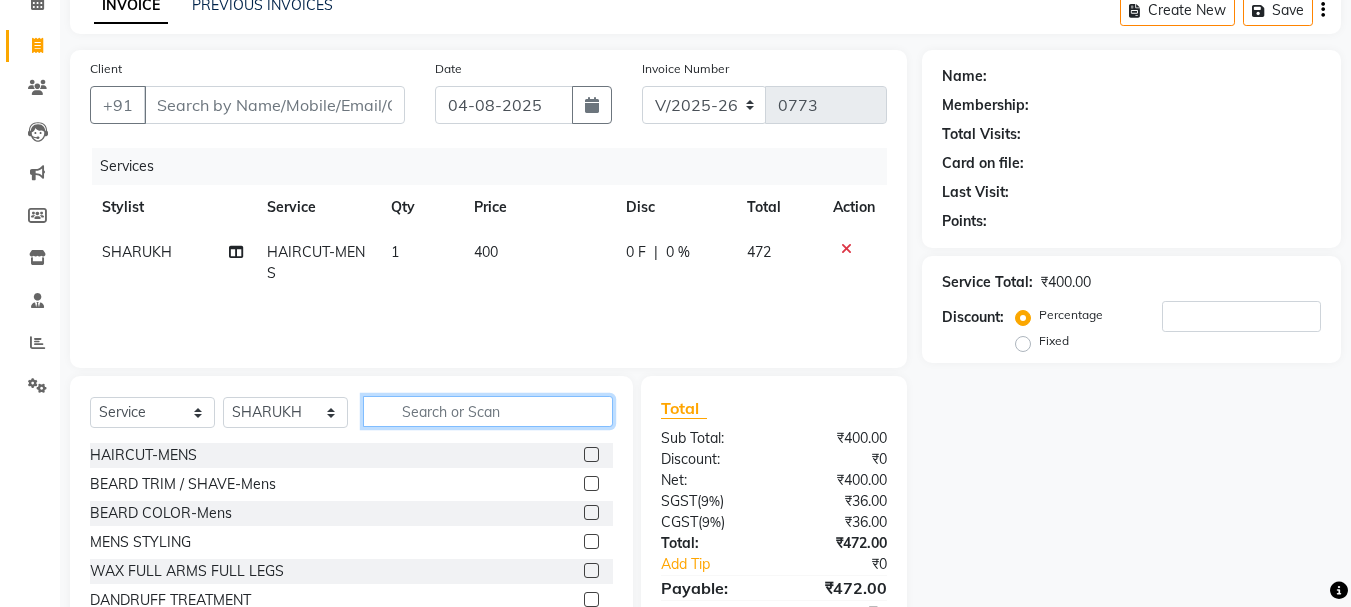 click 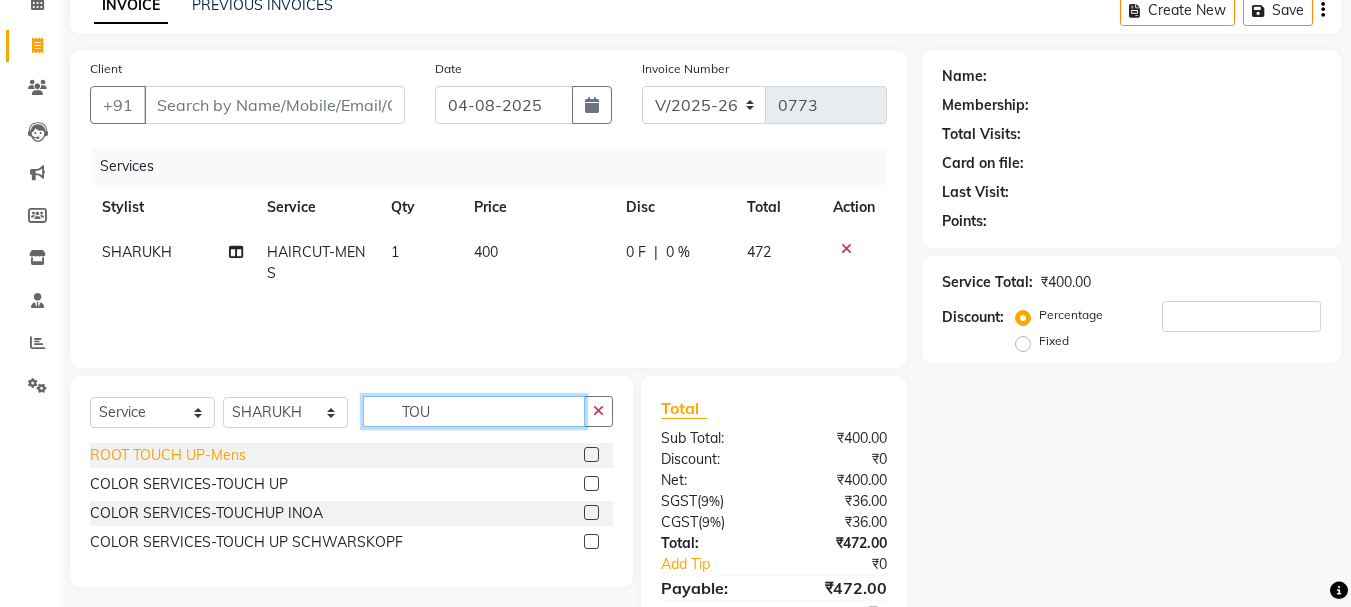 type on "TOU" 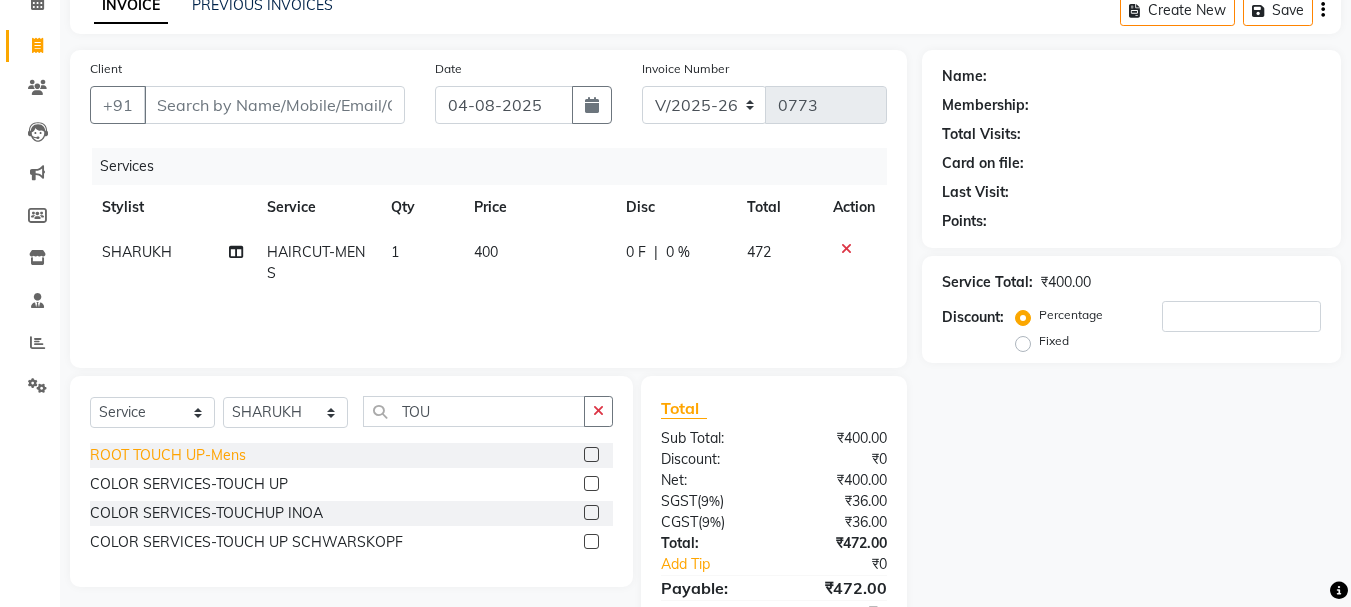 click on "ROOT TOUCH UP-Mens" 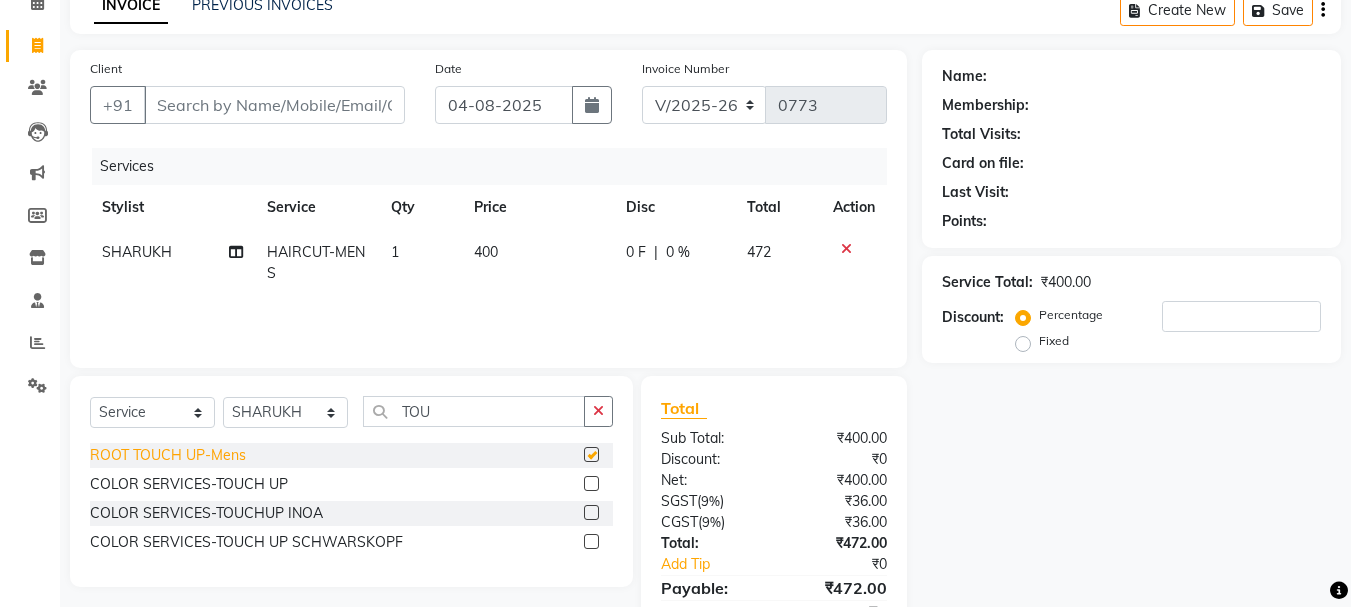 checkbox on "false" 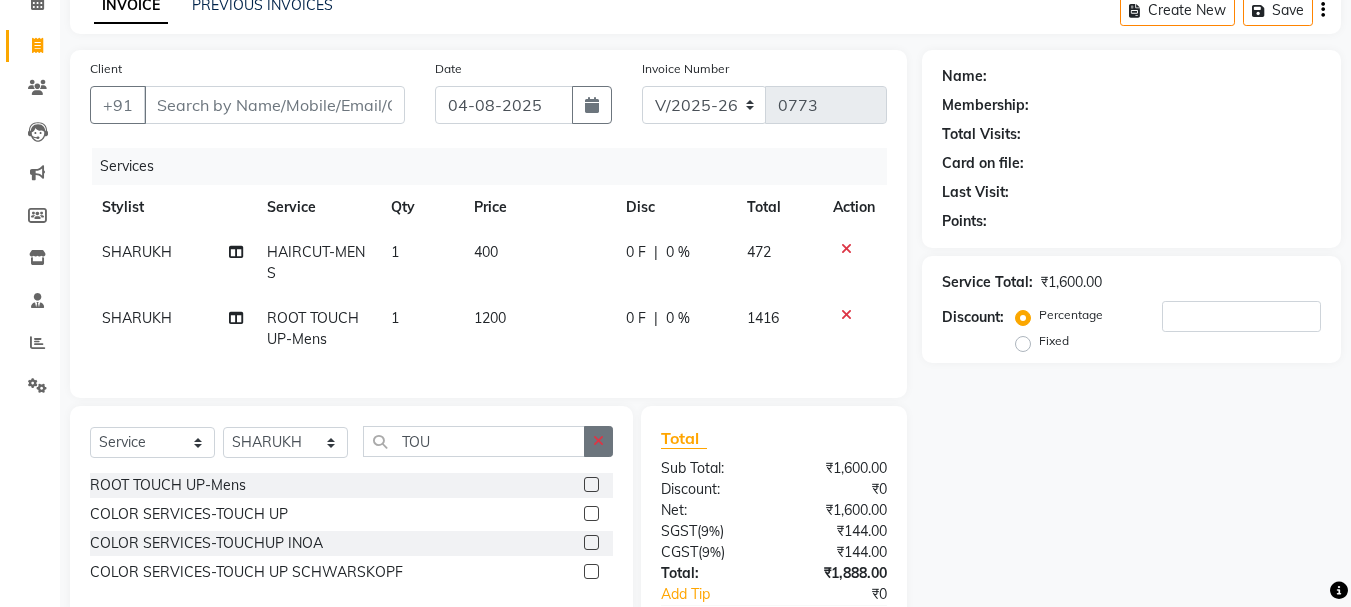 click 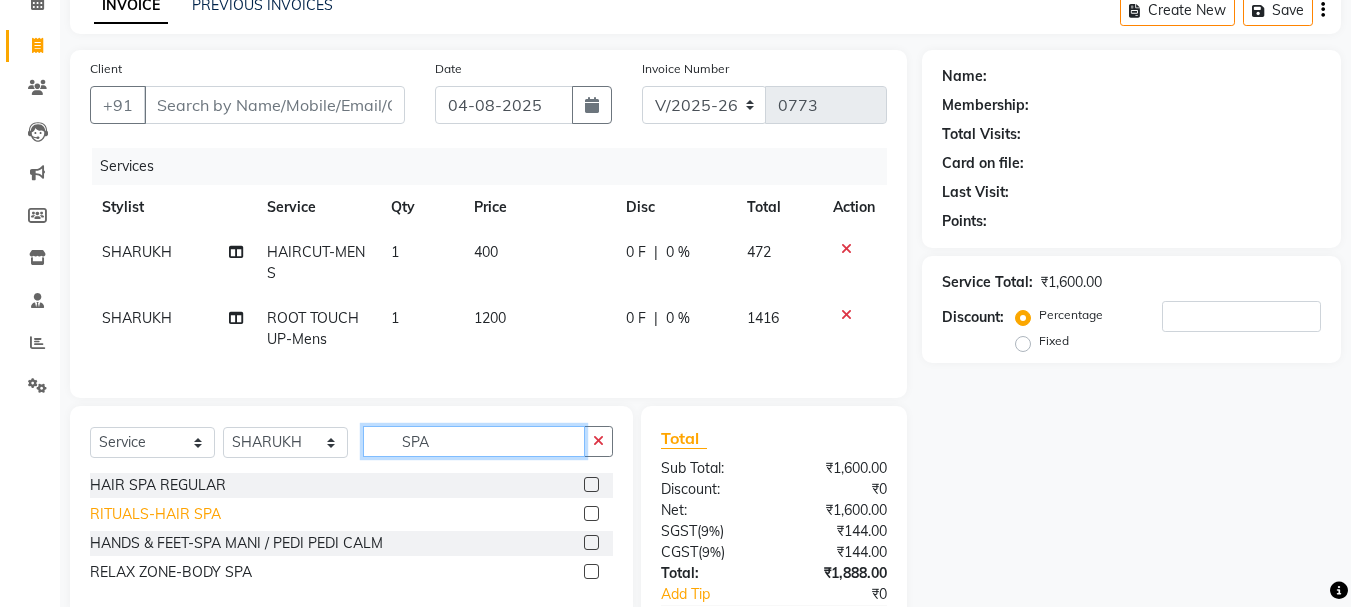 type on "SPA" 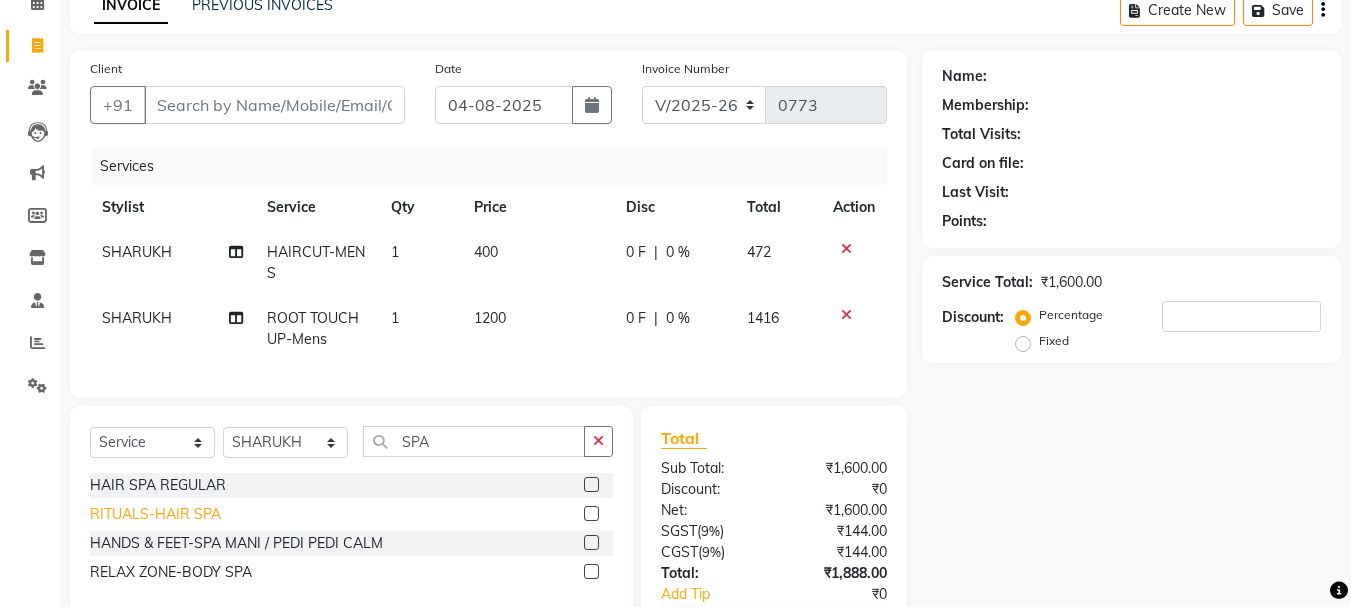 click on "RITUALS-HAIR SPA" 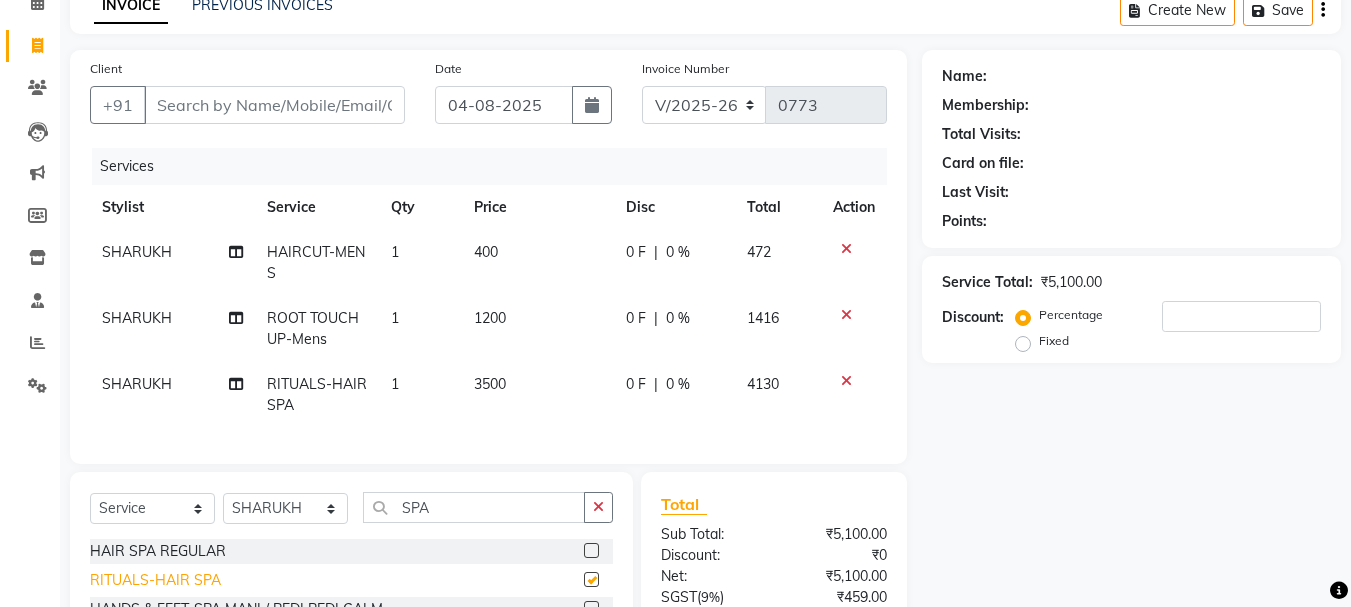 checkbox on "false" 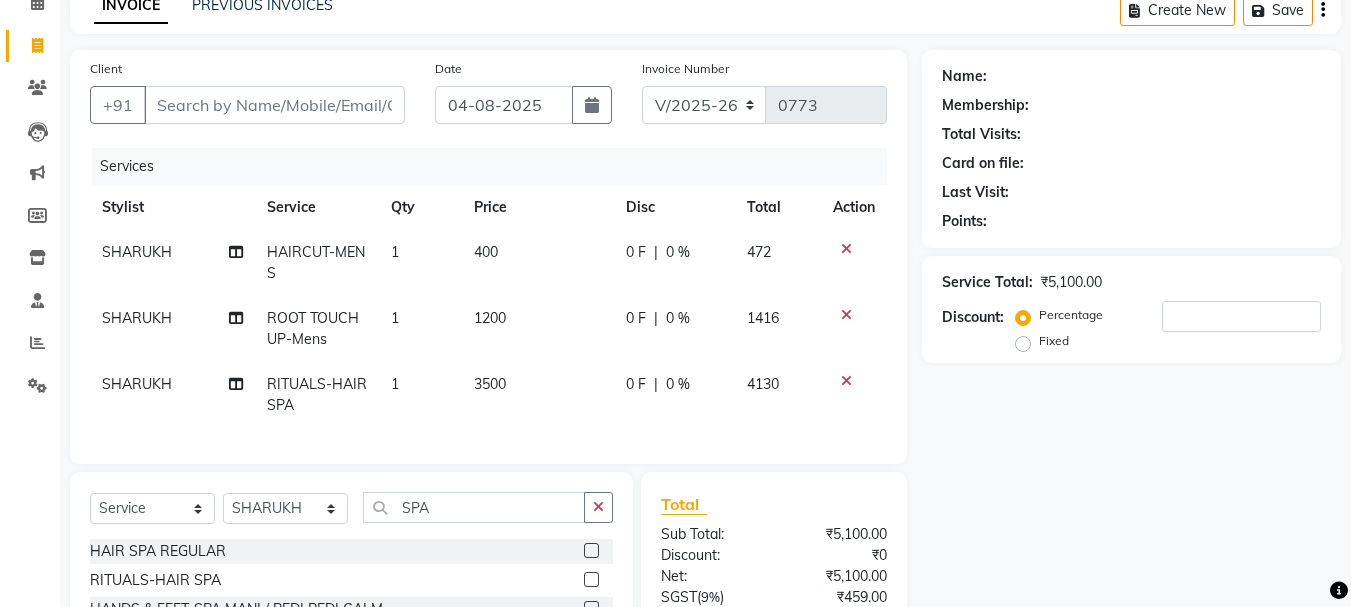 click on "3500" 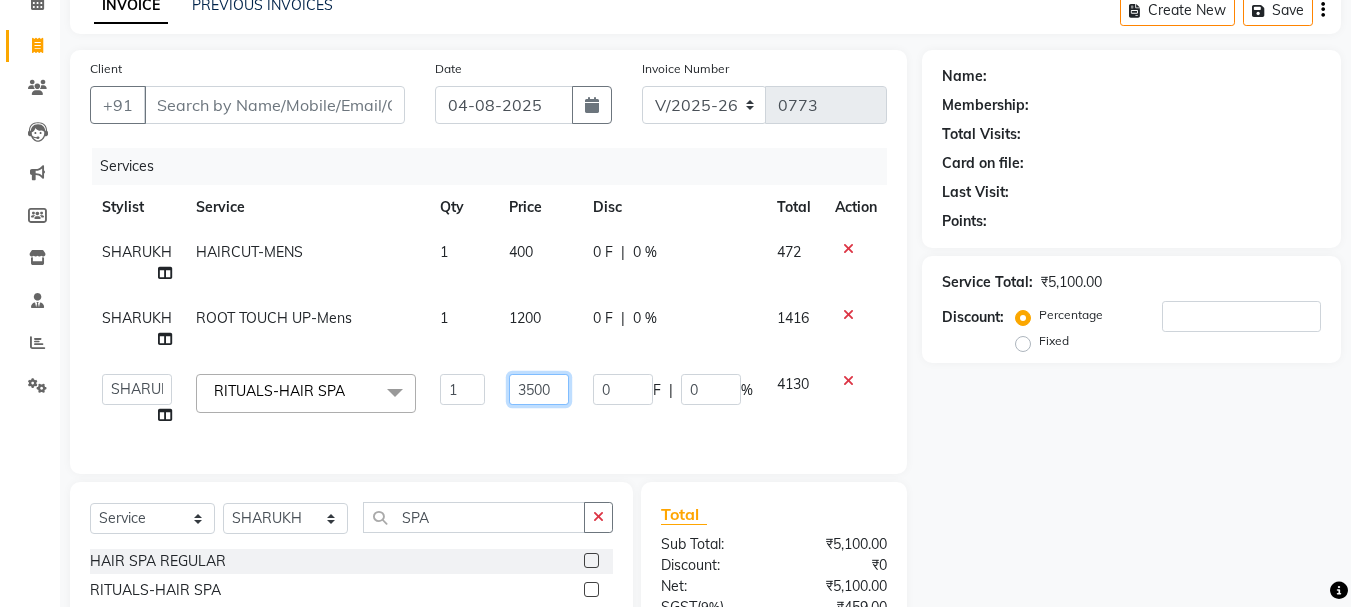 click on "3500" 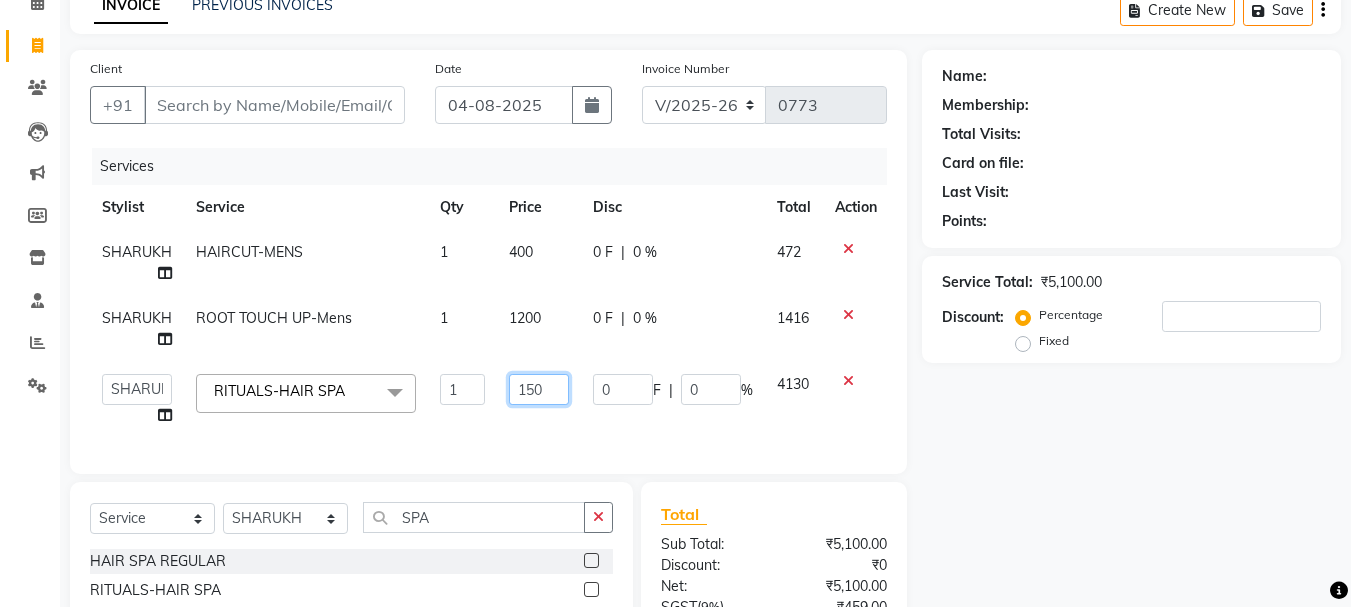 type on "1500" 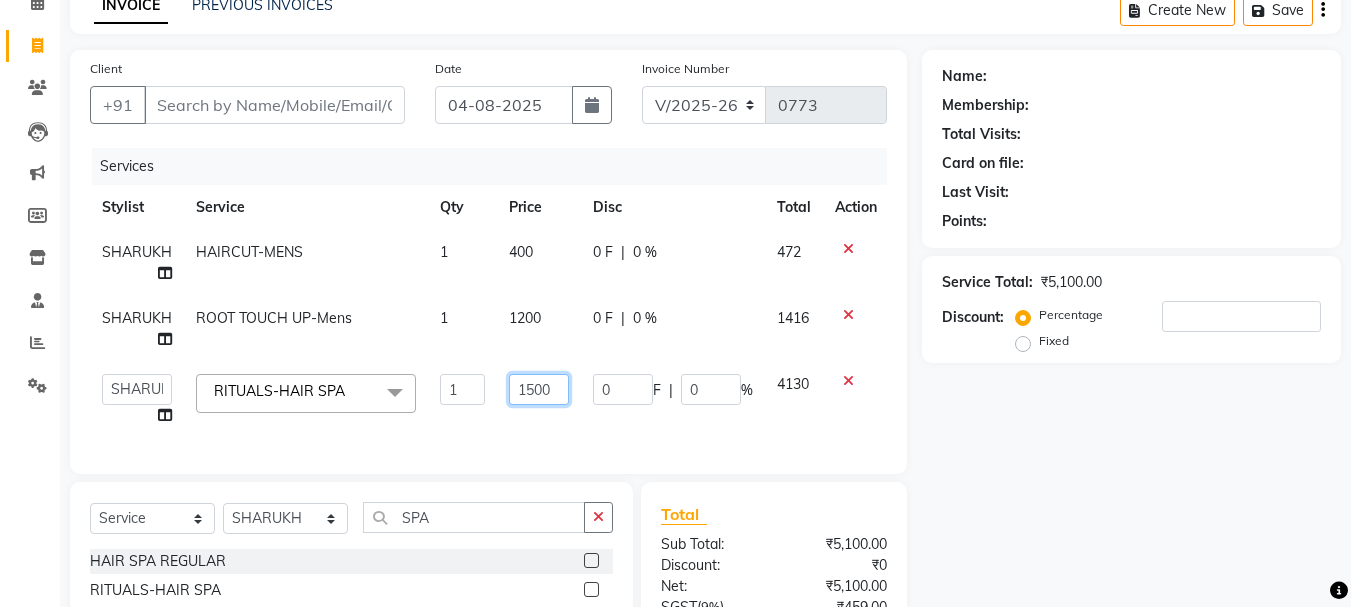 scroll, scrollTop: 200, scrollLeft: 0, axis: vertical 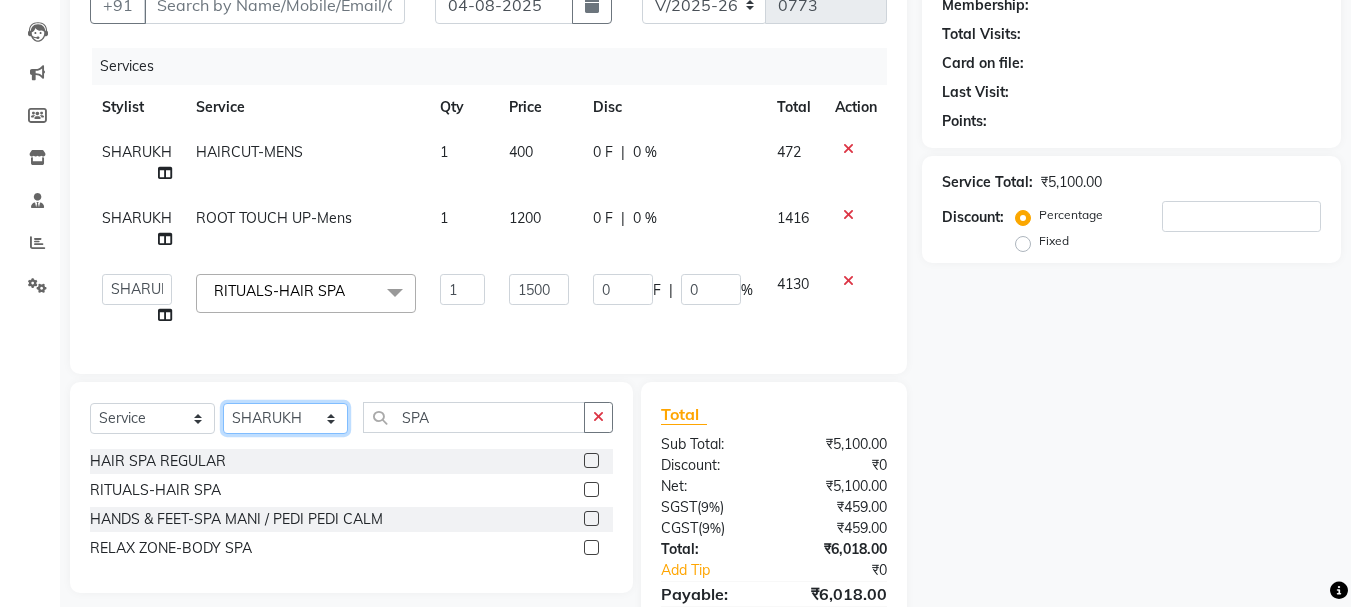click on "Select Stylist ADITI BILAL DANISH Manager Manager  RINKI VALECHA SAVITRI SHADAB SHARUKH SHIVAM SUNNY UMESH" 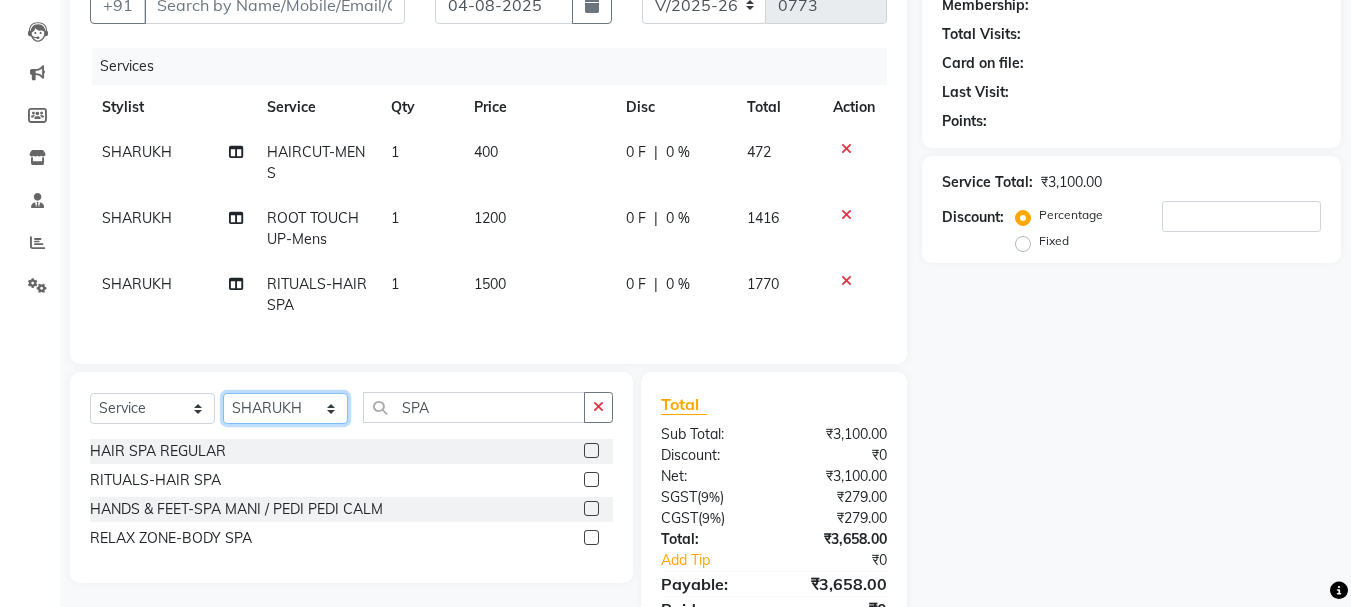 select on "86356" 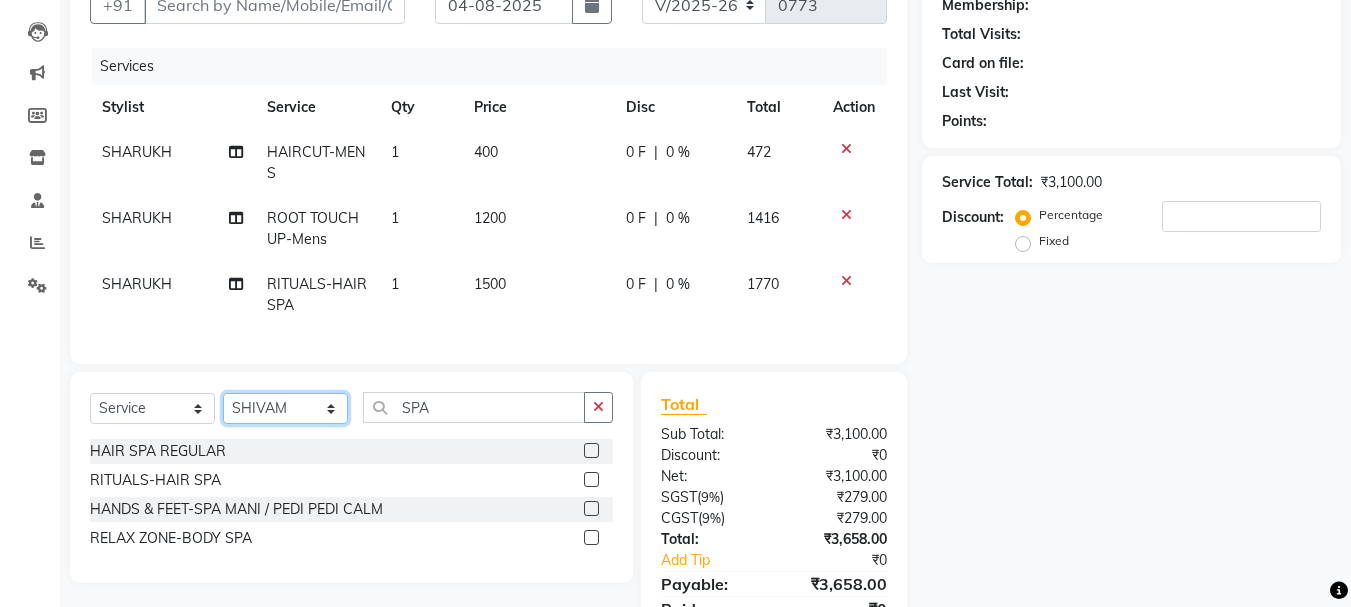 click on "Select Stylist ADITI BILAL DANISH Manager Manager  RINKI VALECHA SAVITRI SHADAB SHARUKH SHIVAM SUNNY UMESH" 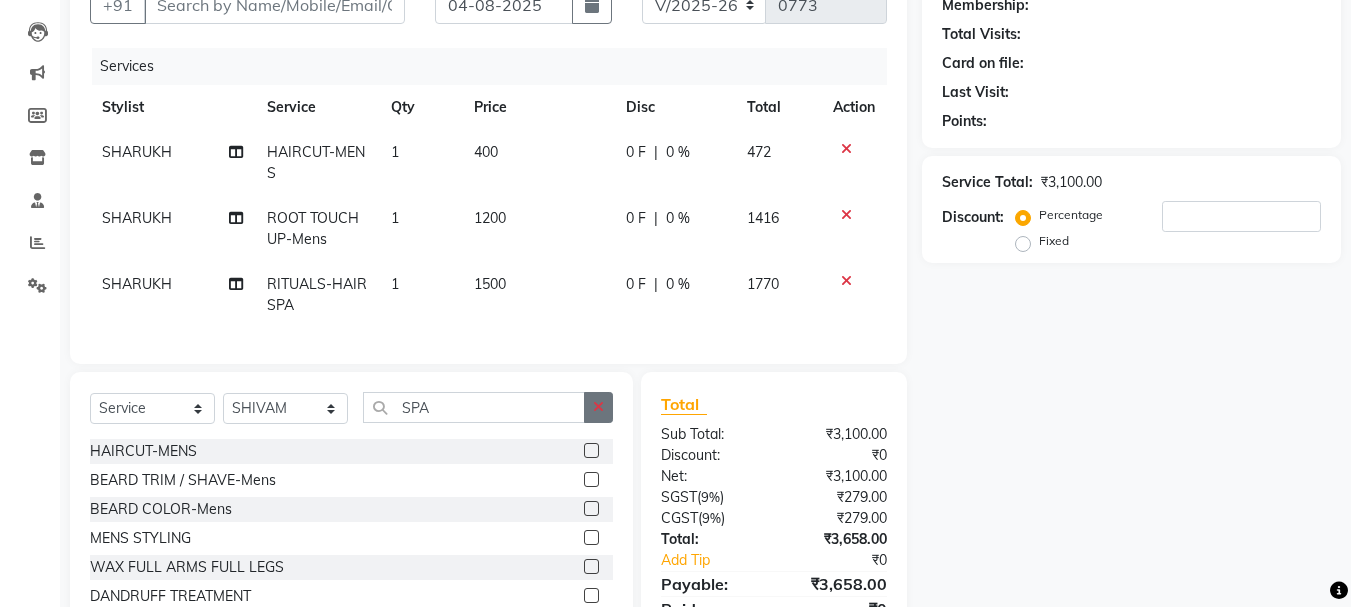 click 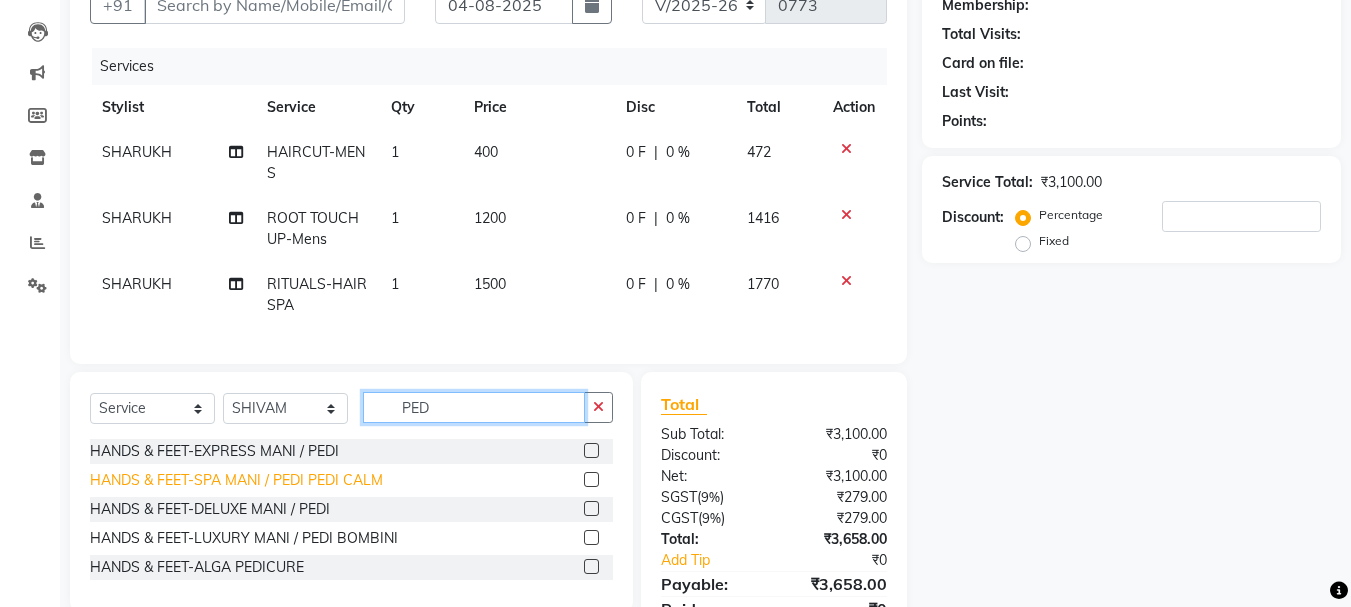 type on "PED" 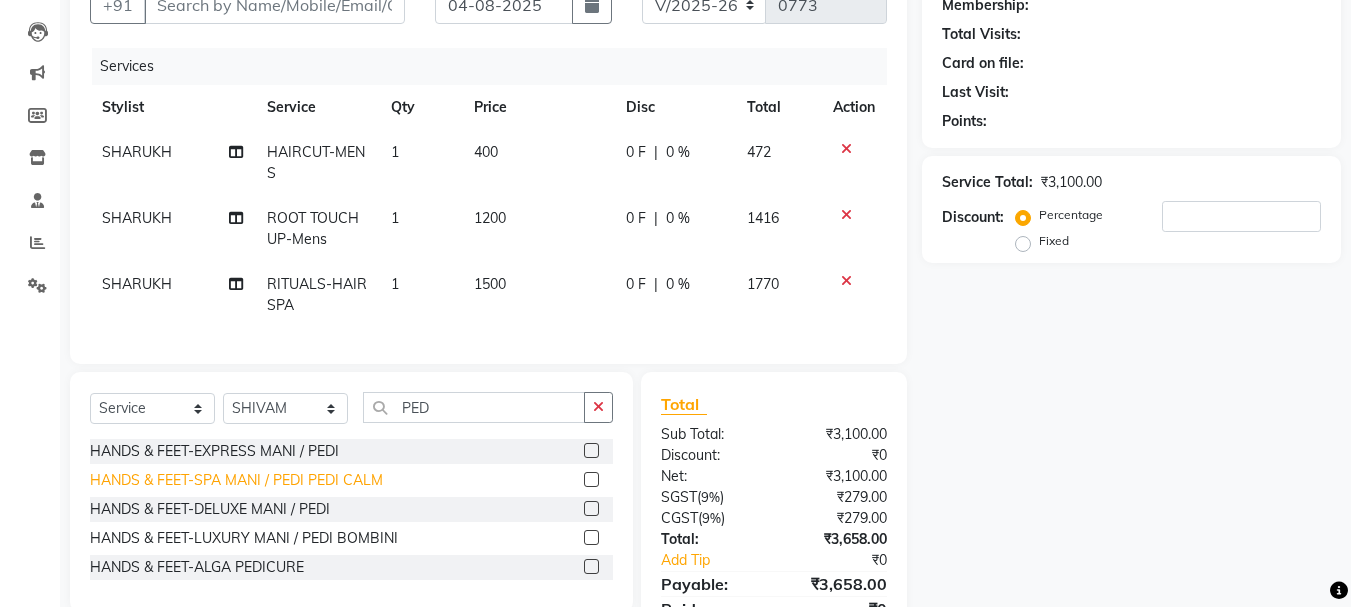 click on "HANDS & FEET-SPA MANI / PEDI PEDI CALM" 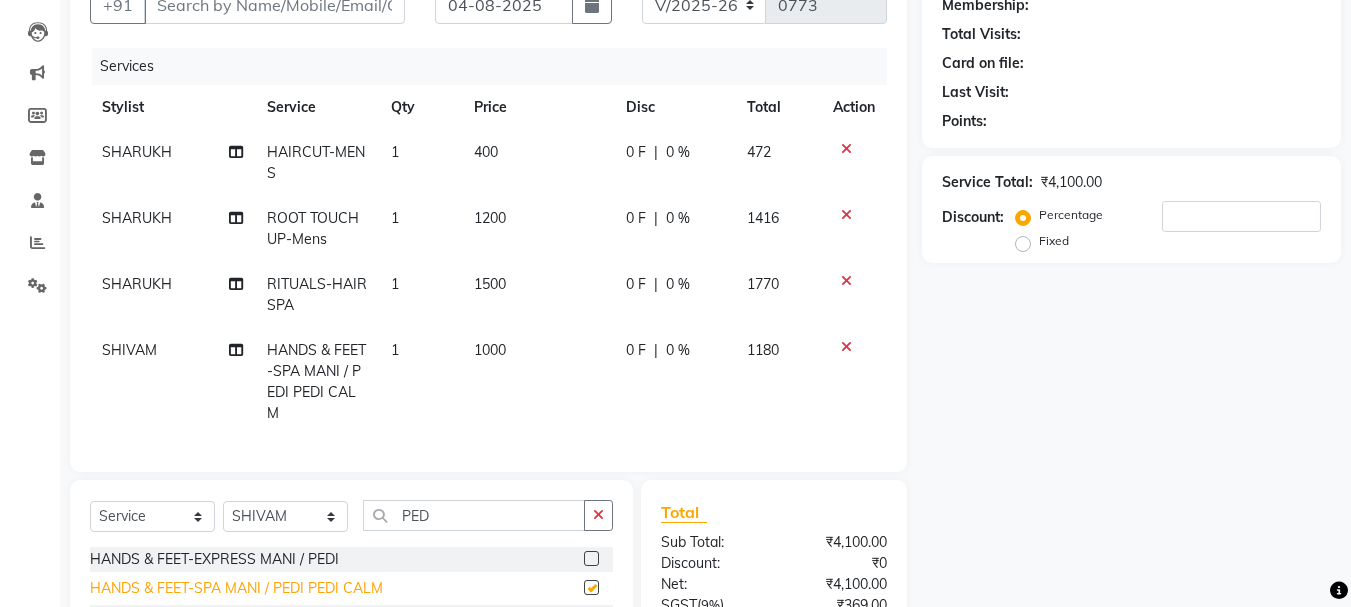 checkbox on "false" 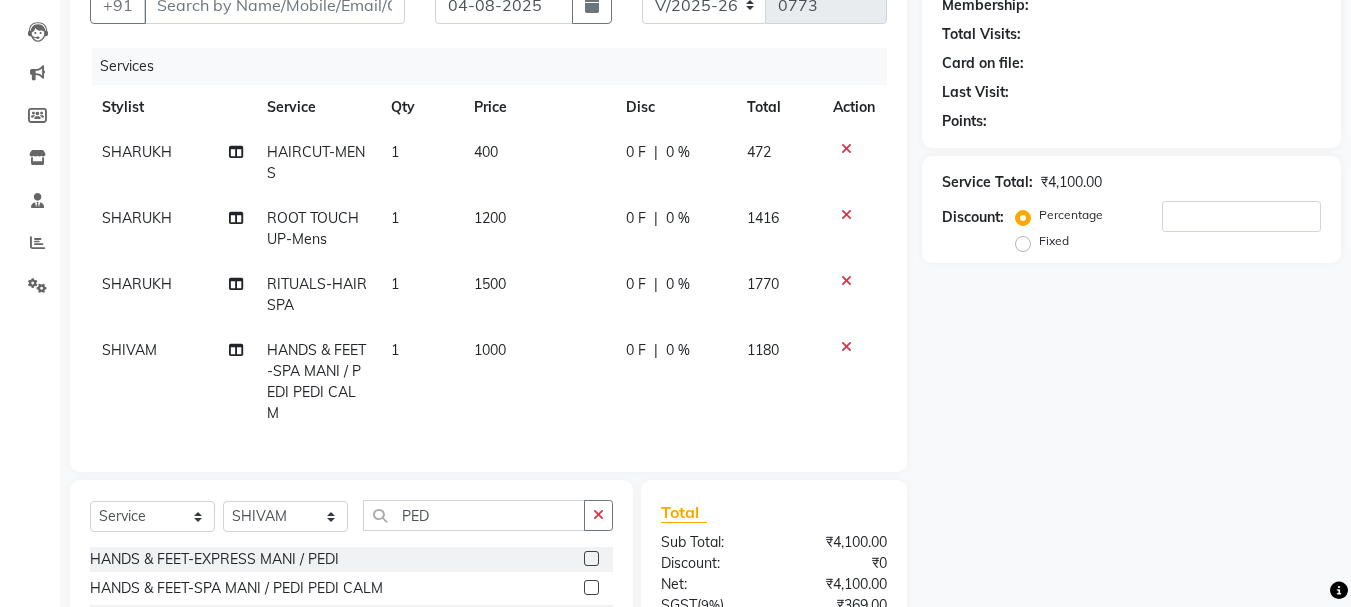 click on "1000" 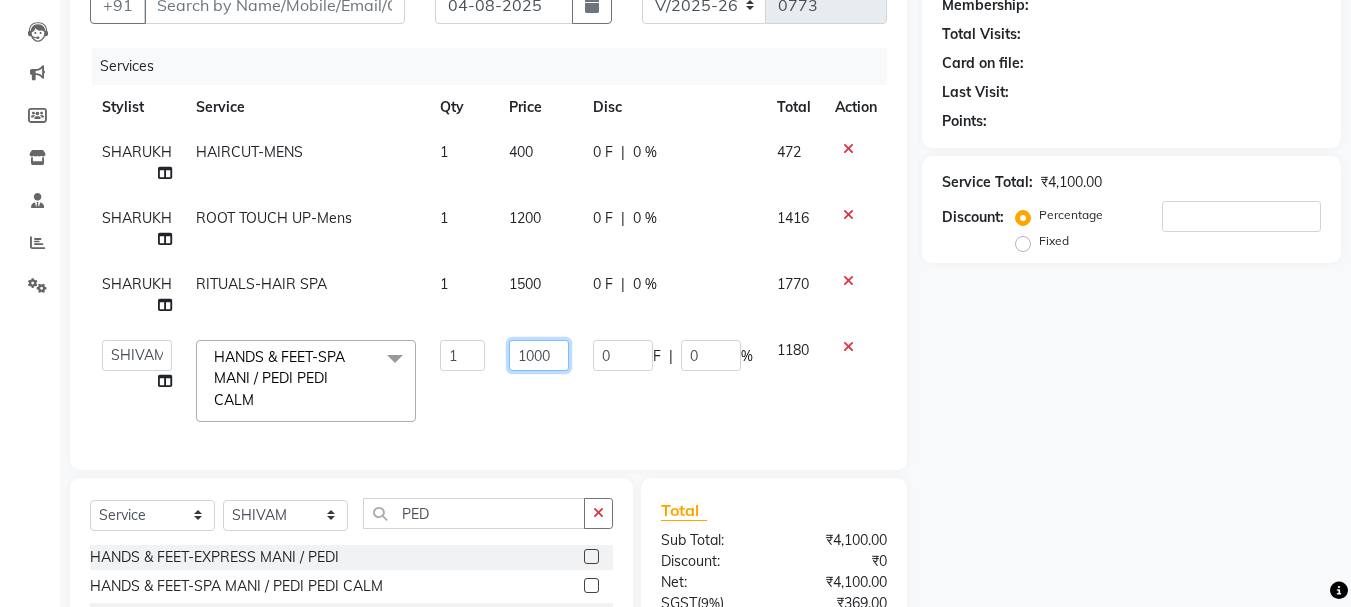click on "1000" 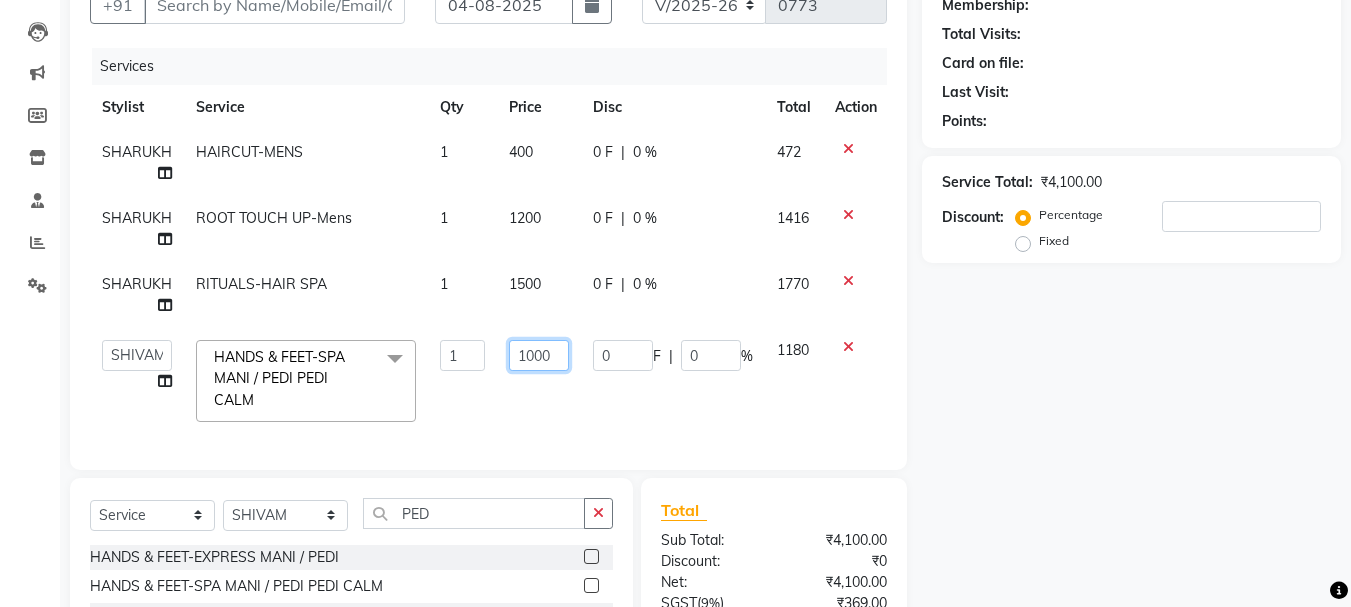 click on "1000" 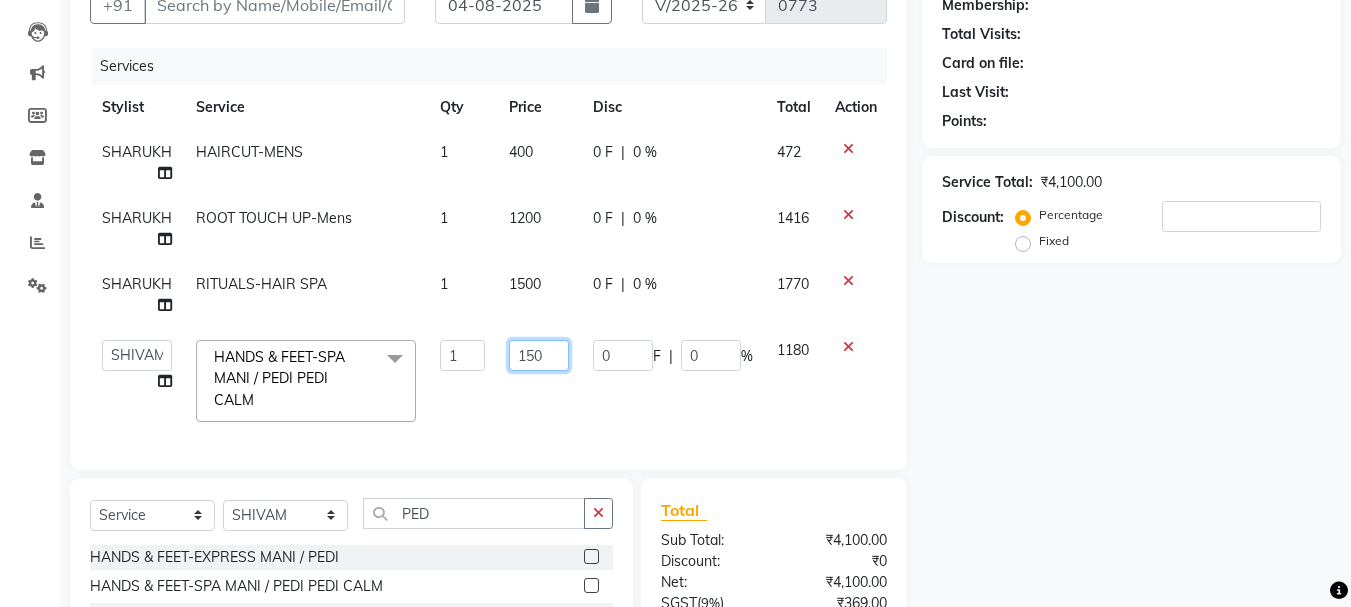 type on "1500" 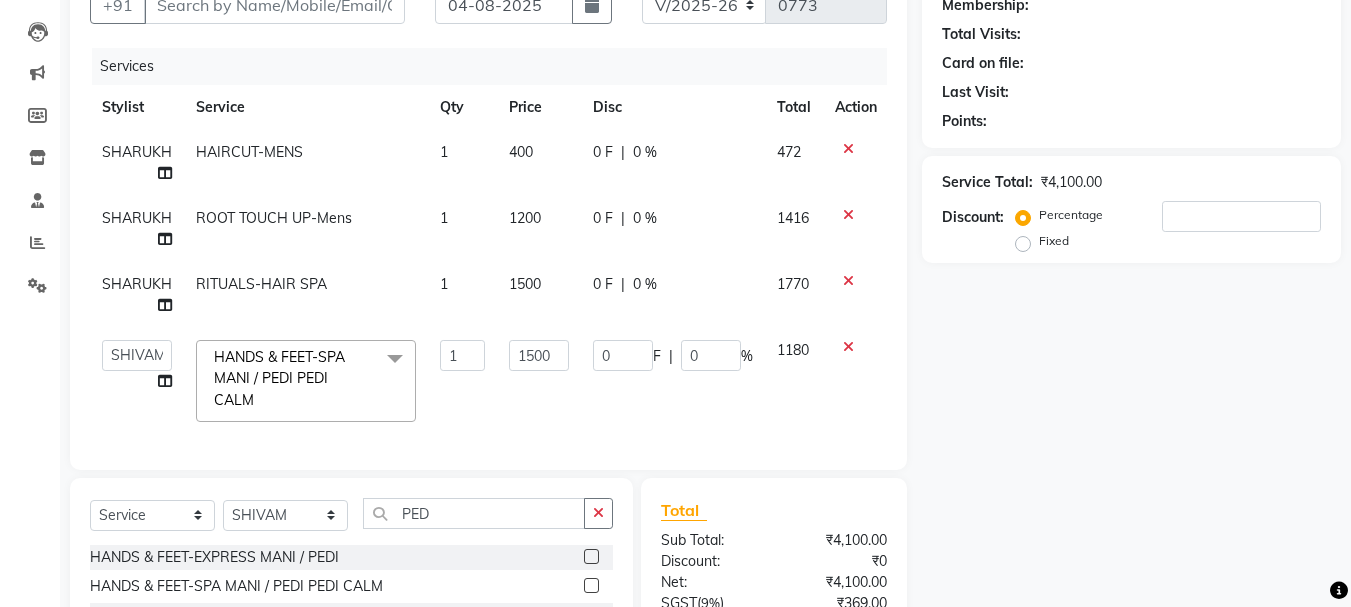 click on "1500" 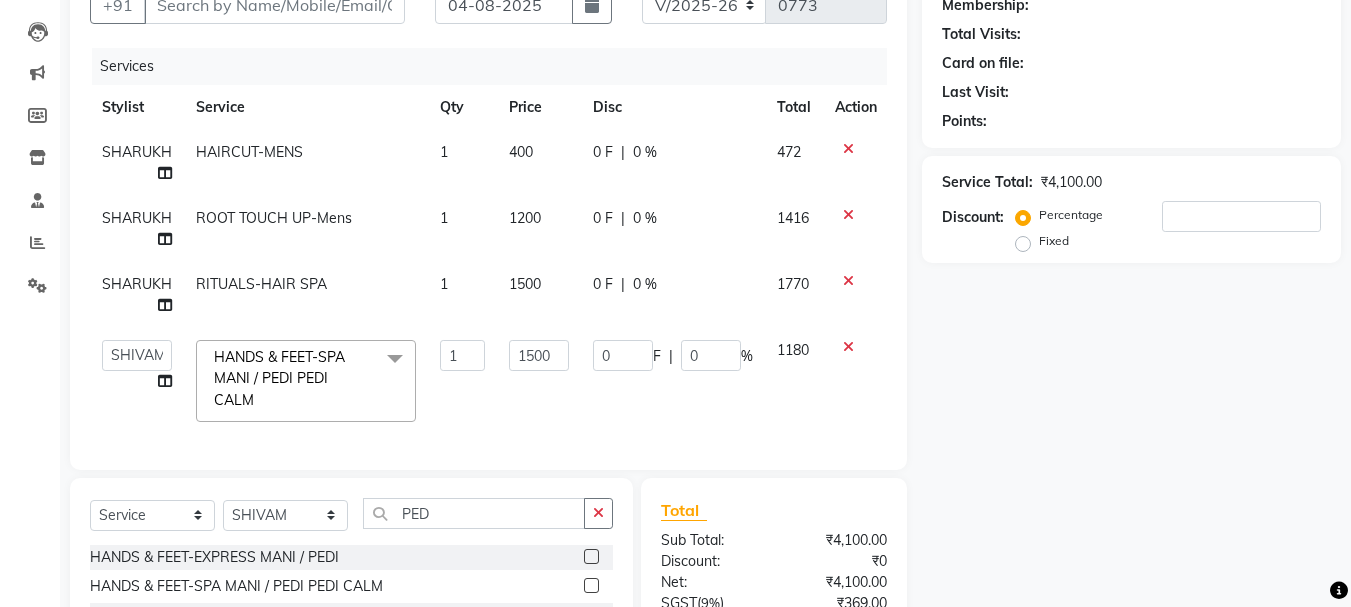 select on "80576" 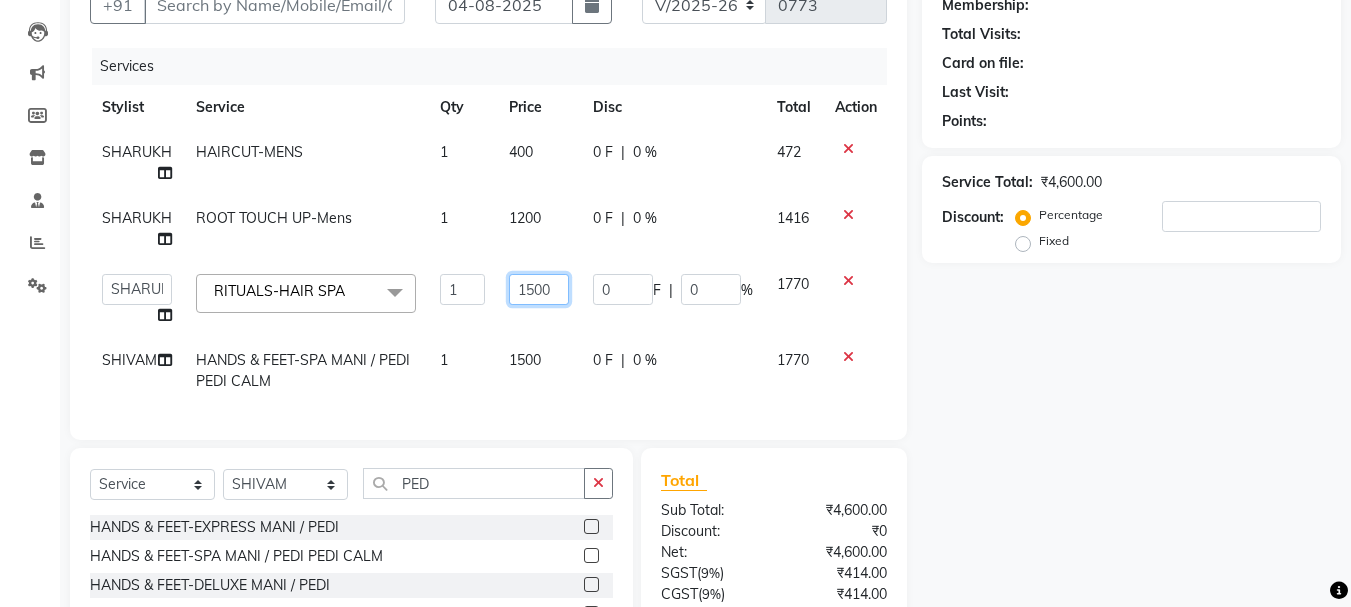 click on "1500" 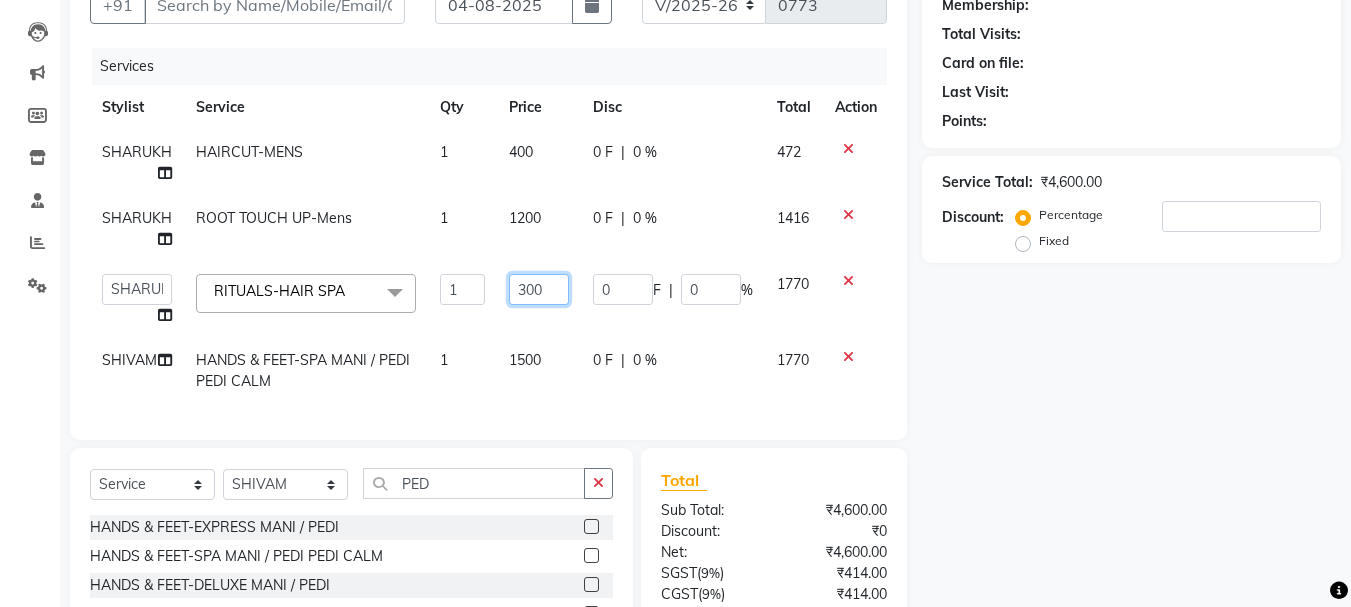 type on "3000" 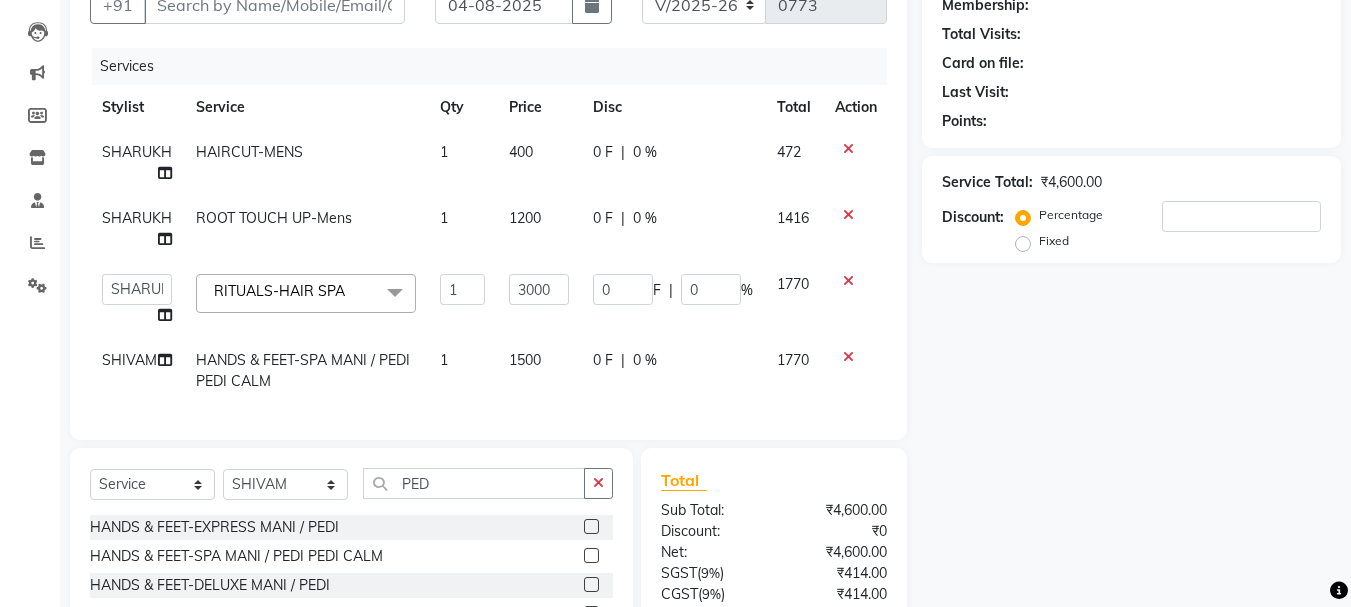 click on "Name: Membership: Total Visits: Card on file: Last Visit:  Points:  Service Total:  ₹4,600.00  Discount:  Percentage   Fixed" 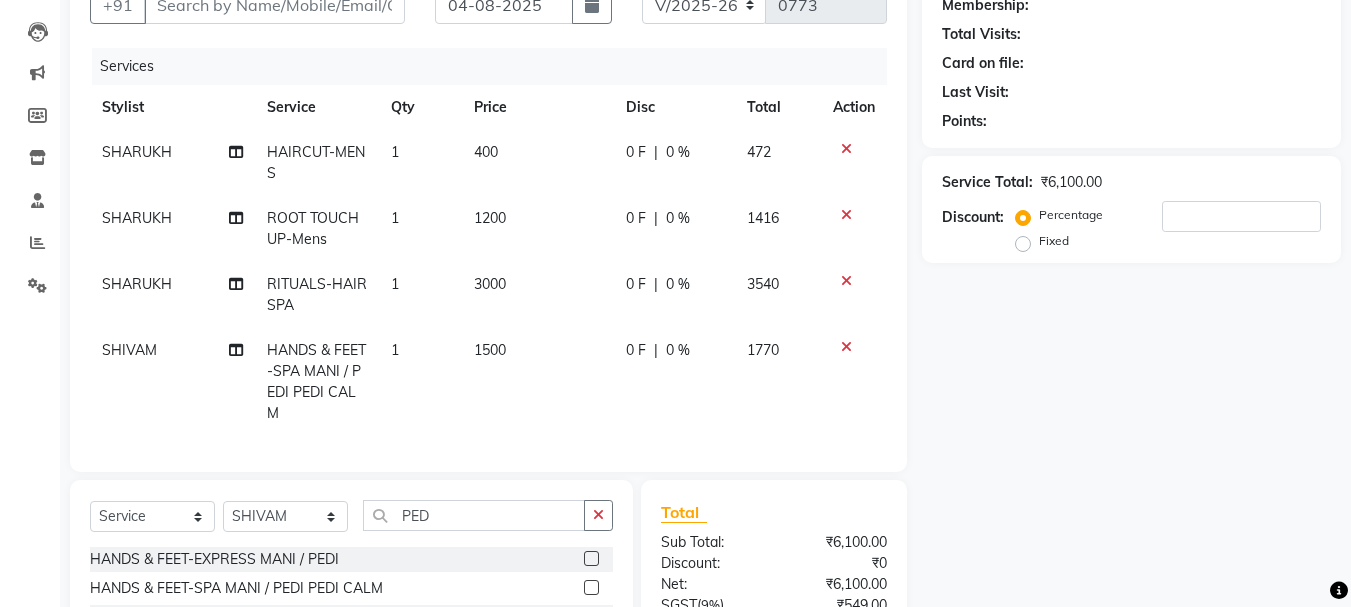 scroll, scrollTop: 0, scrollLeft: 0, axis: both 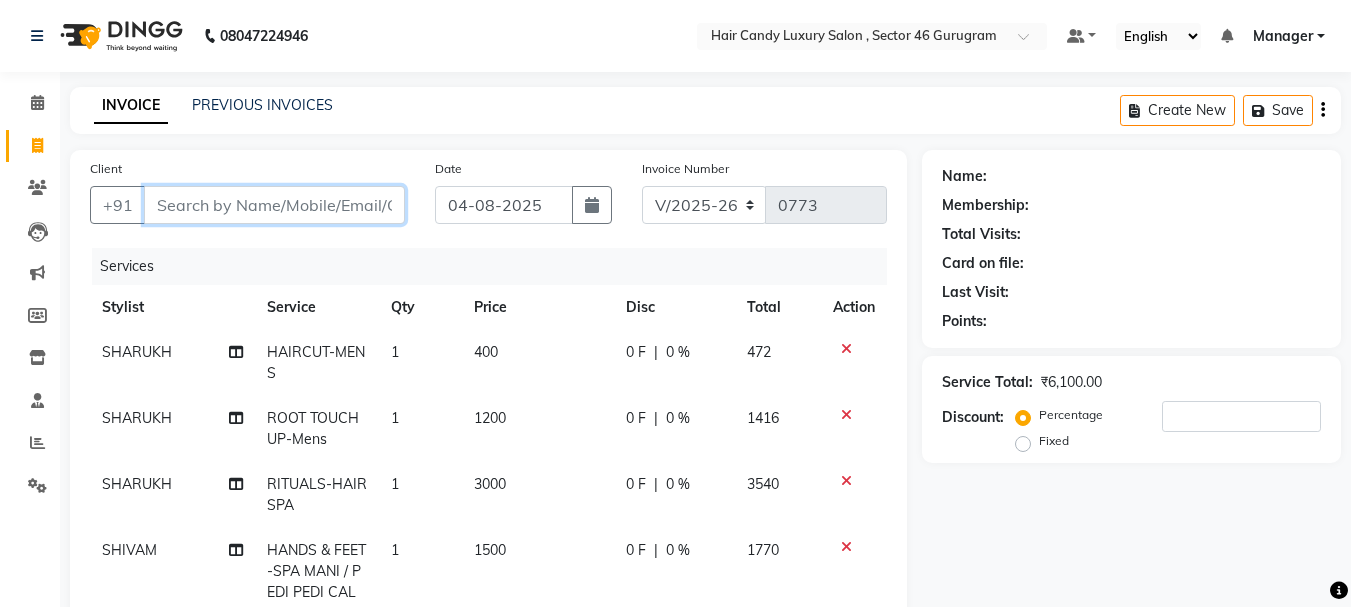 click on "Client" at bounding box center [274, 205] 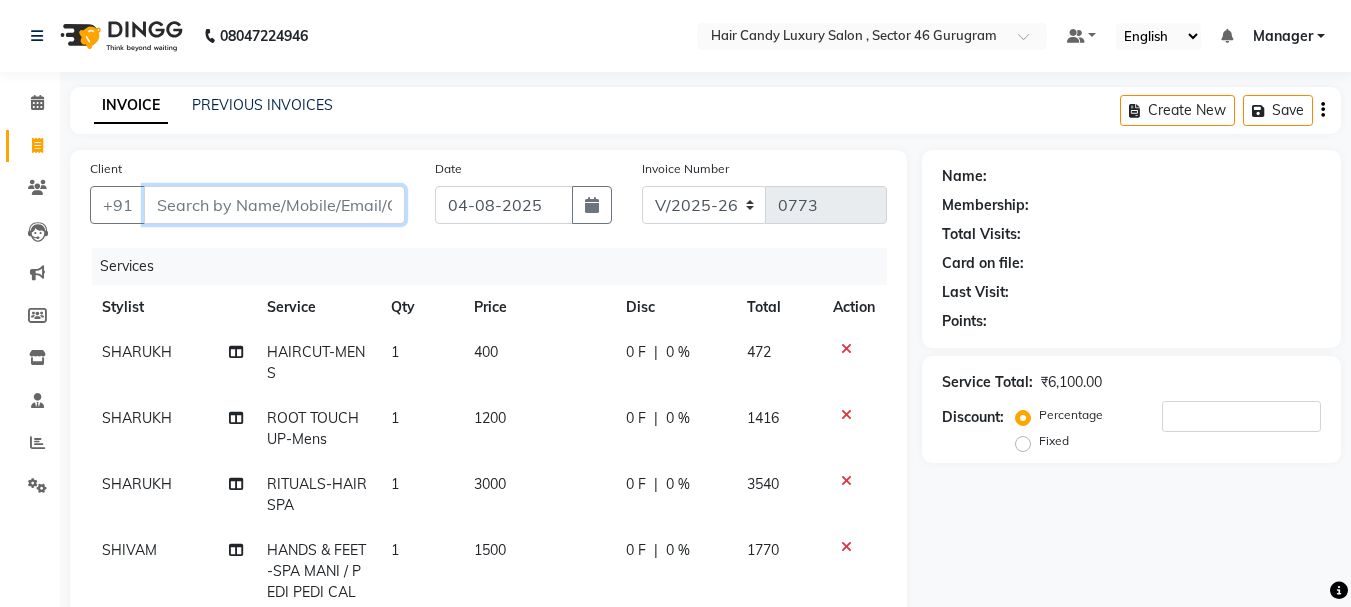 click on "Client" at bounding box center [274, 205] 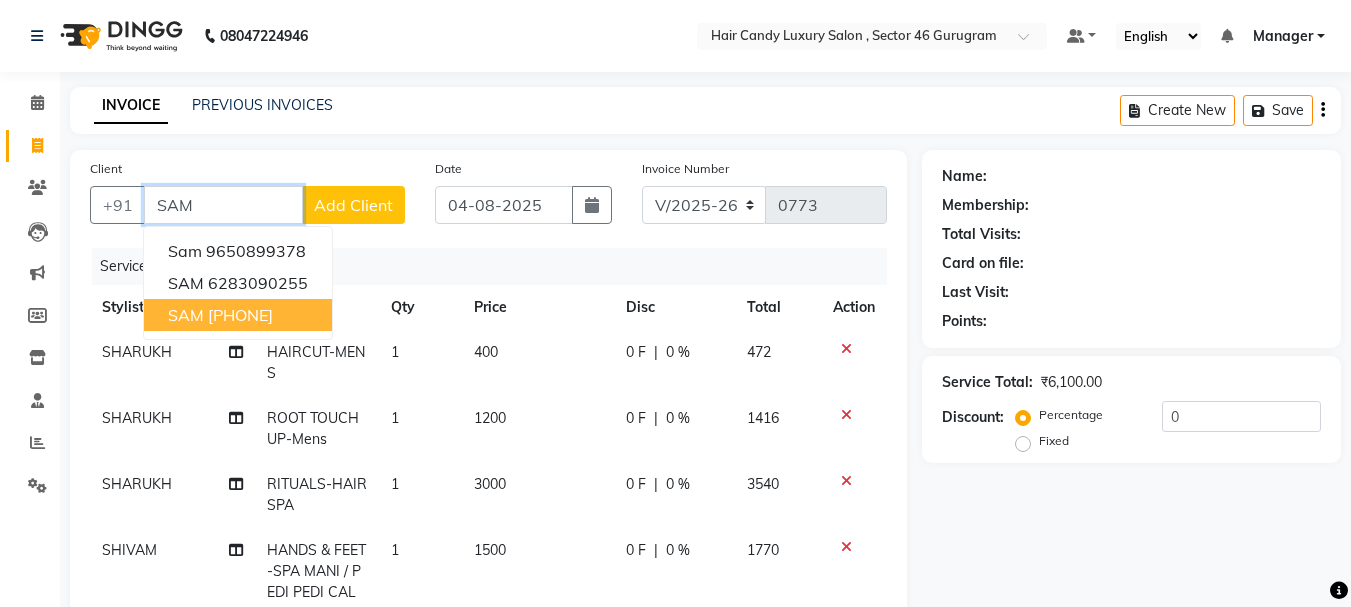 click on "[PHONE]" at bounding box center (240, 315) 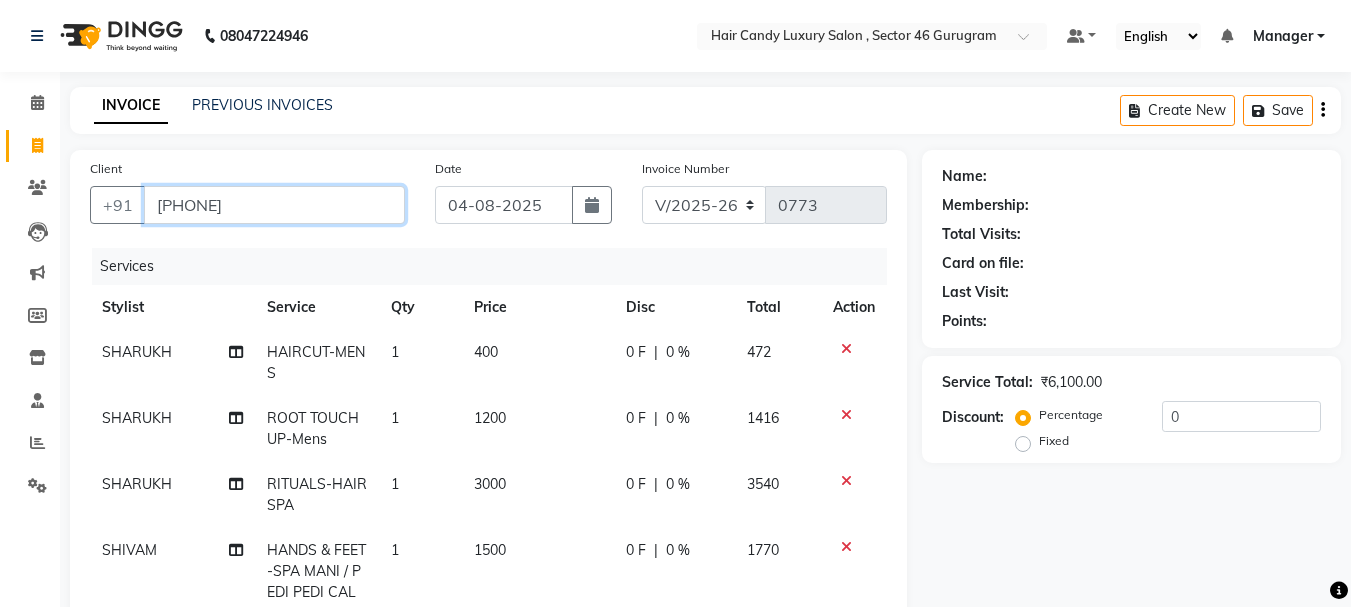 type on "[PHONE]" 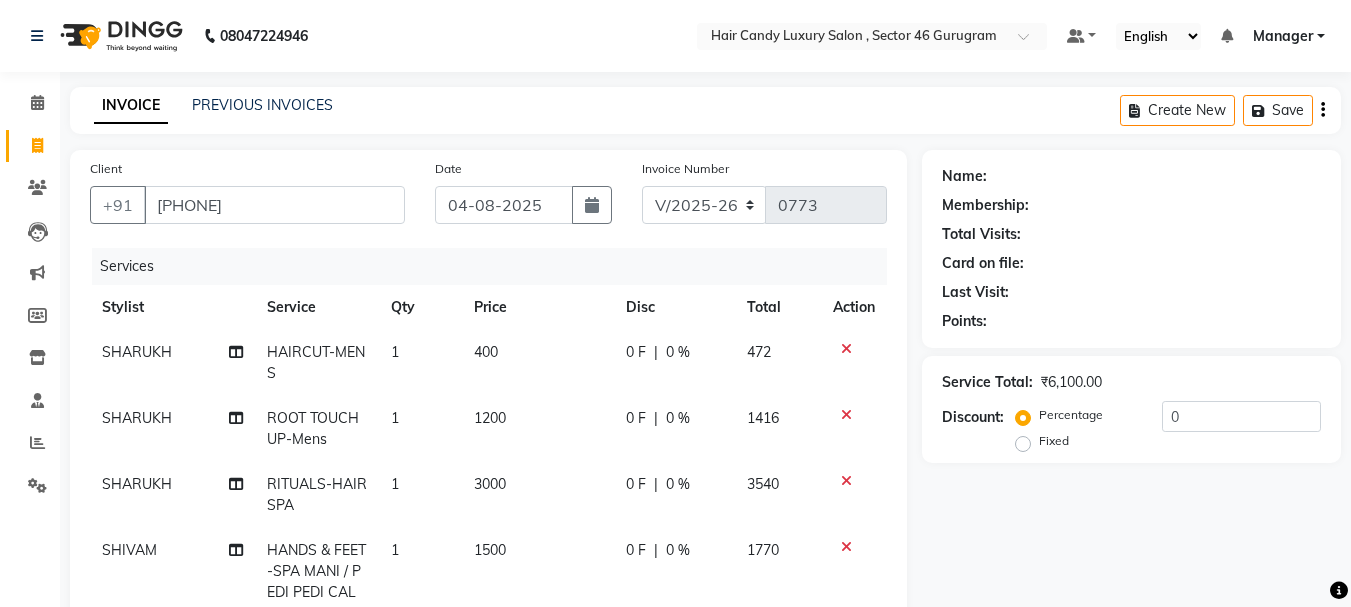 select on "1: Object" 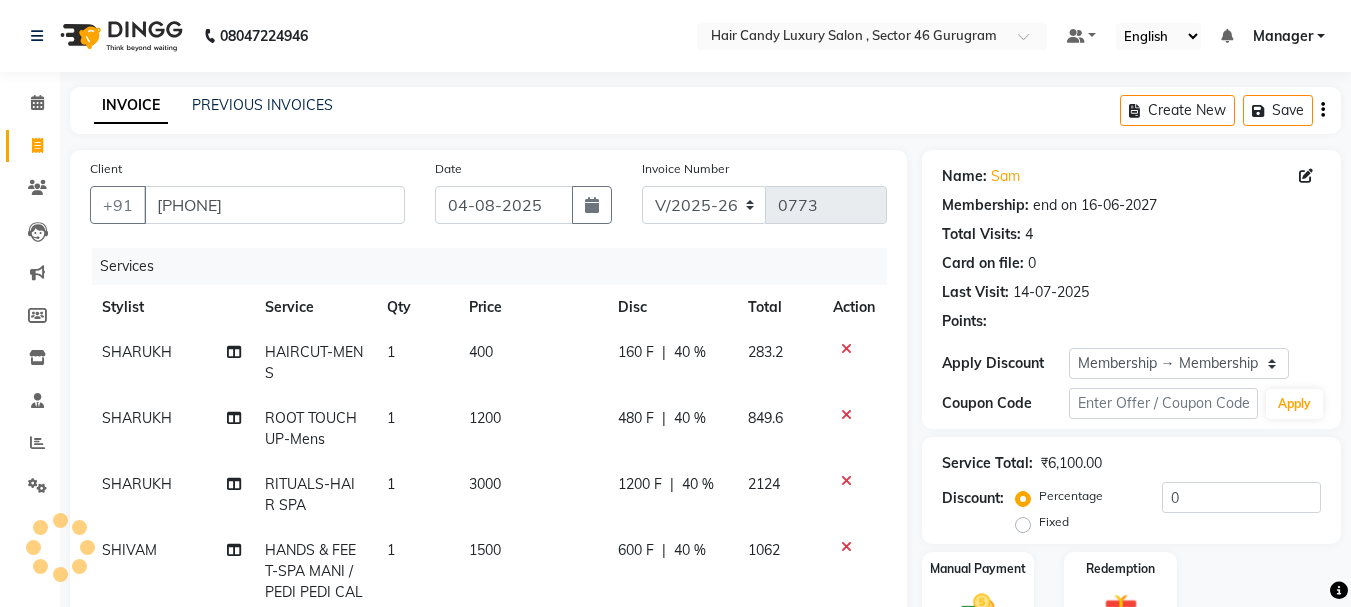 type on "40" 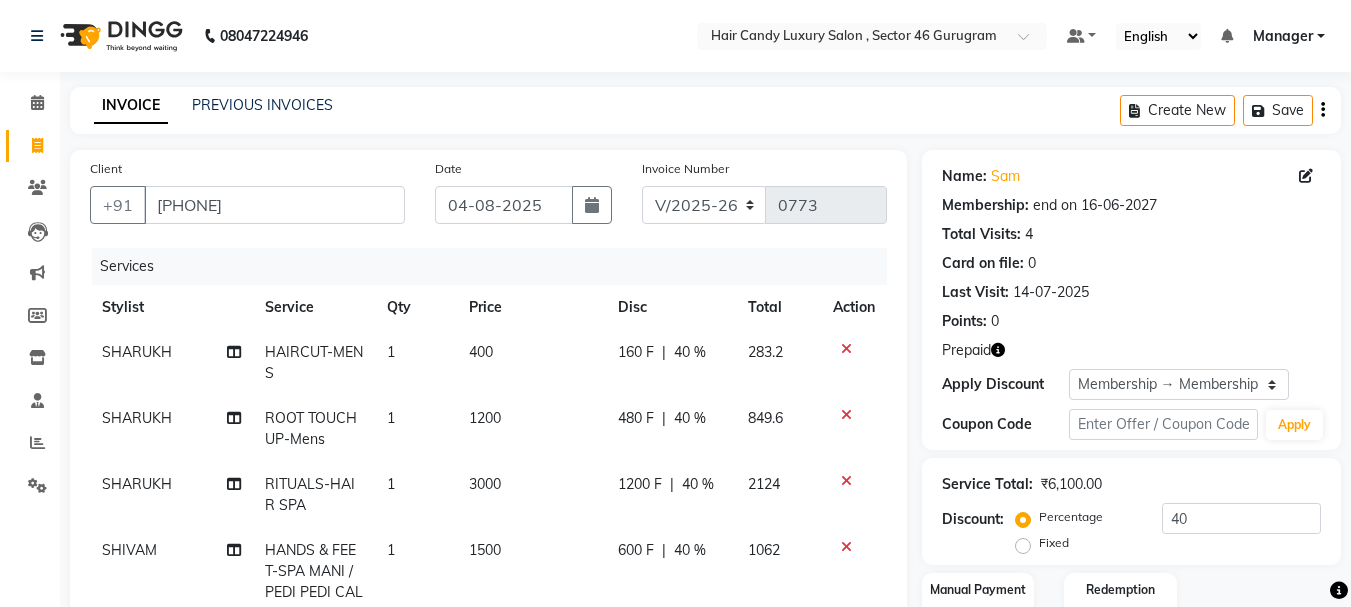 click 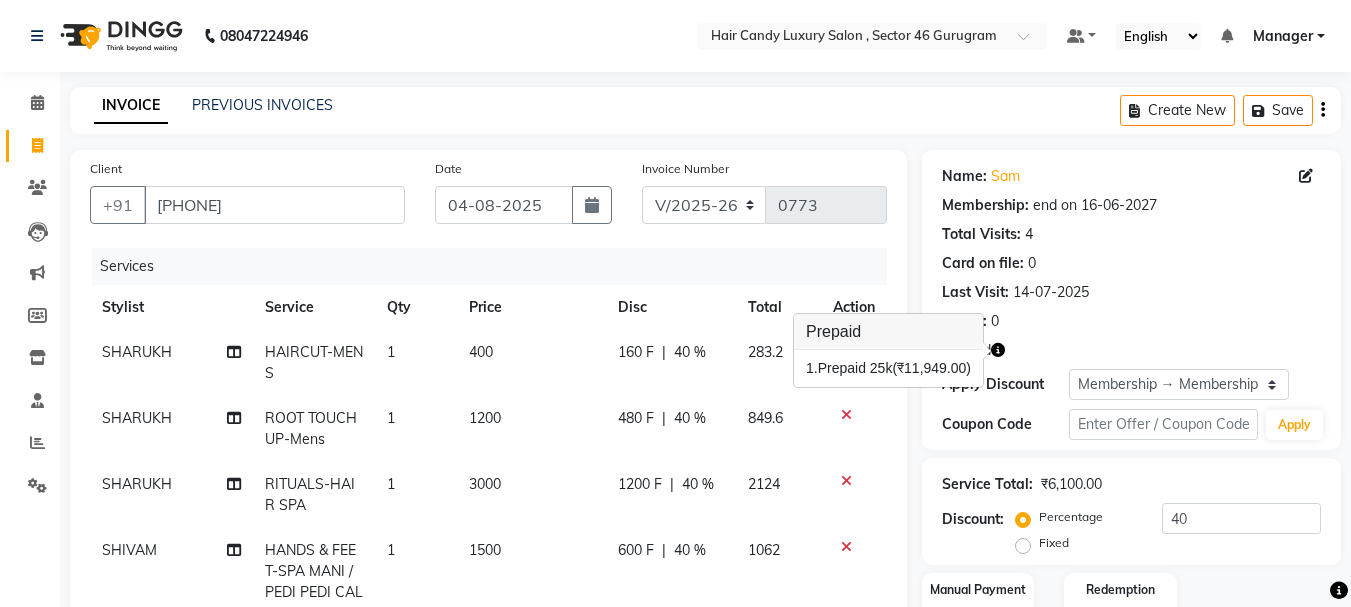 click on "Services" 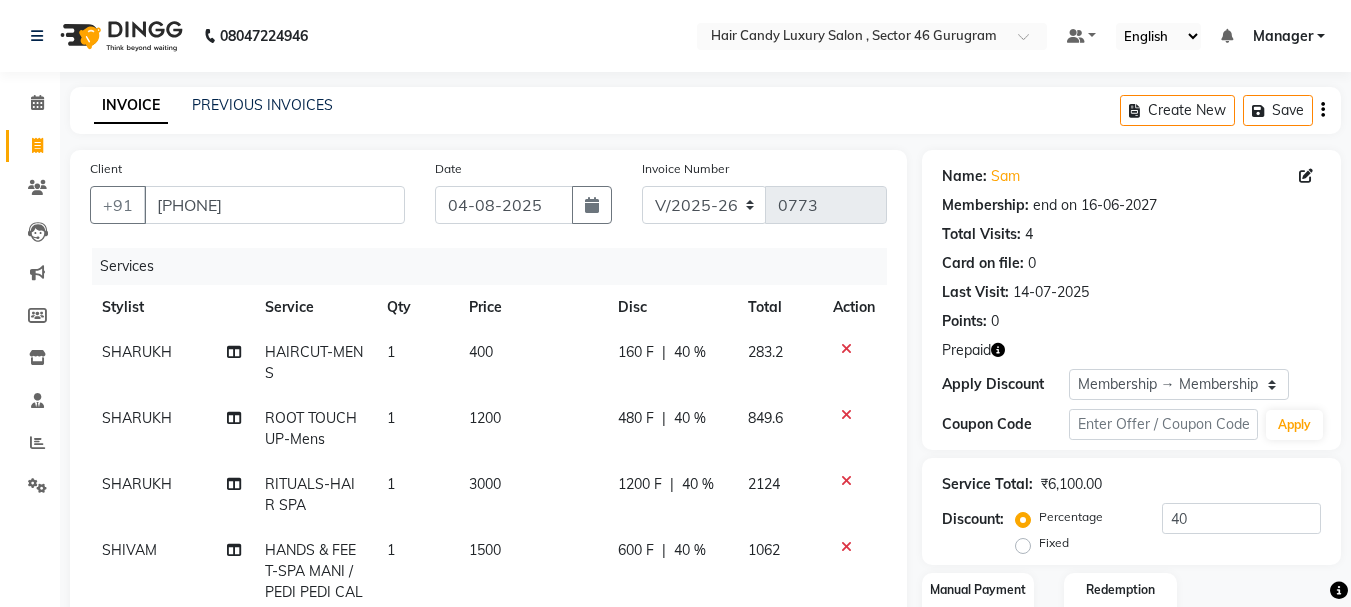 scroll, scrollTop: 100, scrollLeft: 0, axis: vertical 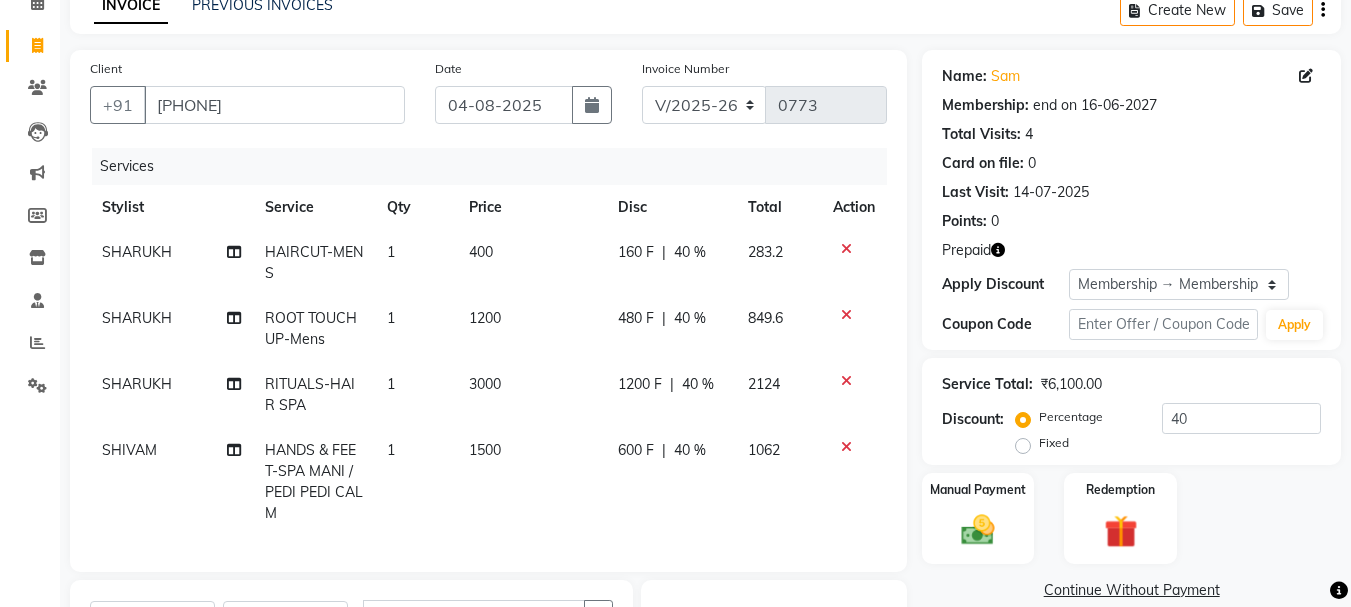 click on "400" 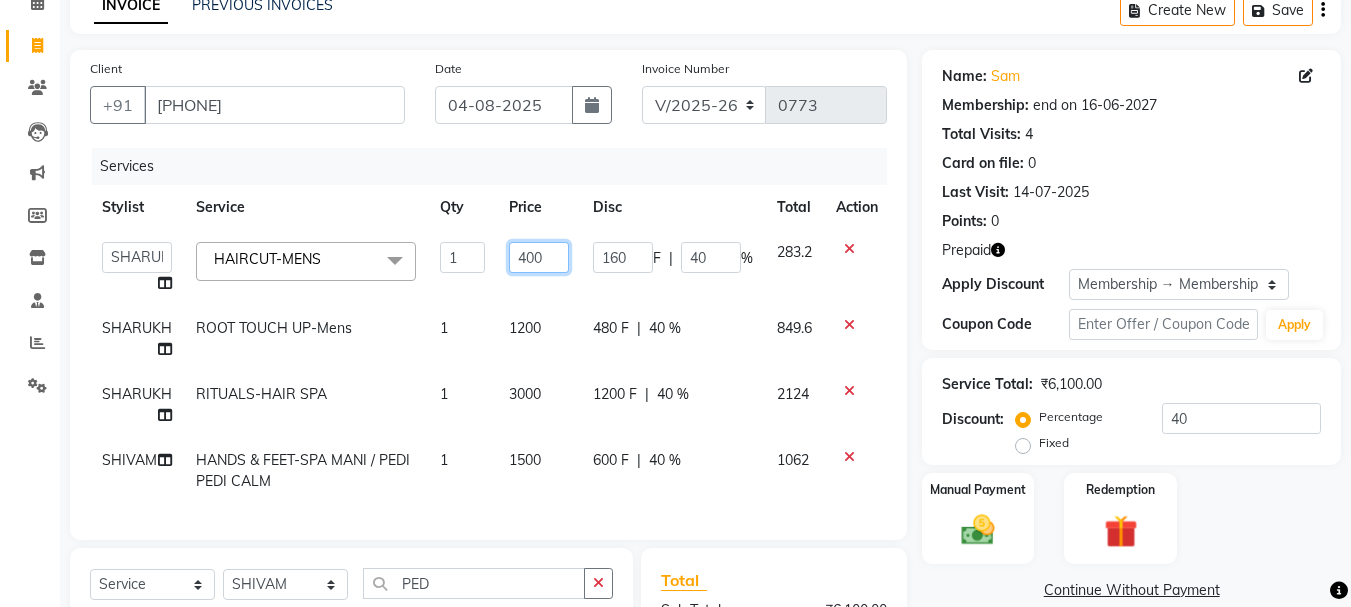 drag, startPoint x: 554, startPoint y: 256, endPoint x: 489, endPoint y: 267, distance: 65.9242 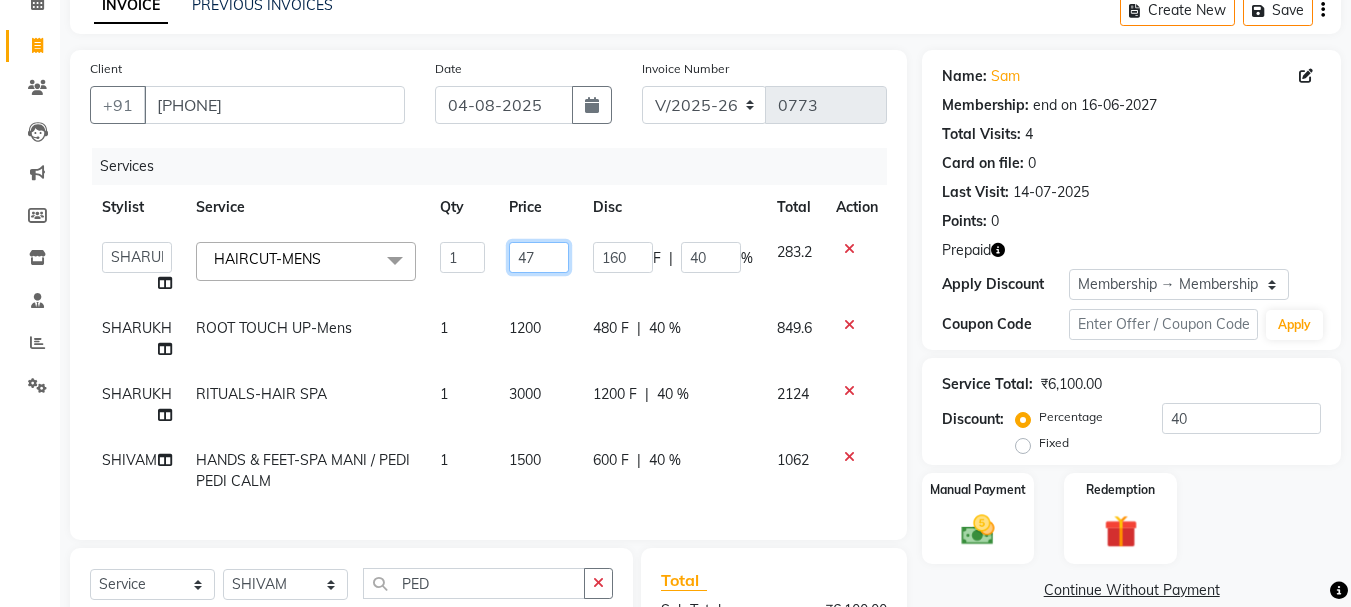 type on "472" 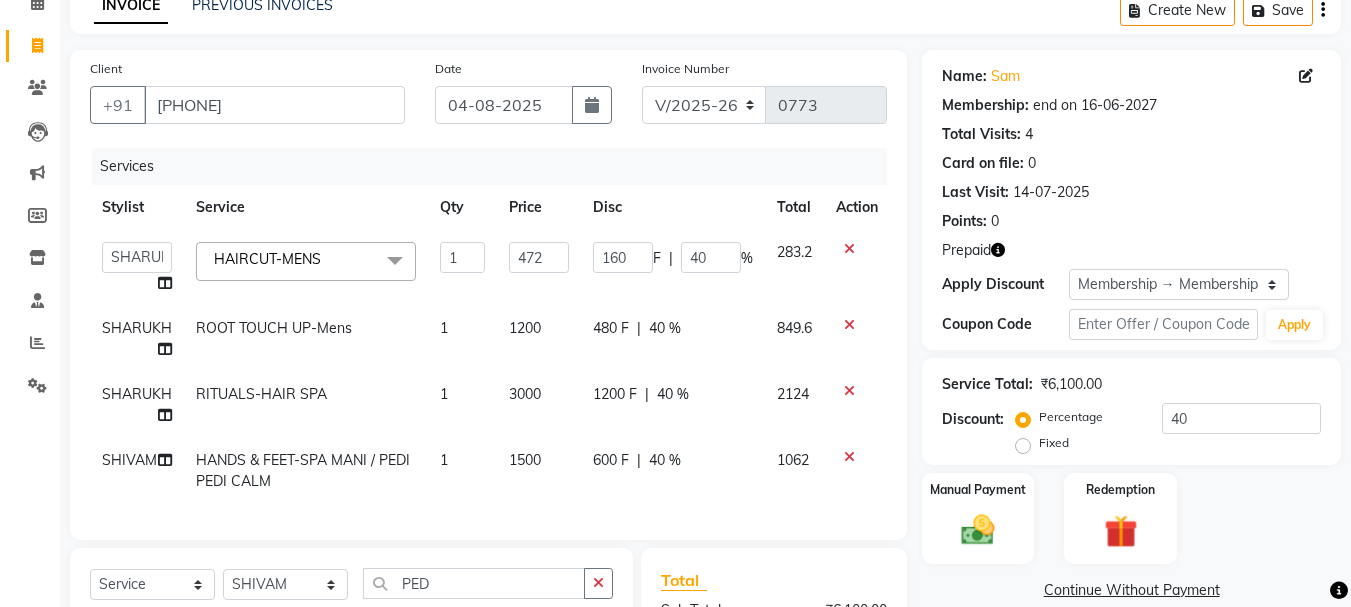 click on "1200" 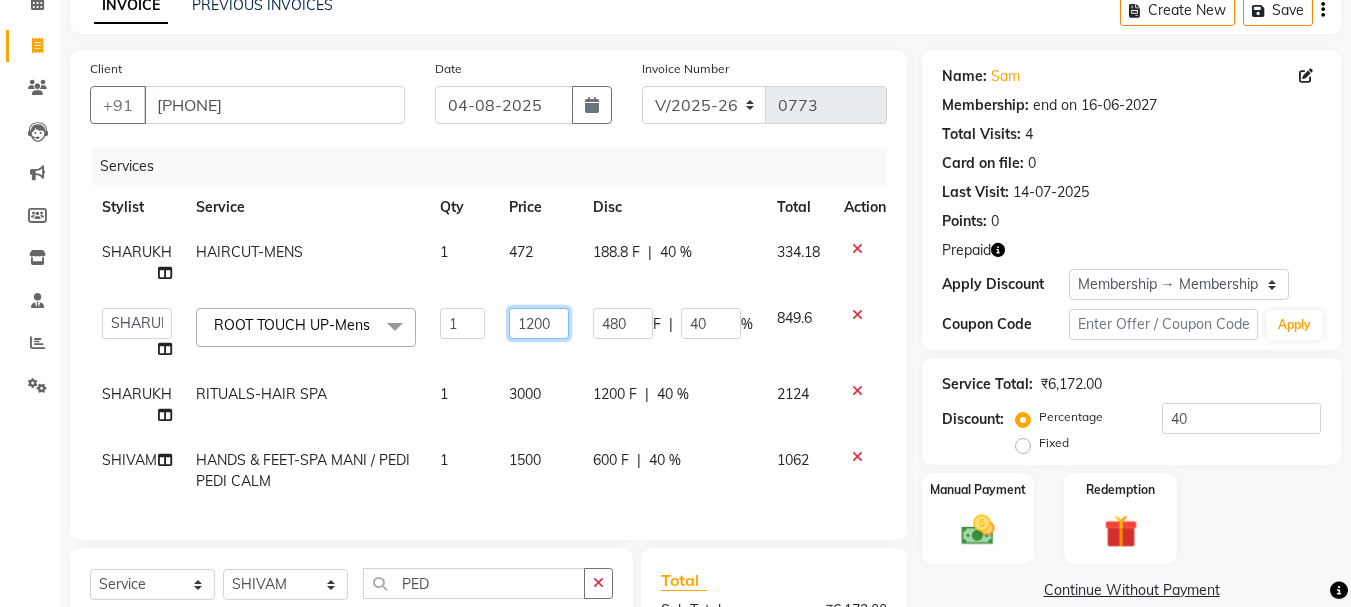 drag, startPoint x: 564, startPoint y: 314, endPoint x: 443, endPoint y: 328, distance: 121.80723 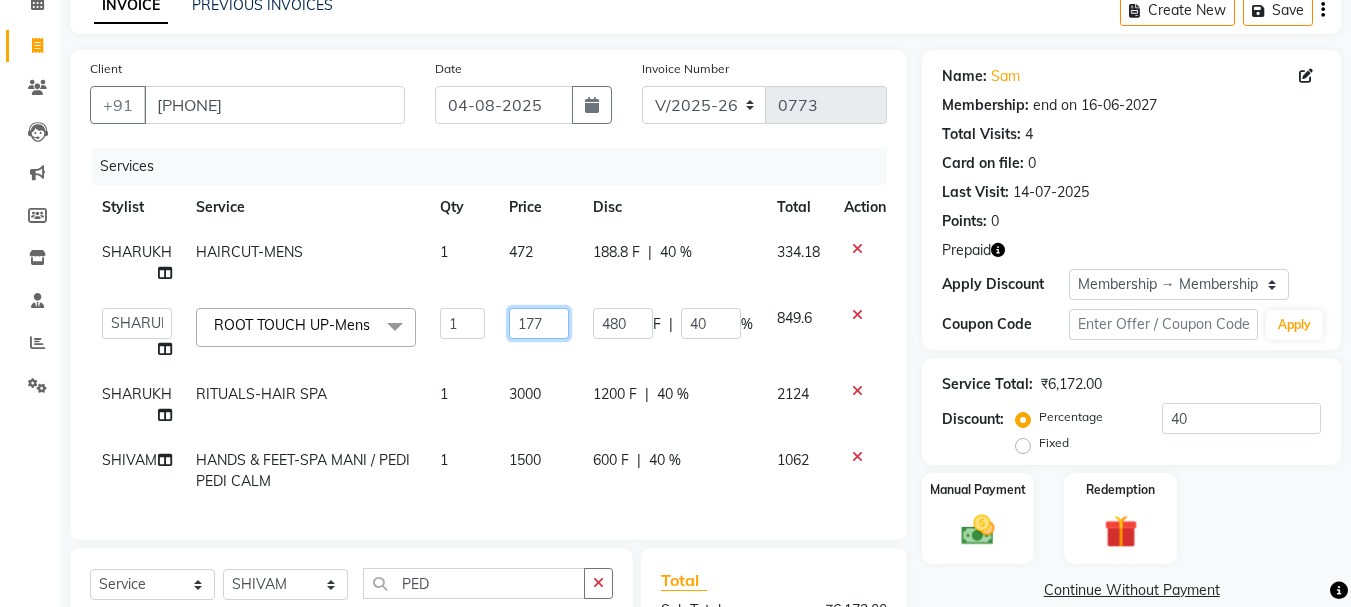 type on "1770" 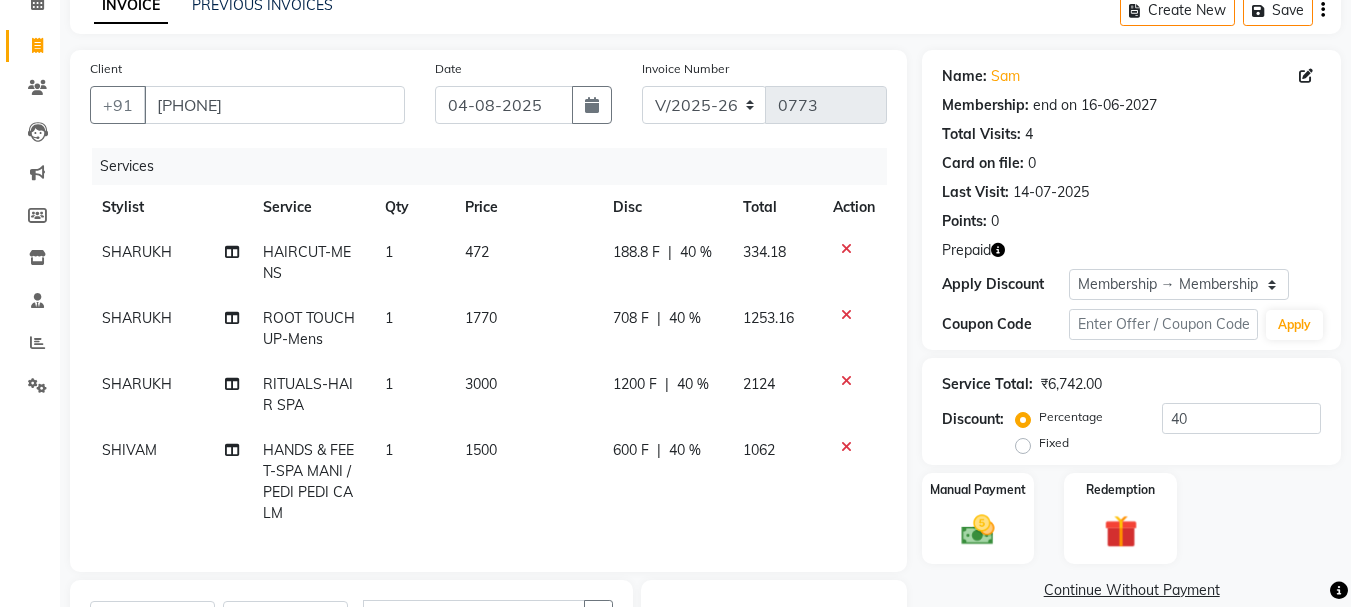 click on "3000" 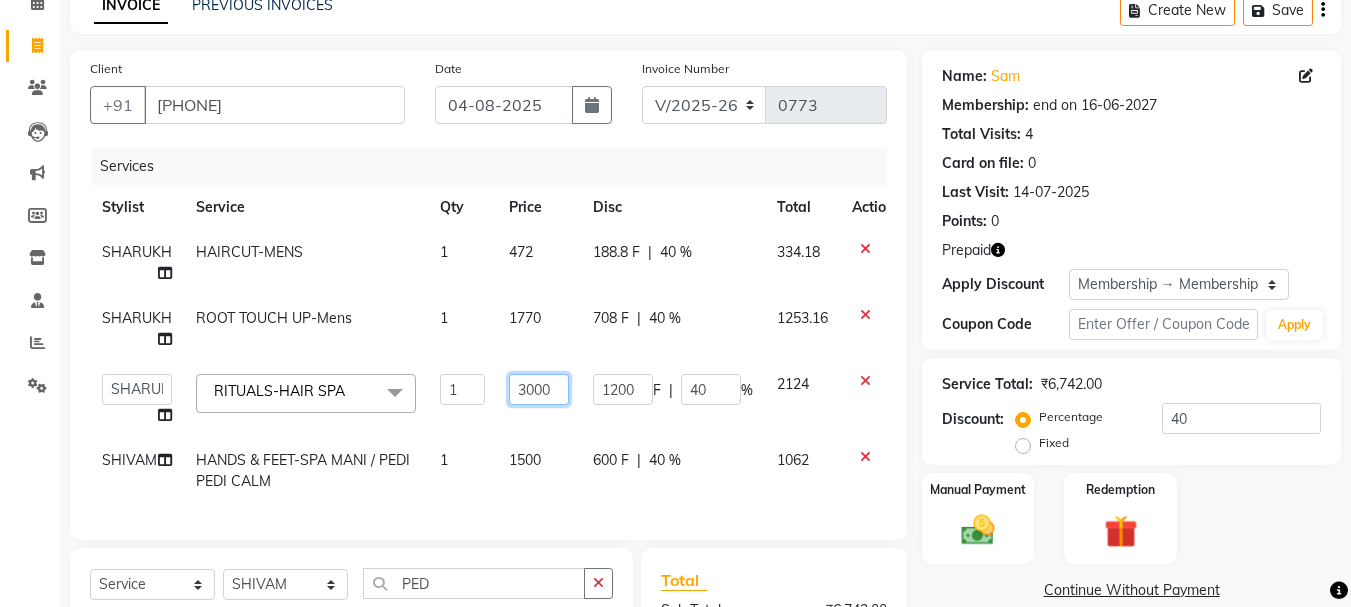 drag, startPoint x: 556, startPoint y: 385, endPoint x: 446, endPoint y: 400, distance: 111.01801 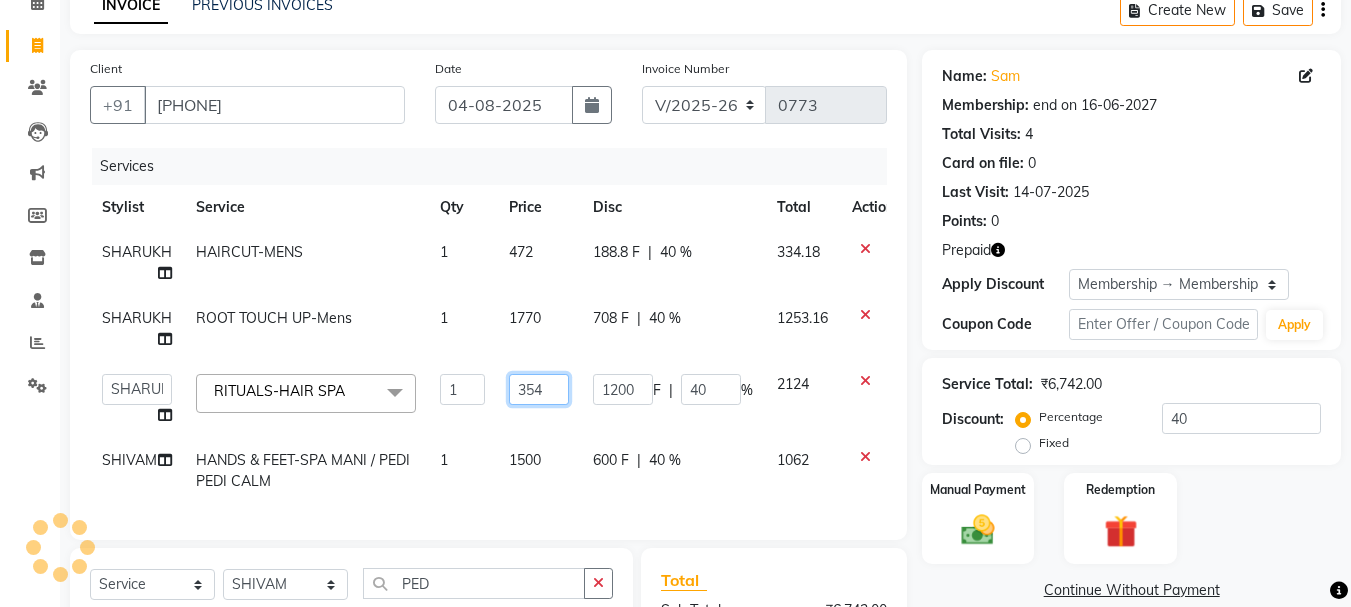 type on "3540" 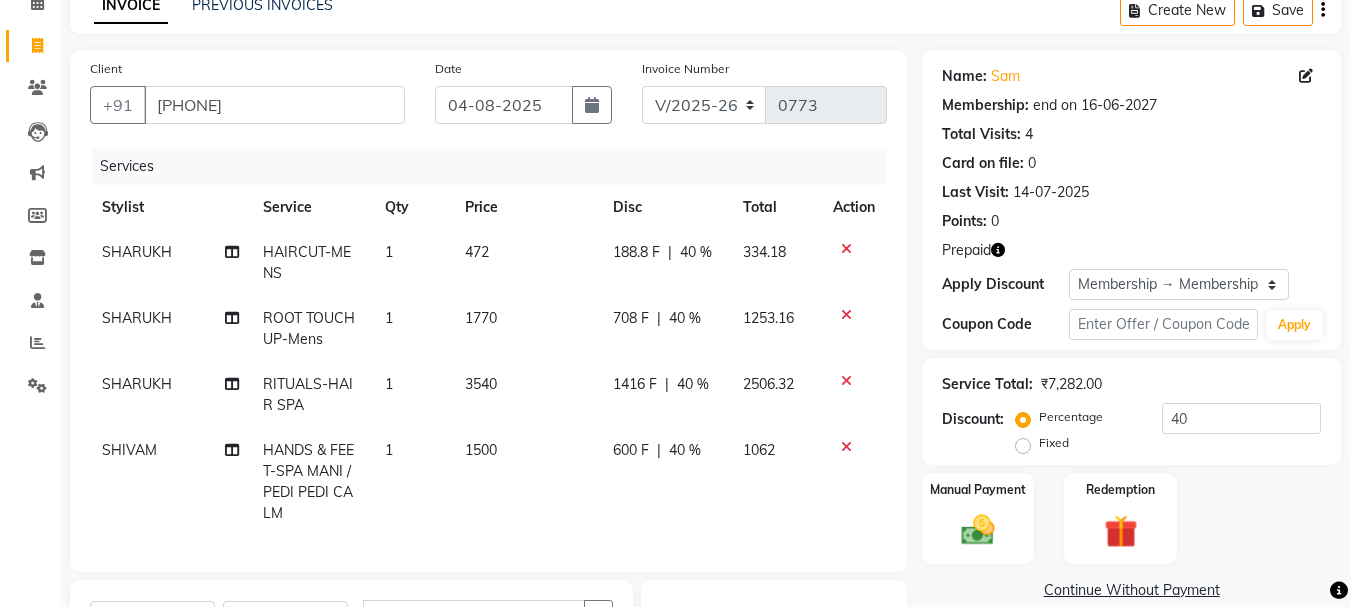 click on "1500" 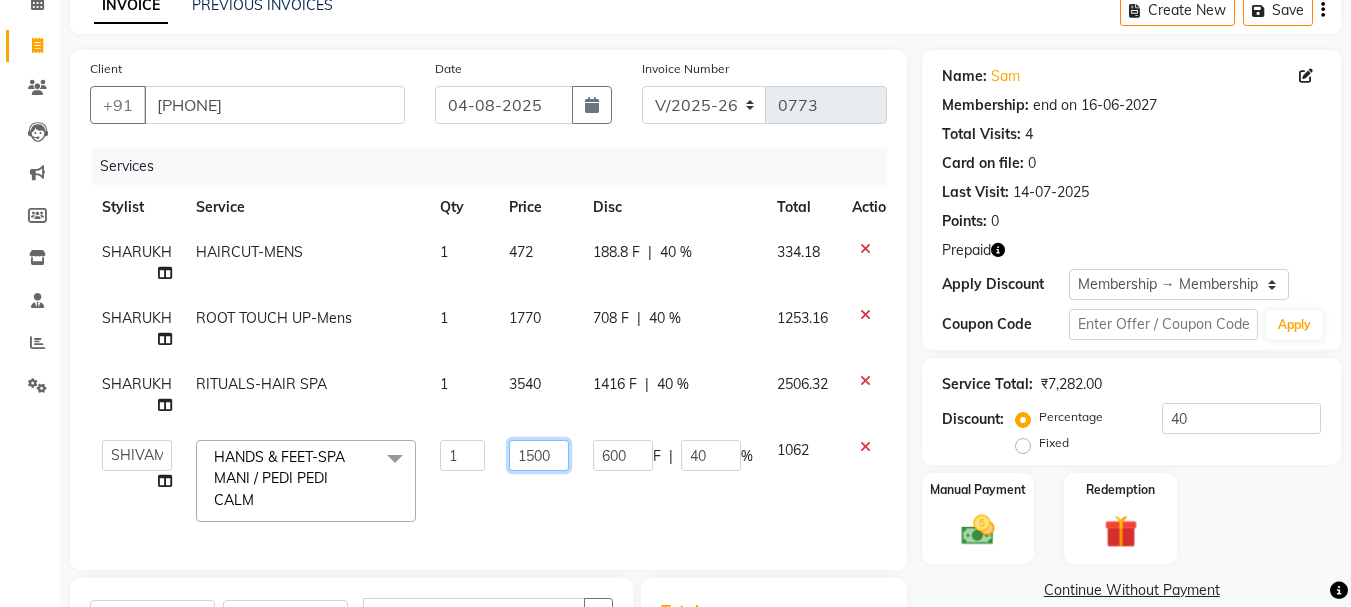 drag, startPoint x: 561, startPoint y: 451, endPoint x: 462, endPoint y: 454, distance: 99.04544 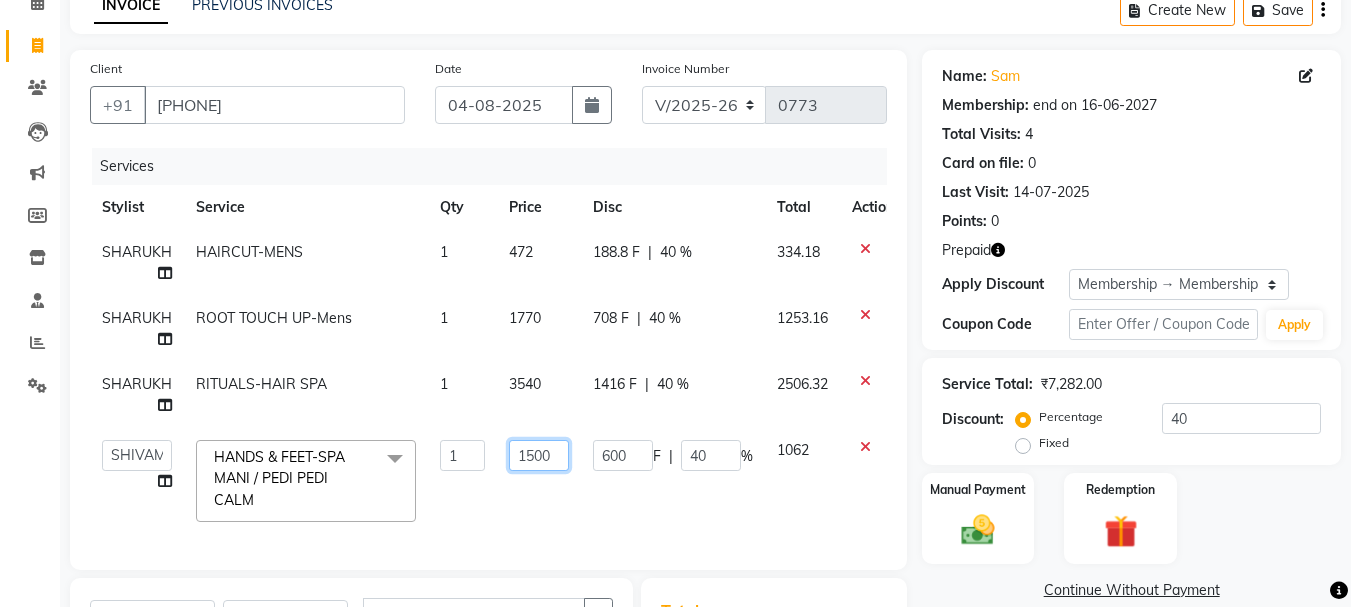 click on "ADITI   BILAL   DANISH   Manager   Manager    RINKI VALECHA   SAVITRI   SHADAB   SHARUKH   SHIVAM   SUNNY   UMESH  HANDS & FEET-SPA MANI / PEDI PEDI CALM  x HAIRCUT-MENS BEARD TRIM / SHAVE-Mens BEARD COLOR-Mens MENS STYLING WAX FULL ARMS FULL LEGS DANDRUFF TREATMENT HAIR SPA REGULAR HAIRCUT / BEARD O3+ CLEANUP BRAZILIAN UPPERLIP/NOSE/FORHEAD  SIDELOCKS WAX HAIR WASH LOREAL-Mens NASHI/MILKSHAKE WASH-Mens KERASTASE/ TREATMENT WASH-Mens HEAD MASSAGE-Mens ROOT TOUCH UP-Mens AMONIA FREE COLOR-Mens HIGHLIGHTS-Mens KERATIN-Mens HAIR SMOOTHENING-Mens HAIR REBONDING-womens HAIRCUT-womens HAIRCUT - CHILD-womens HAIR WASH LOREAL-womens PREMIUM WASH-womens HAIR CARE-BLOW DRY HAIR CARE-HAIR STRAIGHTENING HAIR CARE-IRON CURLS/TONG/CRIMPING HAIR CARE-HAIR STYLING / HAIRDOS HAIR CARE-HEAD MASSAGE COLOR SERVICES-TOUCH UP COLOR SERVICES-TOUCHUP INOA COLOR SERVICES-TOUCH UP SCHWARSKOPF COLOR SERVICES-GLOBAL COLOR SERVICES-HIGHLIGHTS COLOR SERVICES-BALYAGE COLOR SERVICES-OMBRE COLOR SERVICES-GLOBAL WITH BALYAGE TEXTURE-KERATIN" 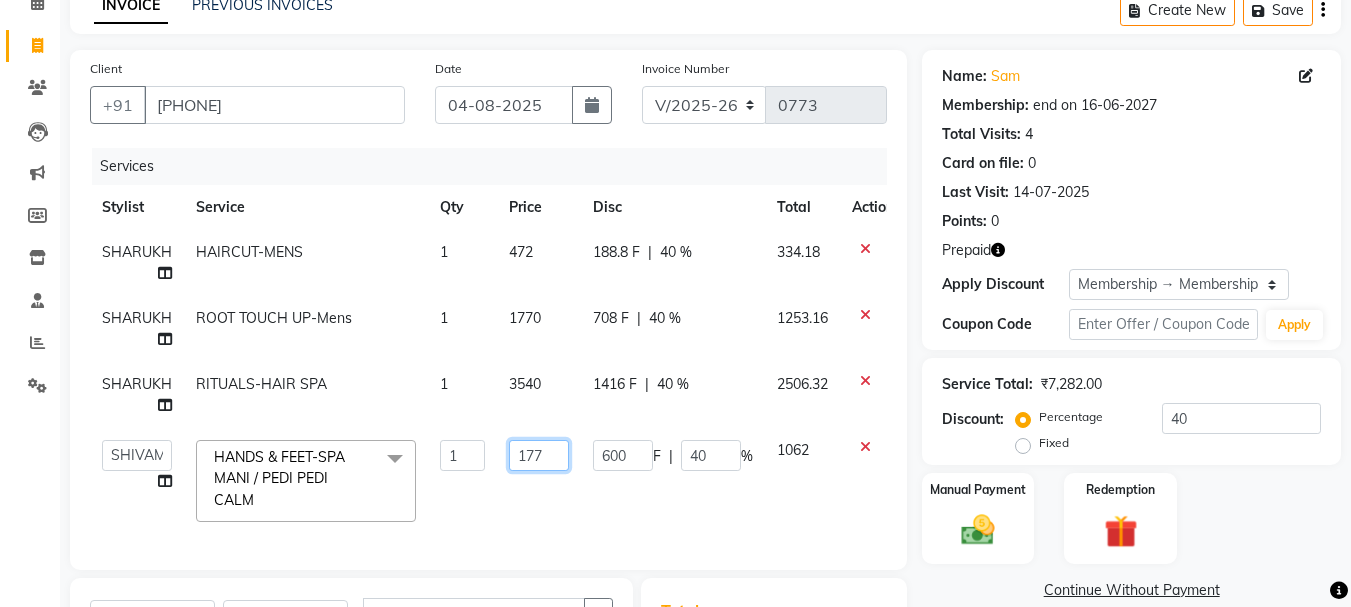 type on "1770" 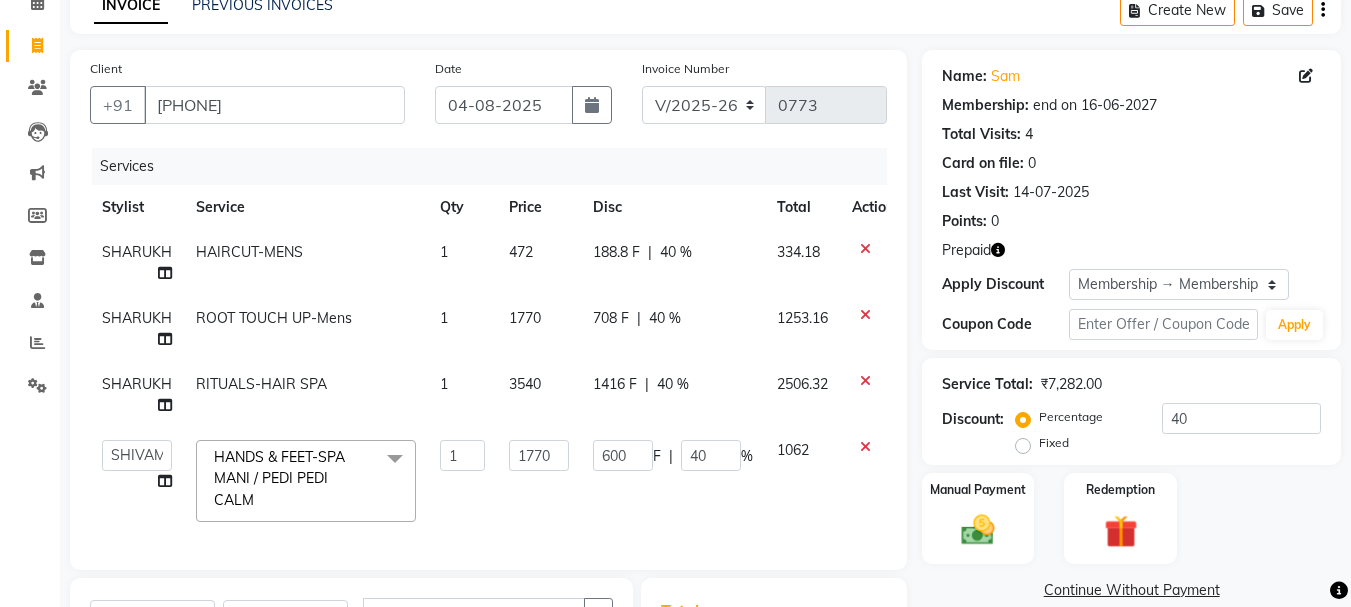 click on "1770" 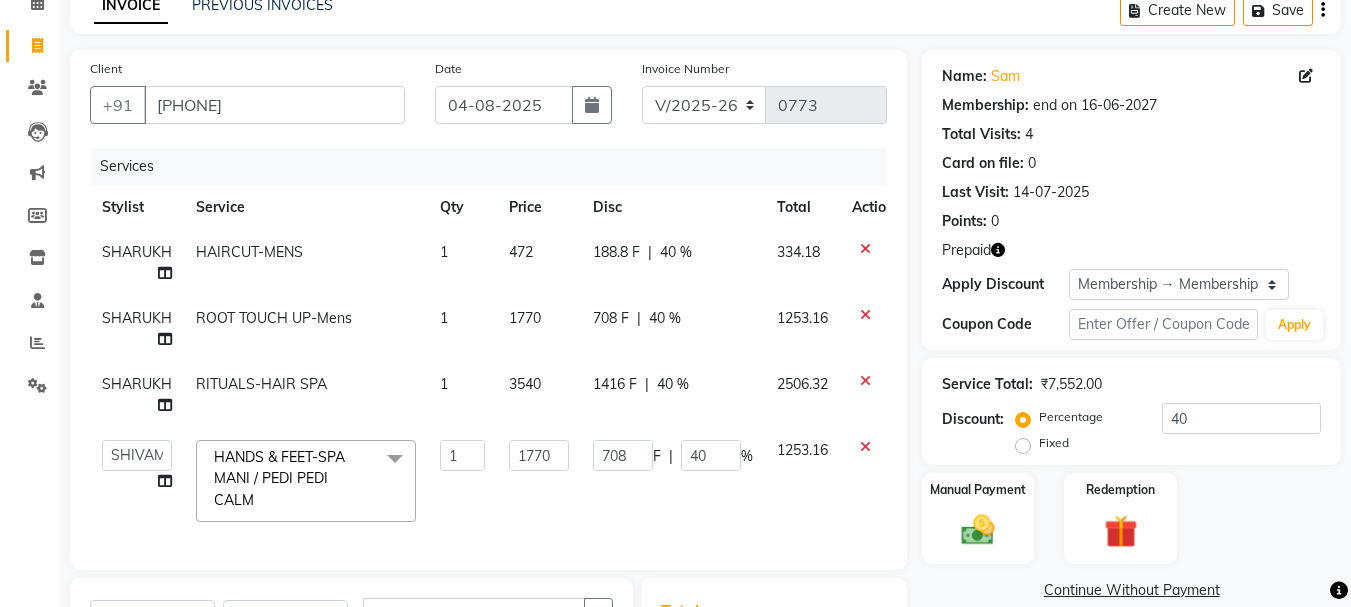 scroll, scrollTop: 400, scrollLeft: 0, axis: vertical 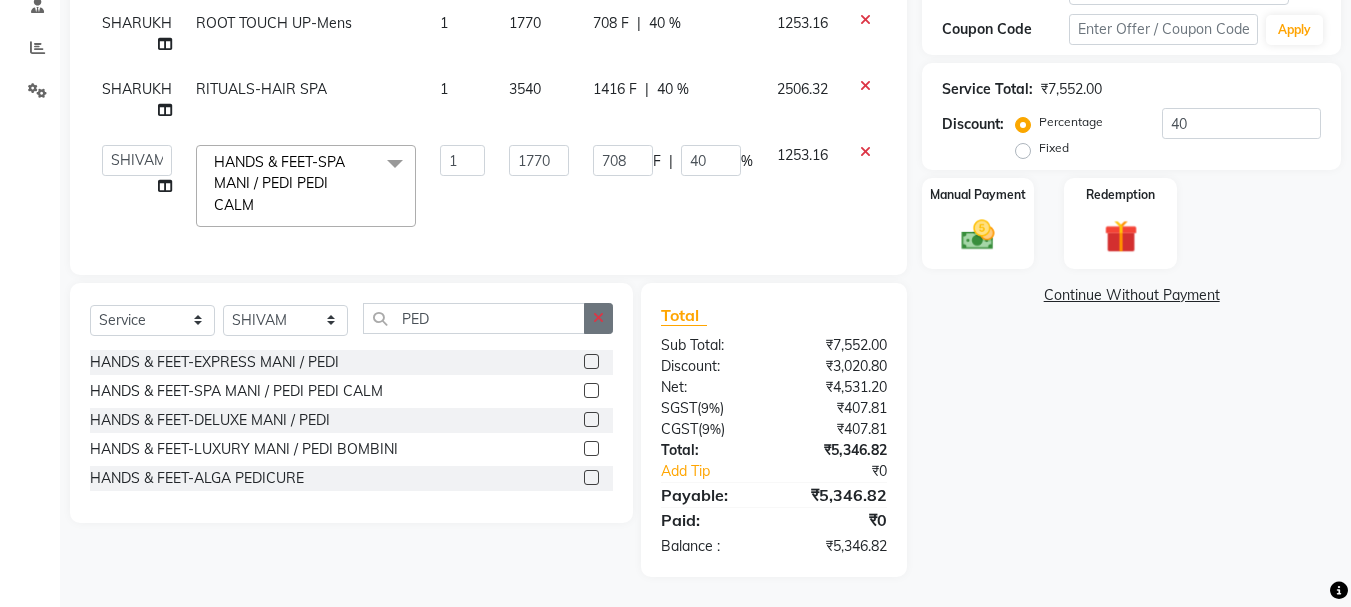 click 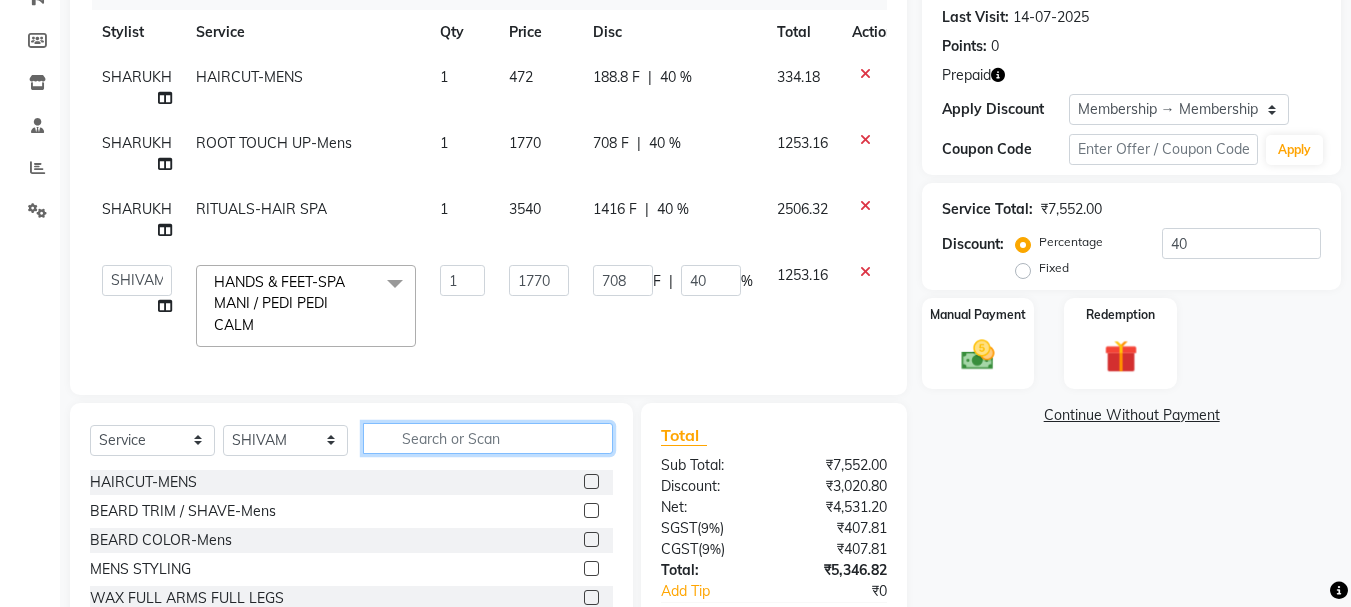 scroll, scrollTop: 400, scrollLeft: 0, axis: vertical 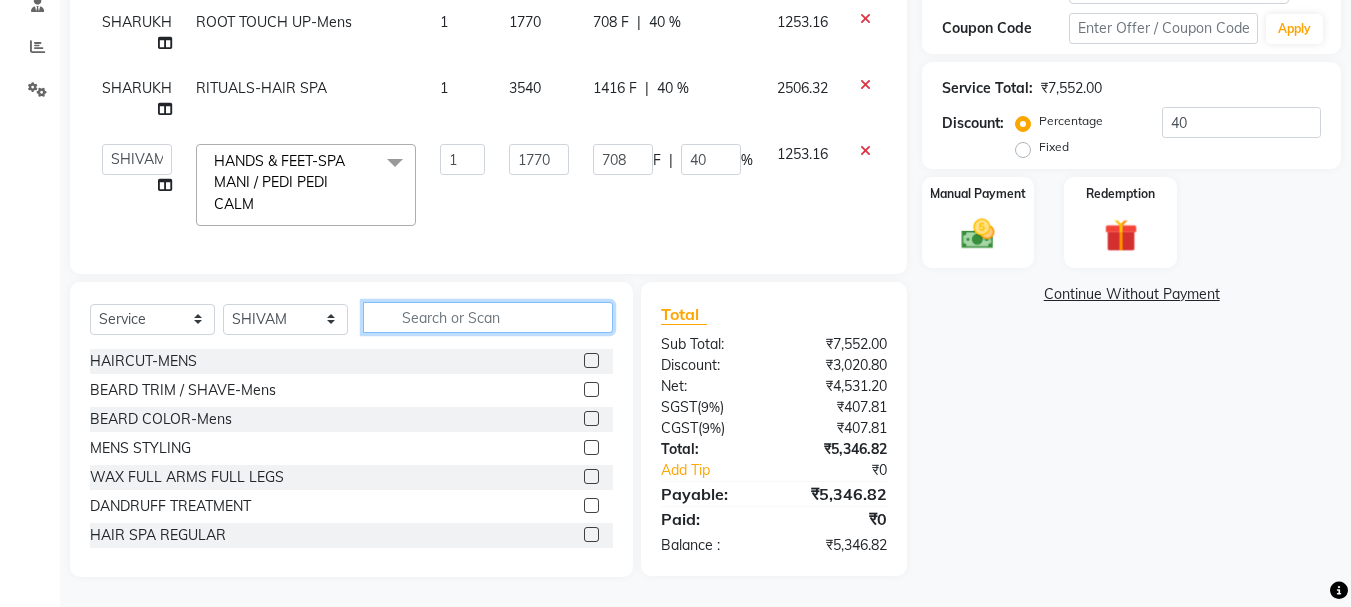 click 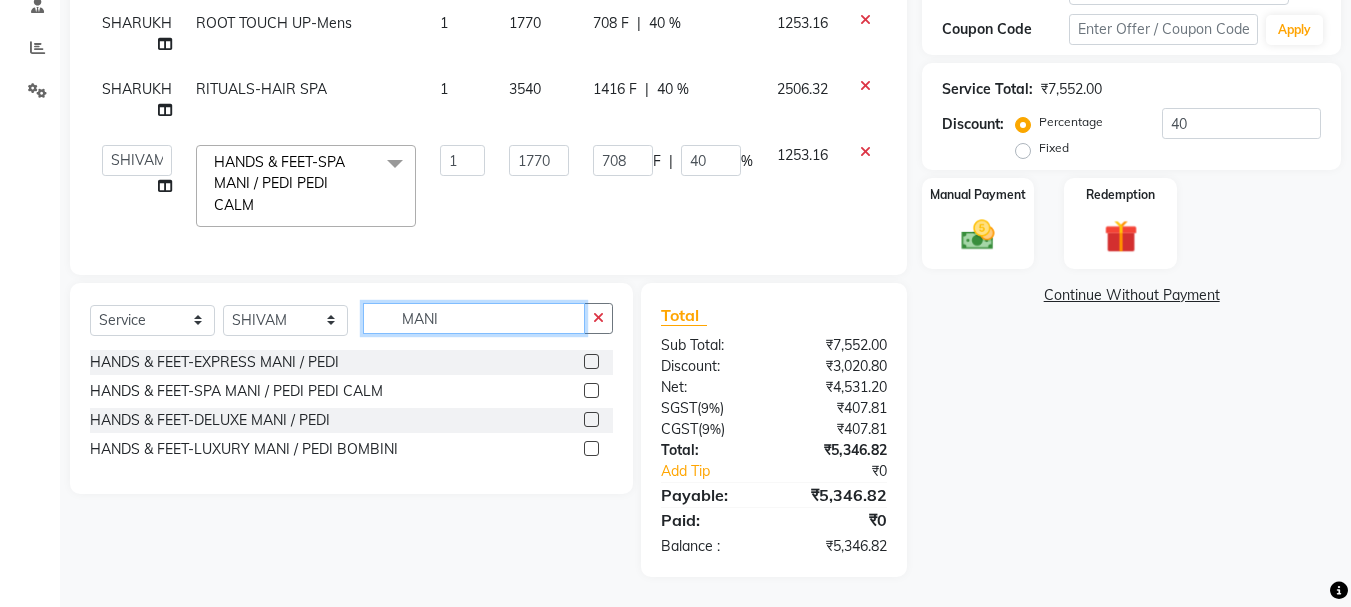 type on "MANI" 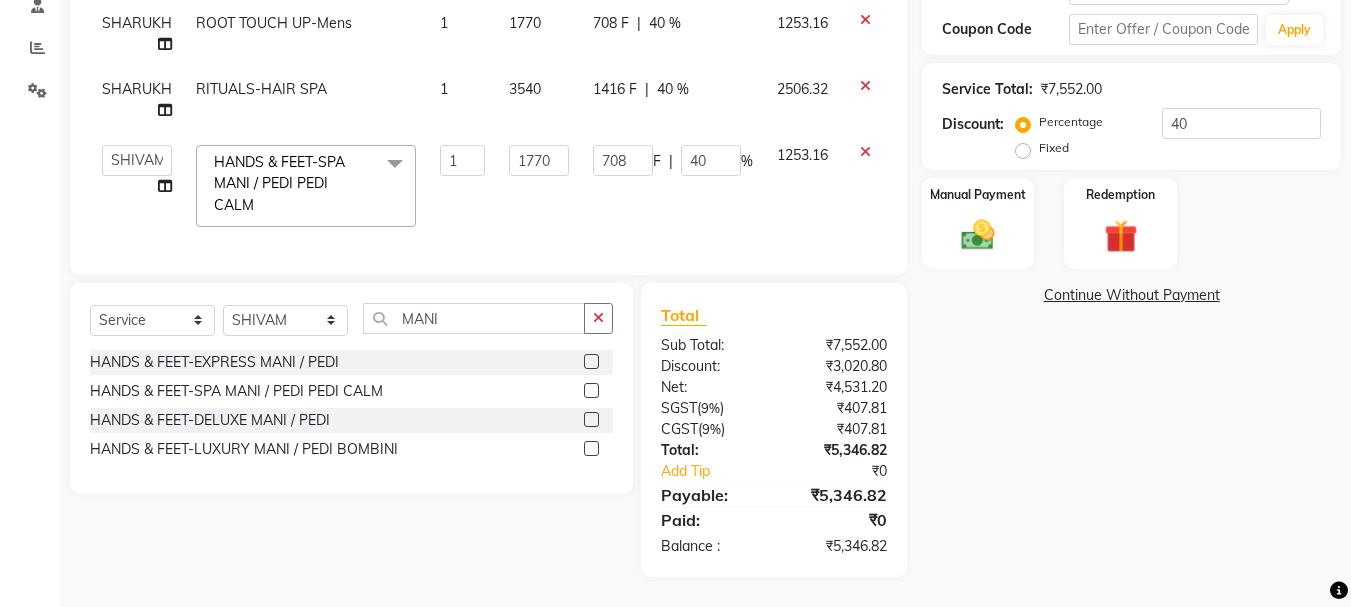 click 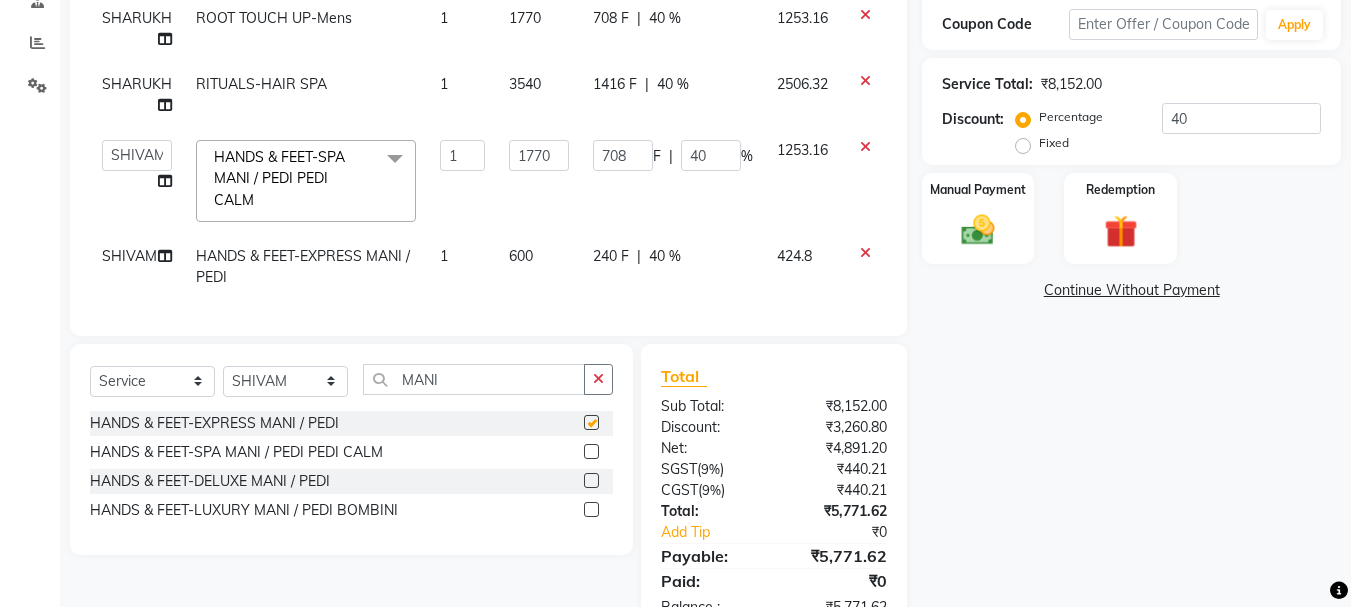 checkbox on "false" 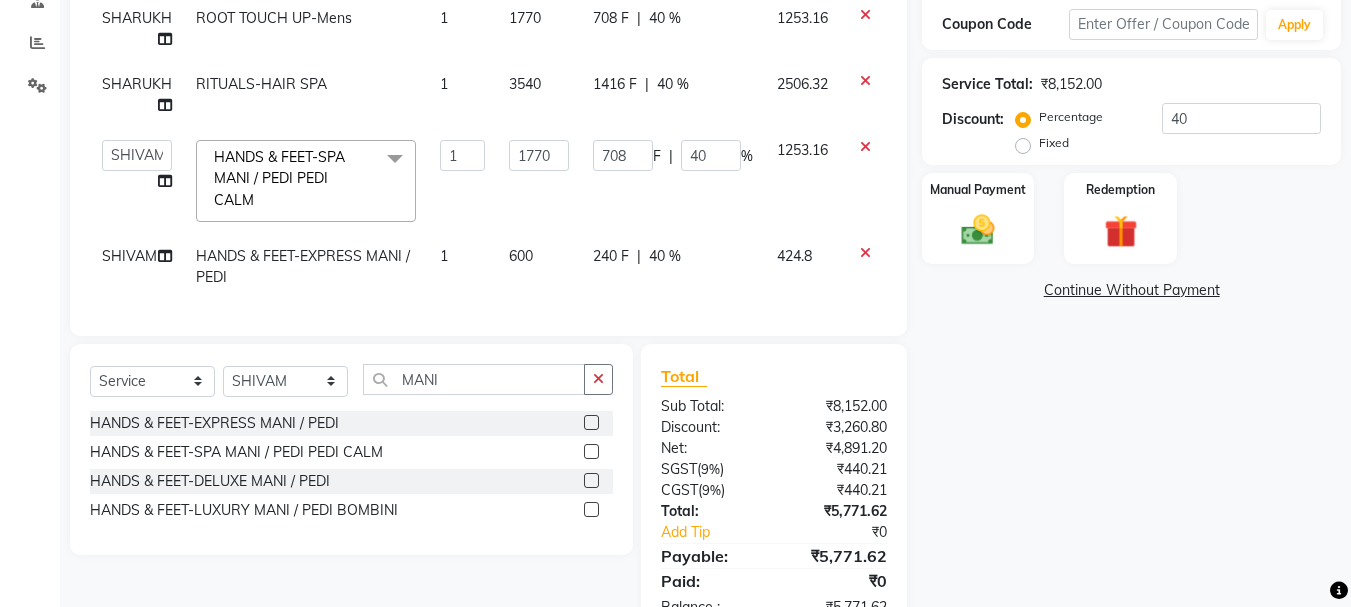 click on "600" 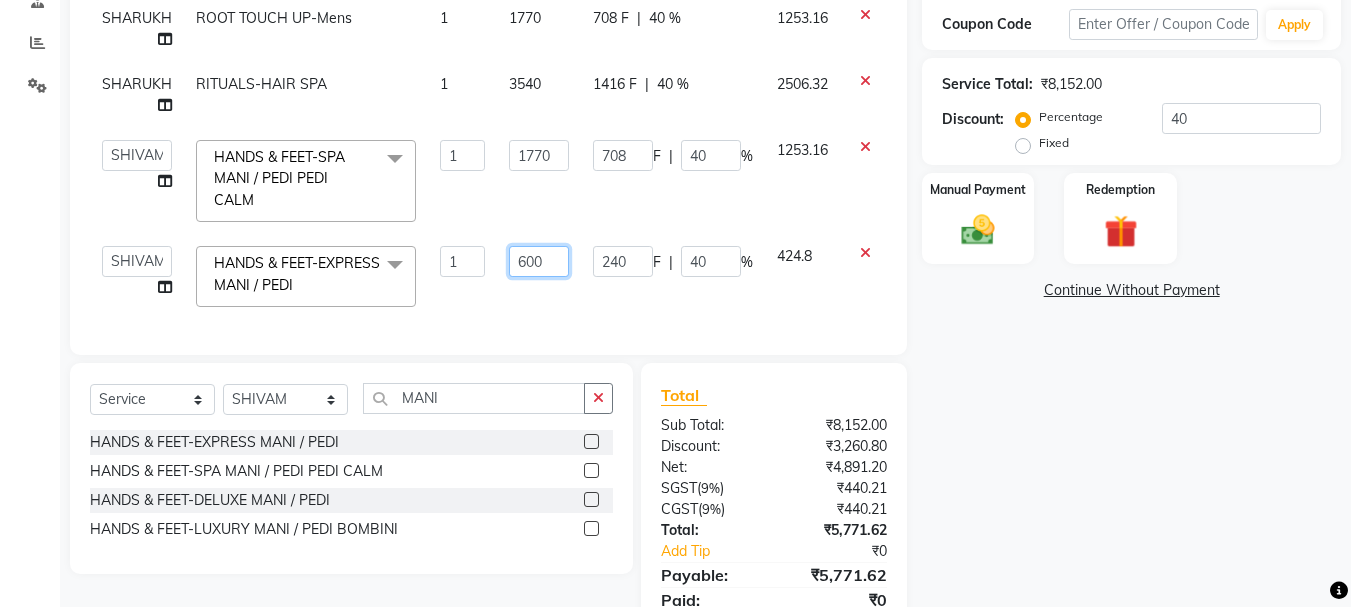 drag, startPoint x: 560, startPoint y: 262, endPoint x: 476, endPoint y: 270, distance: 84.38009 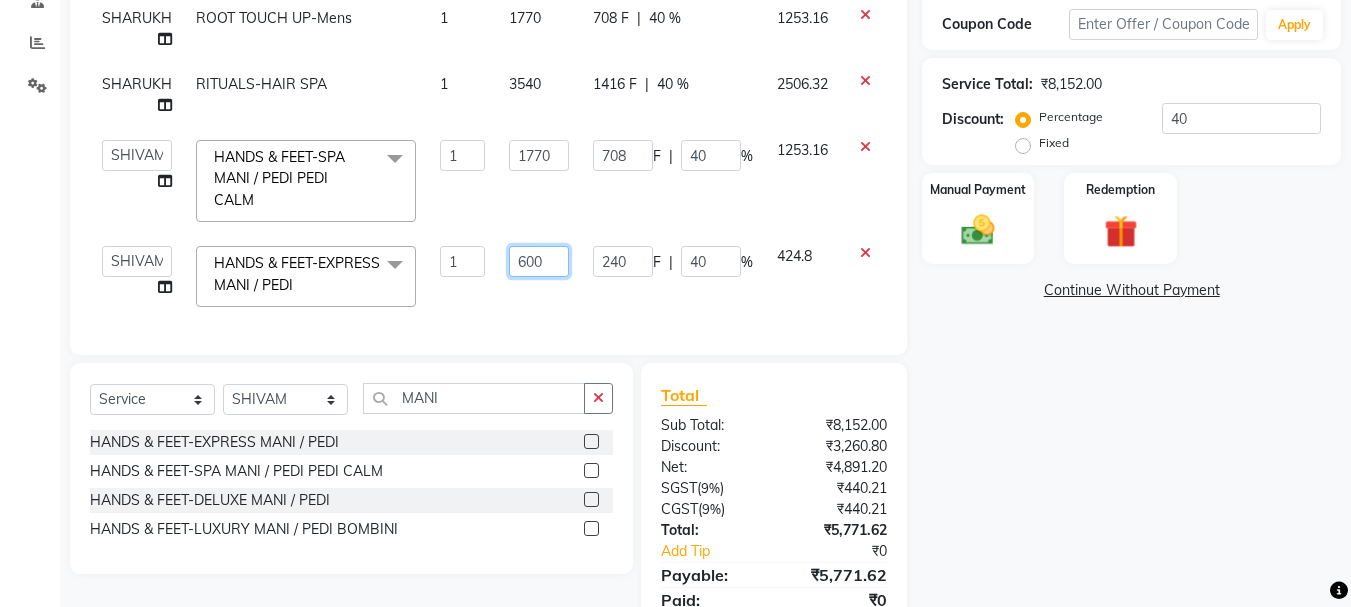 click on "ADITI   BILAL   DANISH   Manager   Manager    RINKI VALECHA   SAVITRI   SHADAB   SHARUKH   SHIVAM   SUNNY   UMESH  HANDS & FEET-EXPRESS MANI / PEDI  x HAIRCUT-MENS BEARD TRIM / SHAVE-Mens BEARD COLOR-Mens MENS STYLING WAX FULL ARMS FULL LEGS DANDRUFF TREATMENT HAIR SPA REGULAR HAIRCUT / BEARD O3+ CLEANUP BRAZILIAN UPPERLIP/NOSE/FORHEAD  SIDELOCKS WAX HAIR WASH LOREAL-Mens NASHI/MILKSHAKE WASH-Mens KERASTASE/ TREATMENT WASH-Mens HEAD MASSAGE-Mens ROOT TOUCH UP-Mens AMONIA FREE COLOR-Mens HIGHLIGHTS-Mens KERATIN-Mens HAIR SMOOTHENING-Mens HAIR REBONDING-womens HAIRCUT-womens HAIRCUT - CHILD-womens HAIR WASH LOREAL-womens PREMIUM WASH-womens HAIR CARE-BLOW DRY HAIR CARE-HAIR STRAIGHTENING HAIR CARE-IRON CURLS/TONG/CRIMPING HAIR CARE-HAIR STYLING / HAIRDOS HAIR CARE-HEAD MASSAGE COLOR SERVICES-TOUCH UP COLOR SERVICES-TOUCHUP INOA COLOR SERVICES-TOUCH UP SCHWARSKOPF COLOR SERVICES-GLOBAL COLOR SERVICES-HIGHLIGHTS COLOR SERVICES-BALYAGE COLOR SERVICES-OMBRE COLOR SERVICES-GLOBAL WITH BALYAGE TEXTURE-KERATIN 1 600" 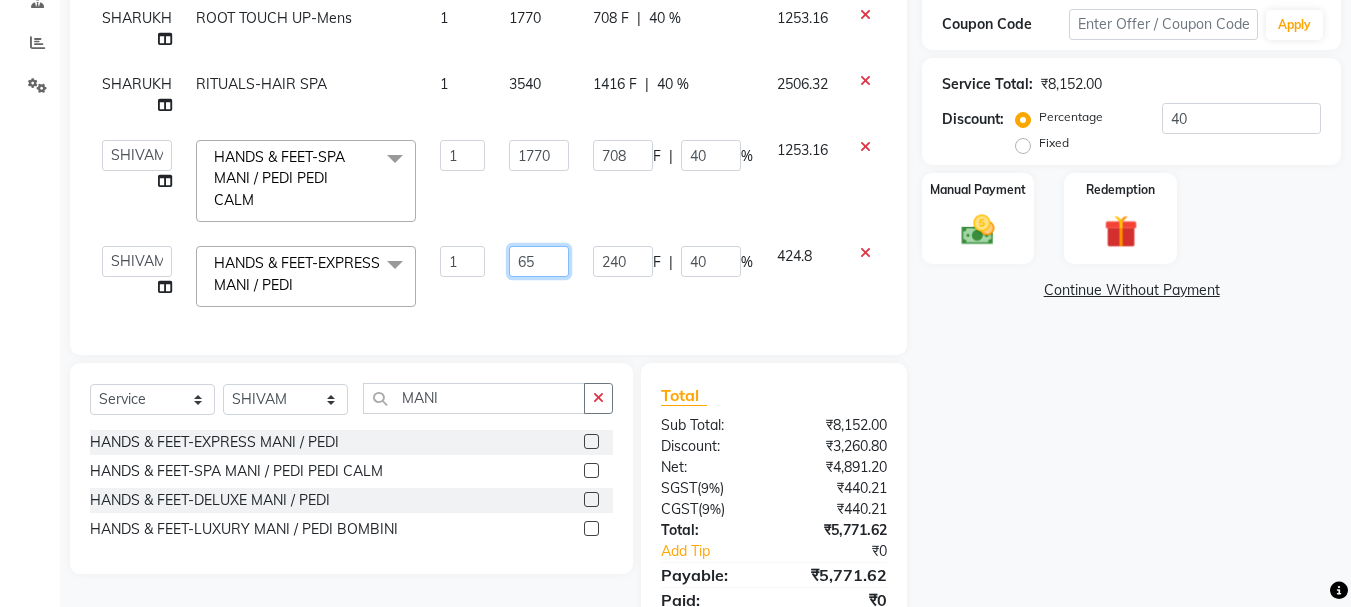 type on "6" 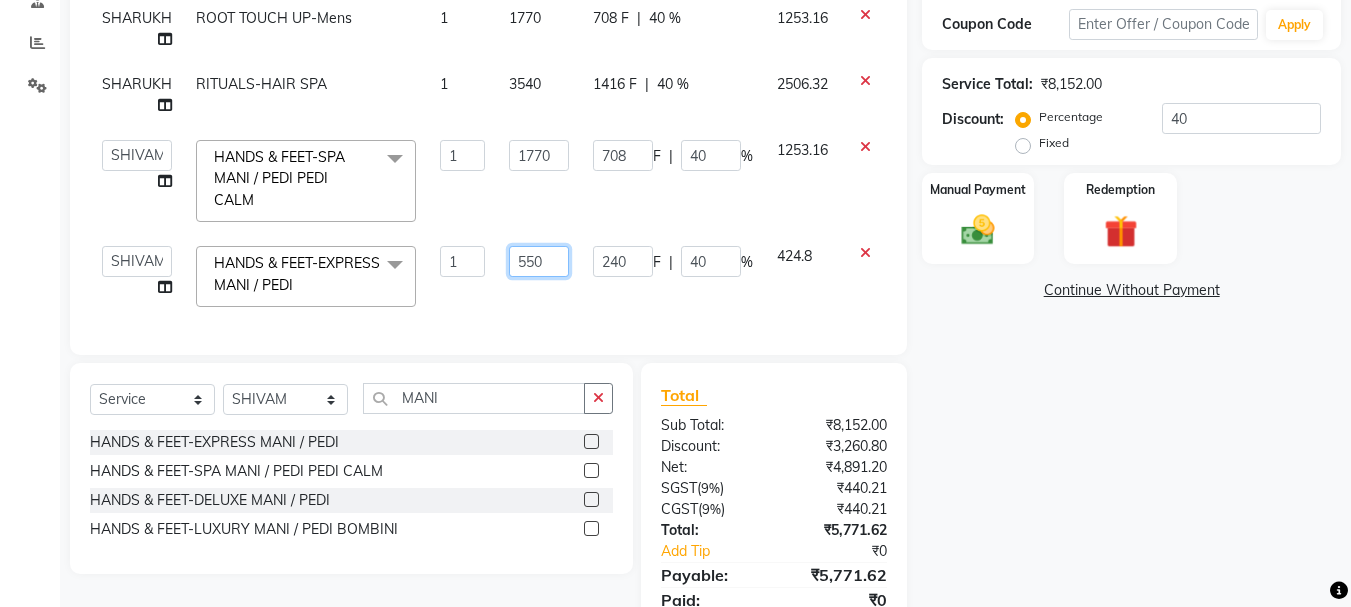 drag, startPoint x: 557, startPoint y: 259, endPoint x: 440, endPoint y: 282, distance: 119.23926 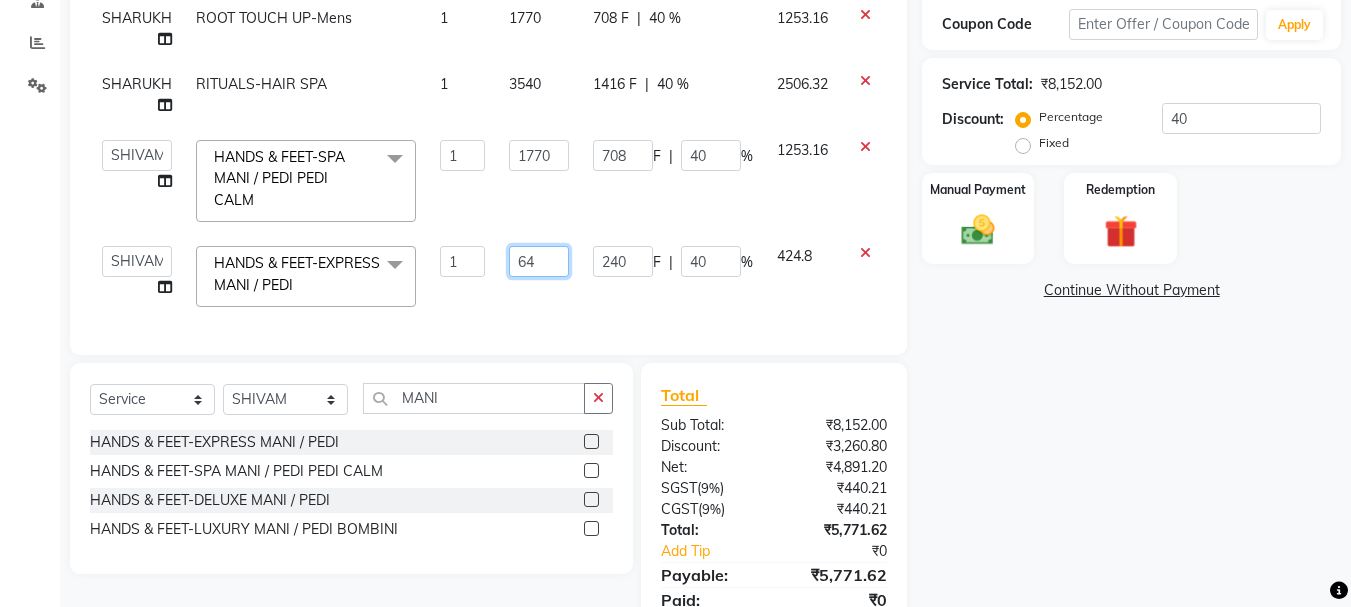 type on "649" 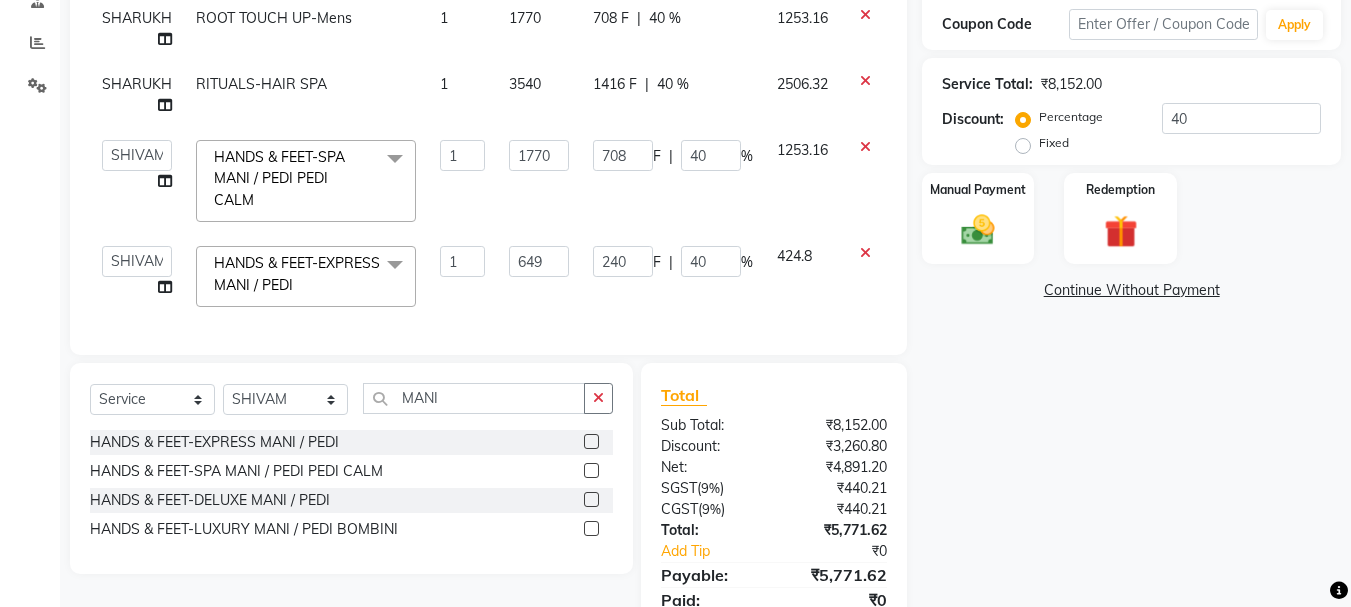 click on "649" 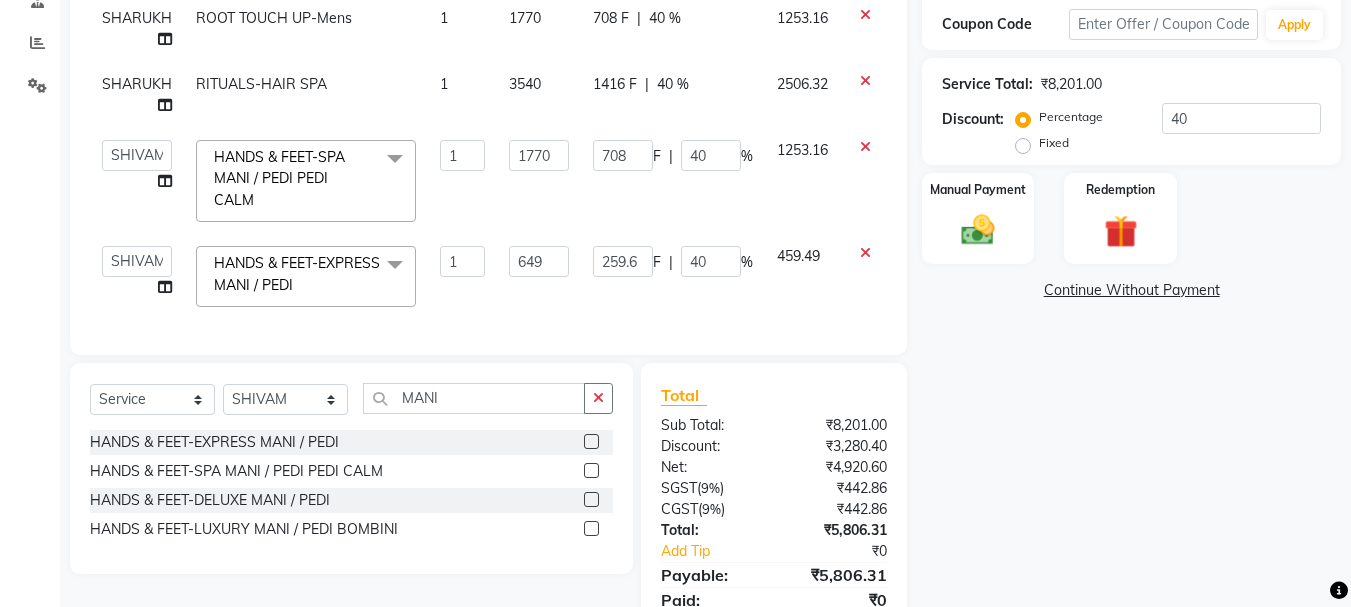 scroll, scrollTop: 0, scrollLeft: 0, axis: both 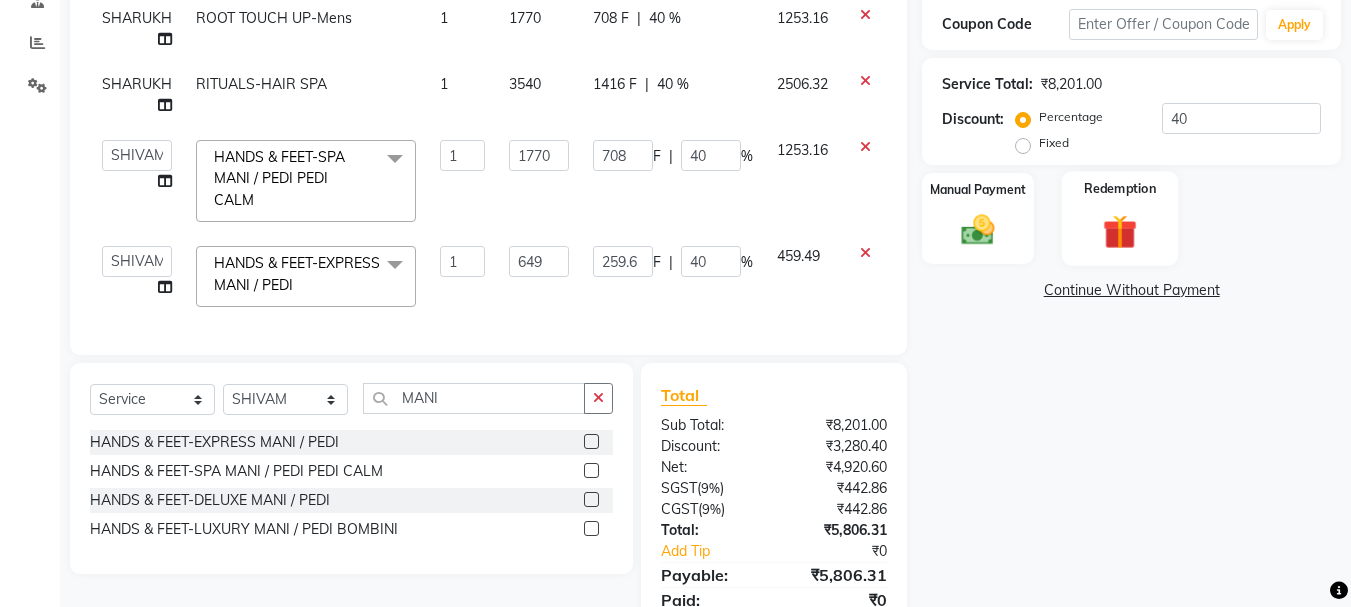 click 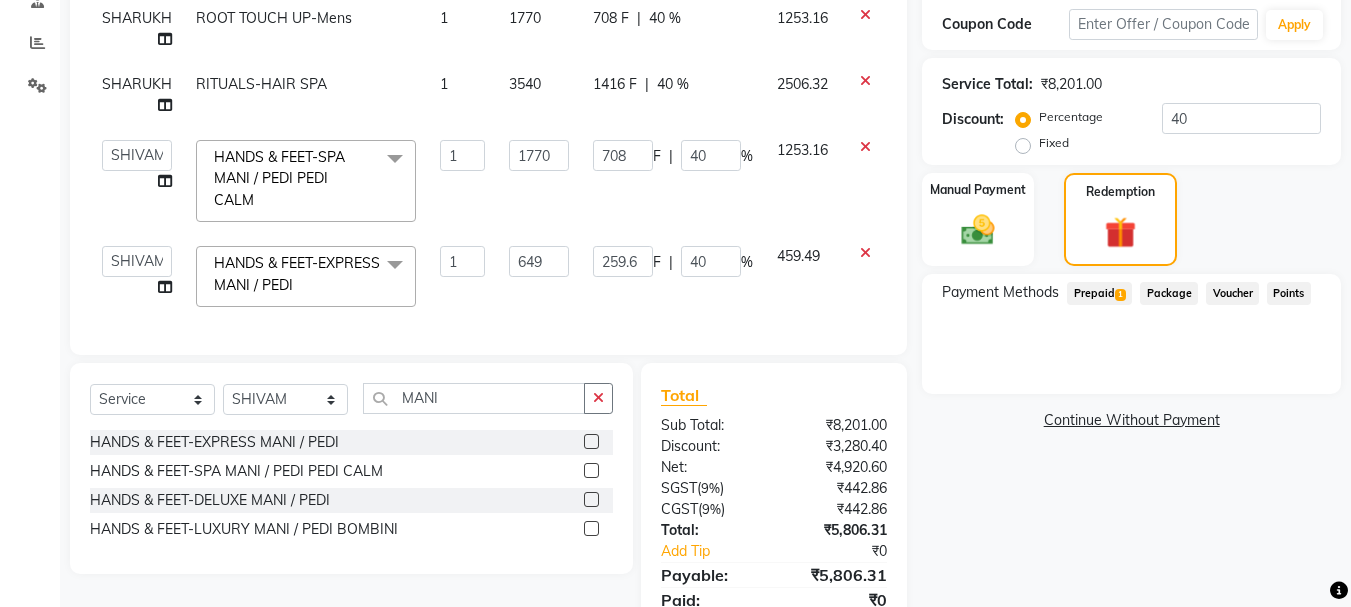 click on "Prepaid  1" 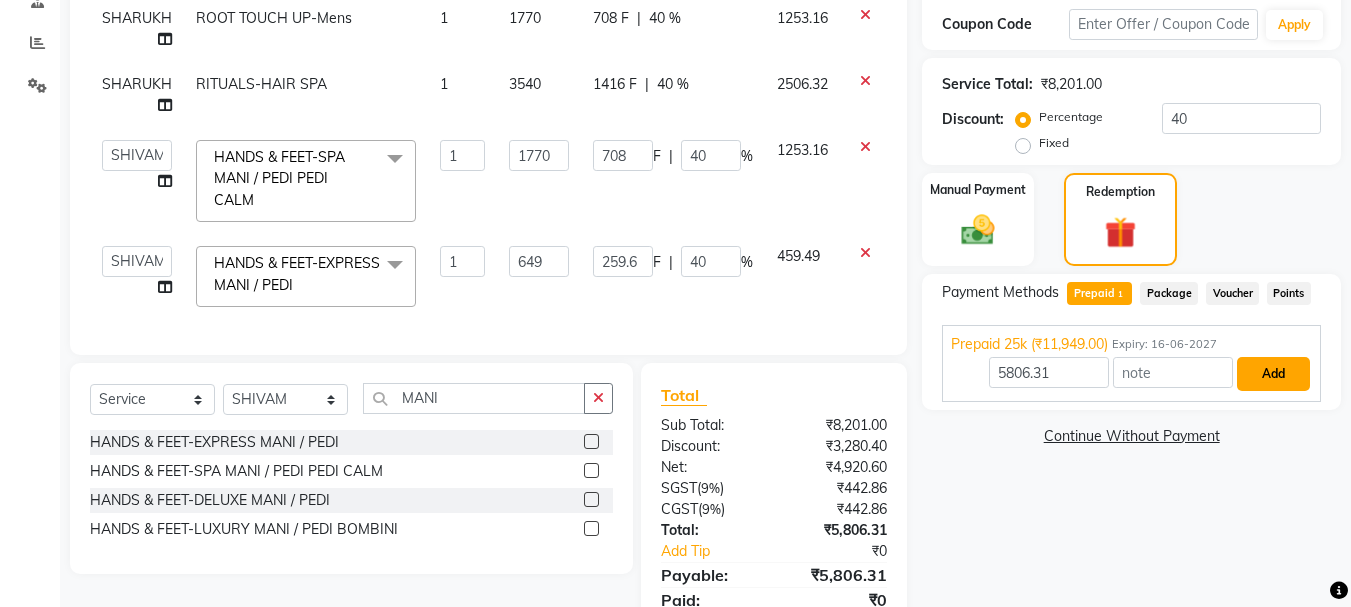 click on "Add" at bounding box center [1273, 374] 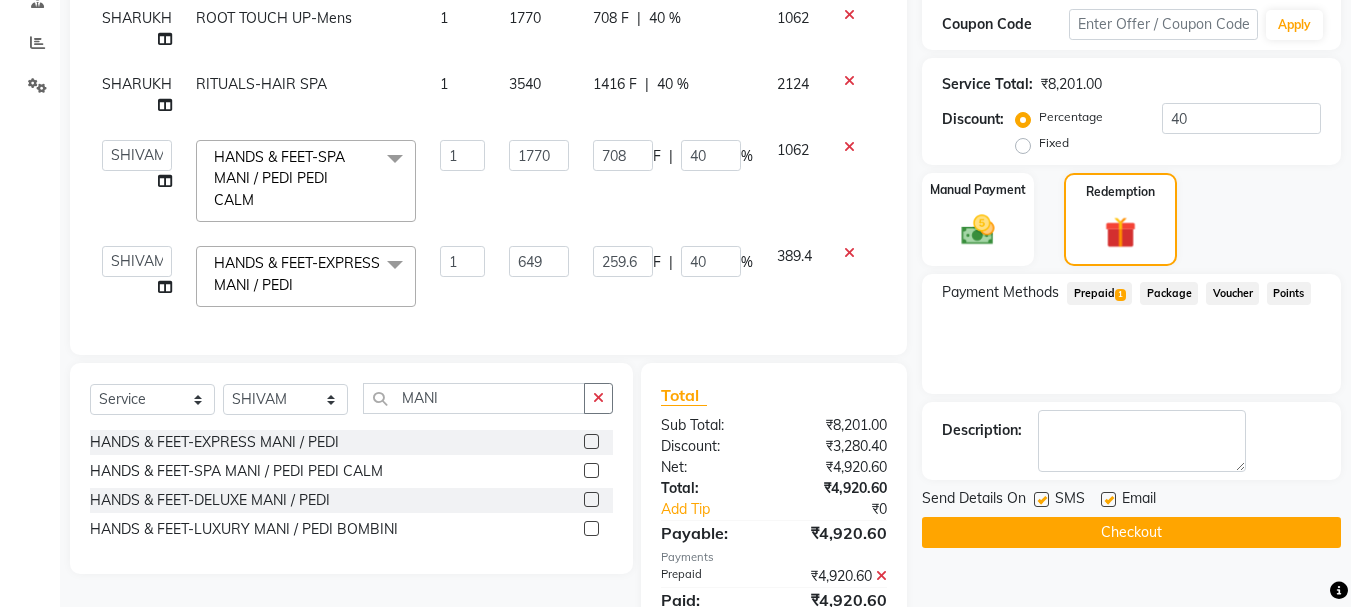 scroll, scrollTop: 493, scrollLeft: 0, axis: vertical 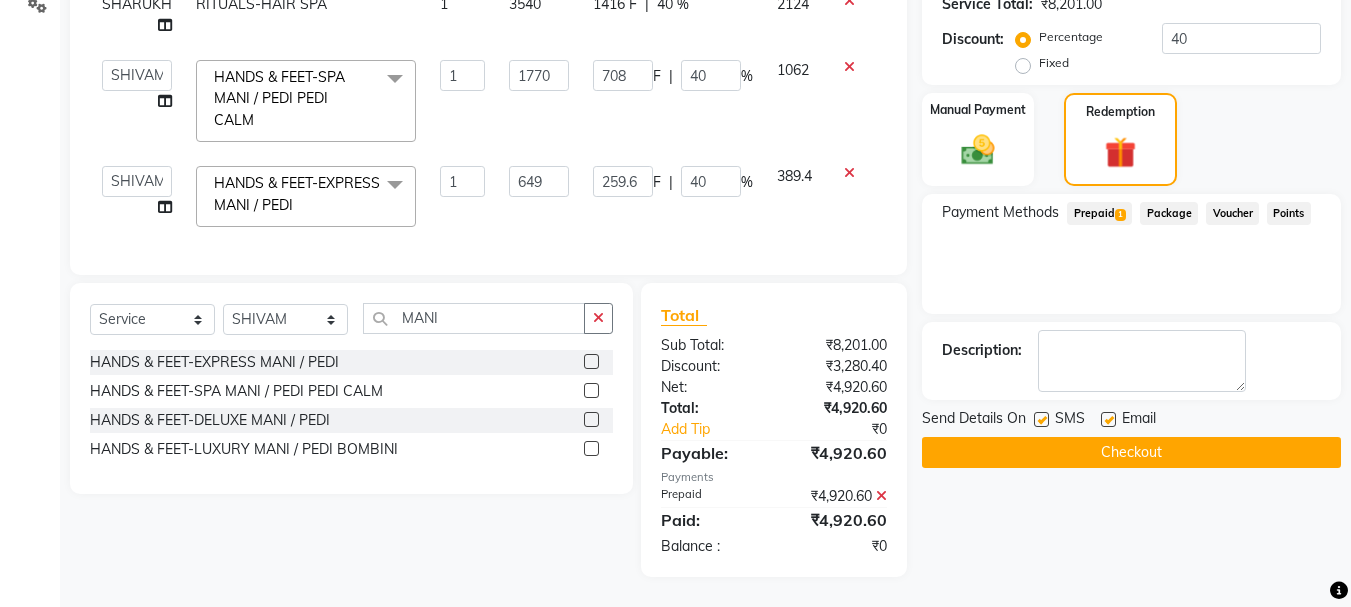 click on "Checkout" 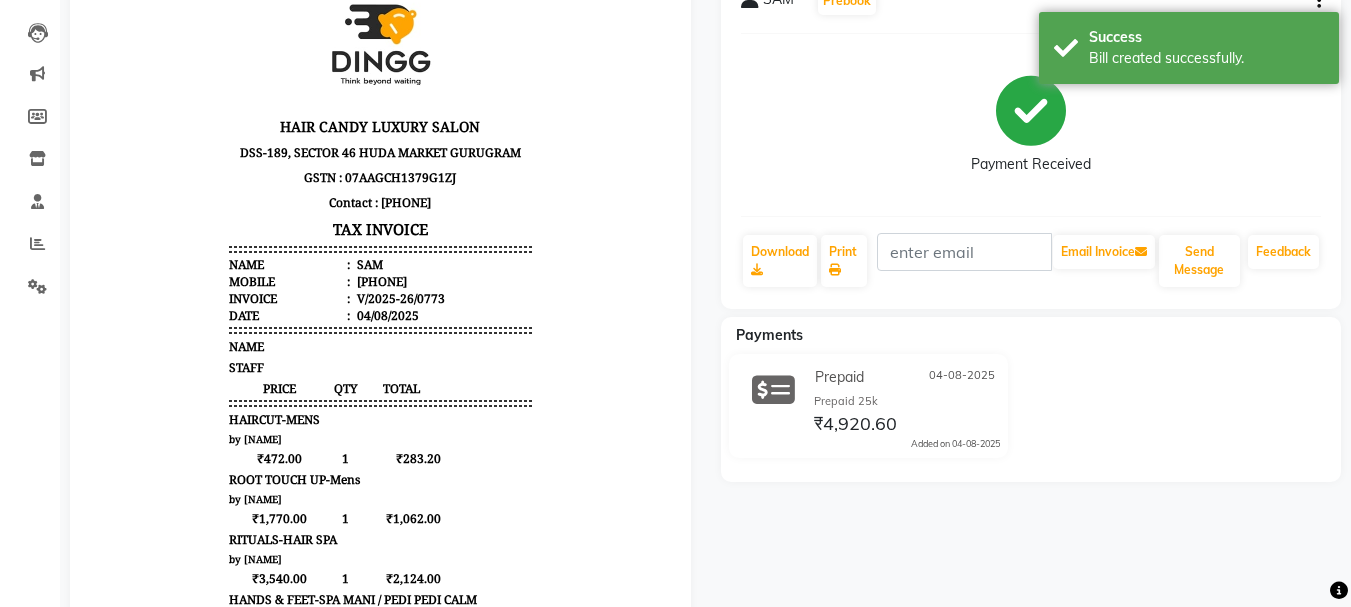 scroll, scrollTop: 200, scrollLeft: 0, axis: vertical 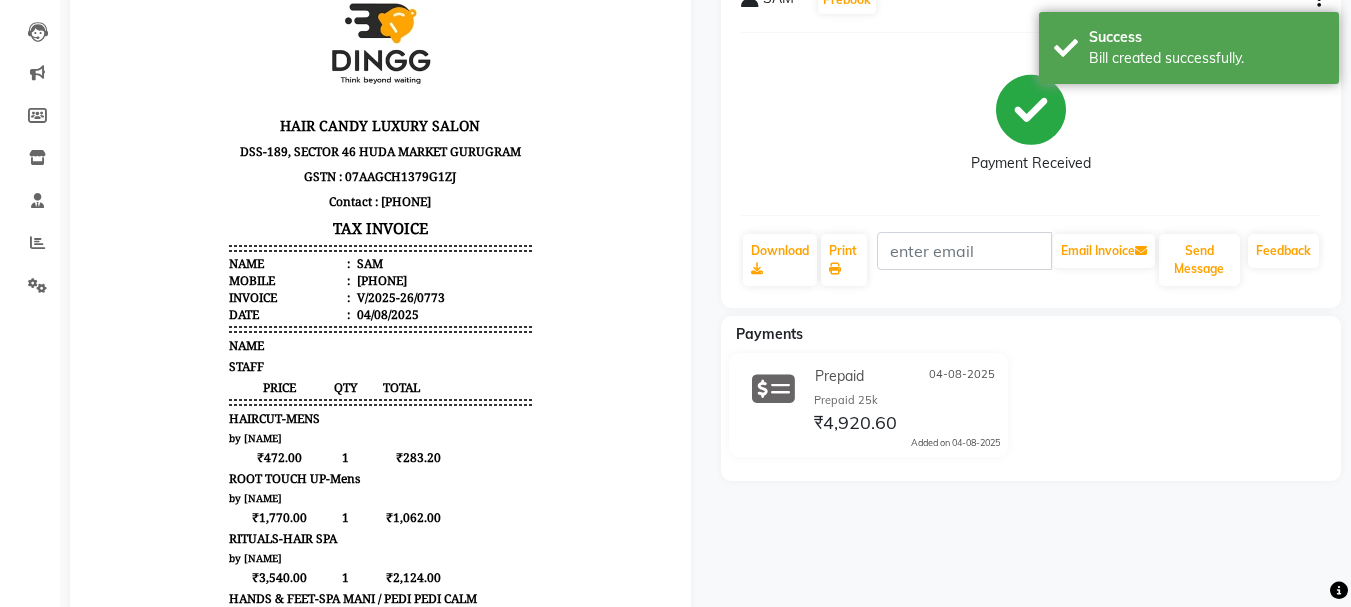 click on "[PHONE]" at bounding box center [380, 280] 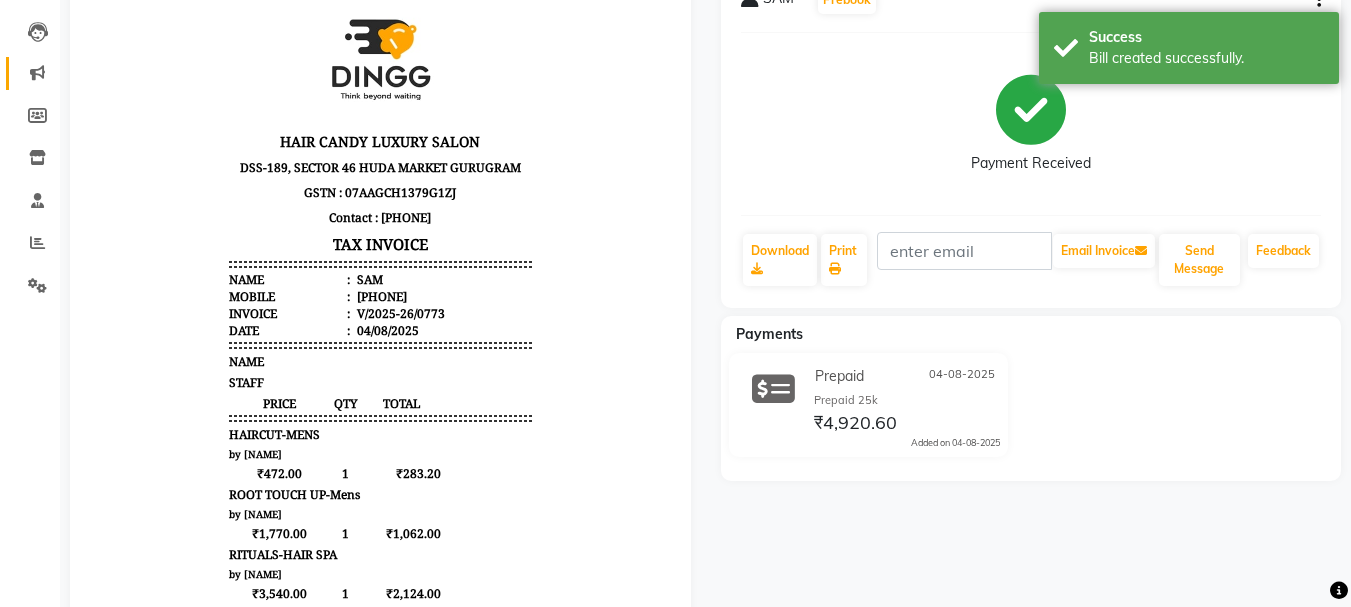 scroll, scrollTop: 0, scrollLeft: 0, axis: both 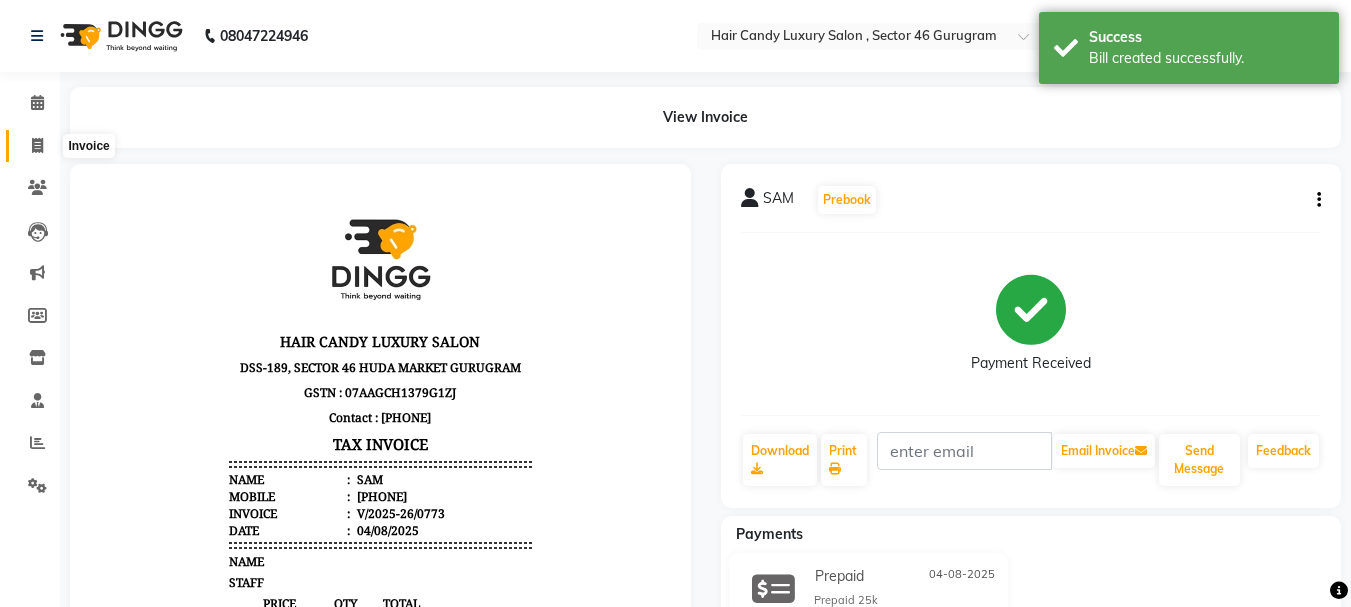 click 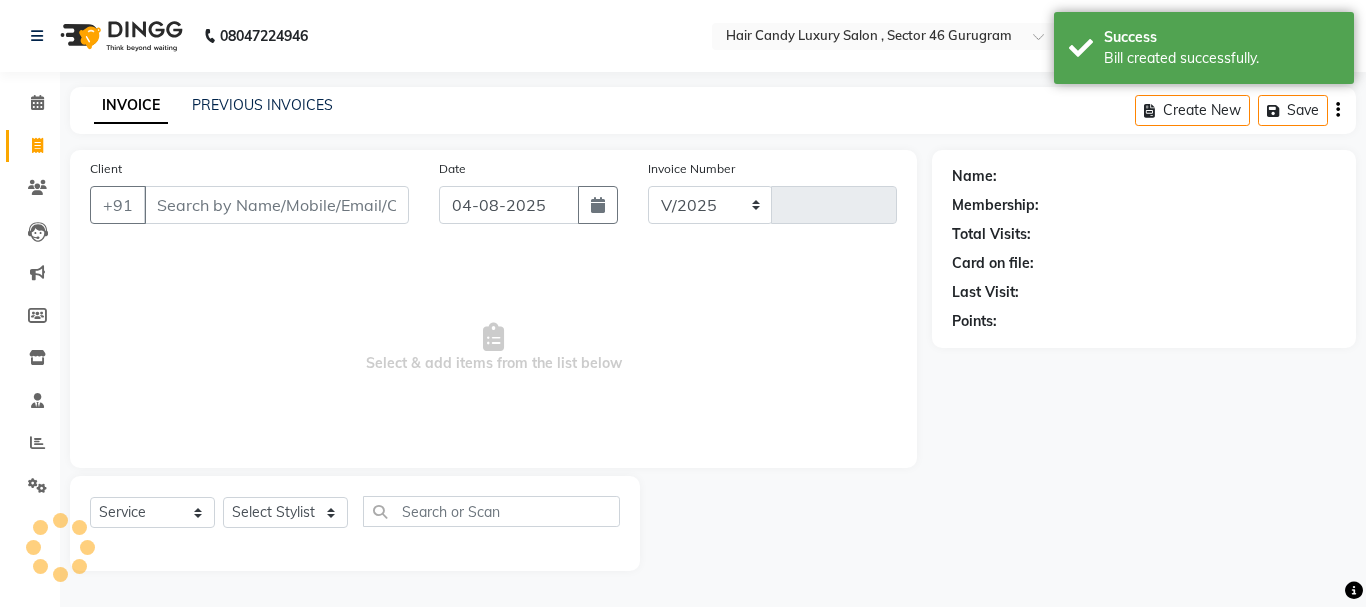 select on "8304" 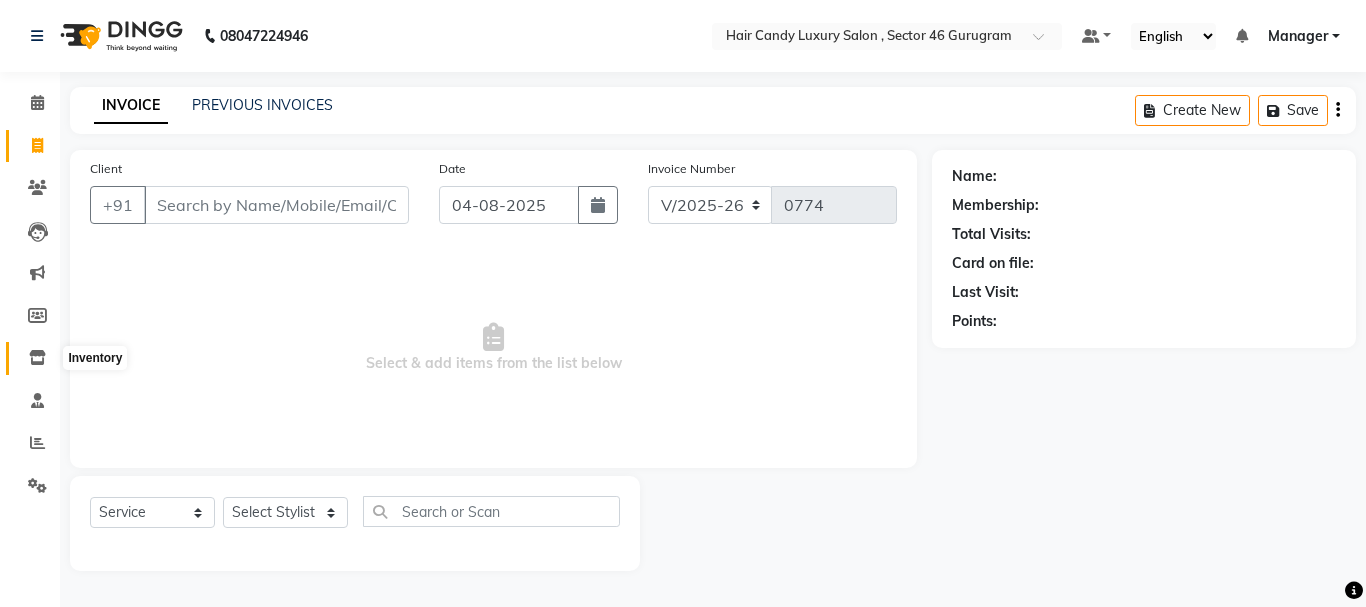 click 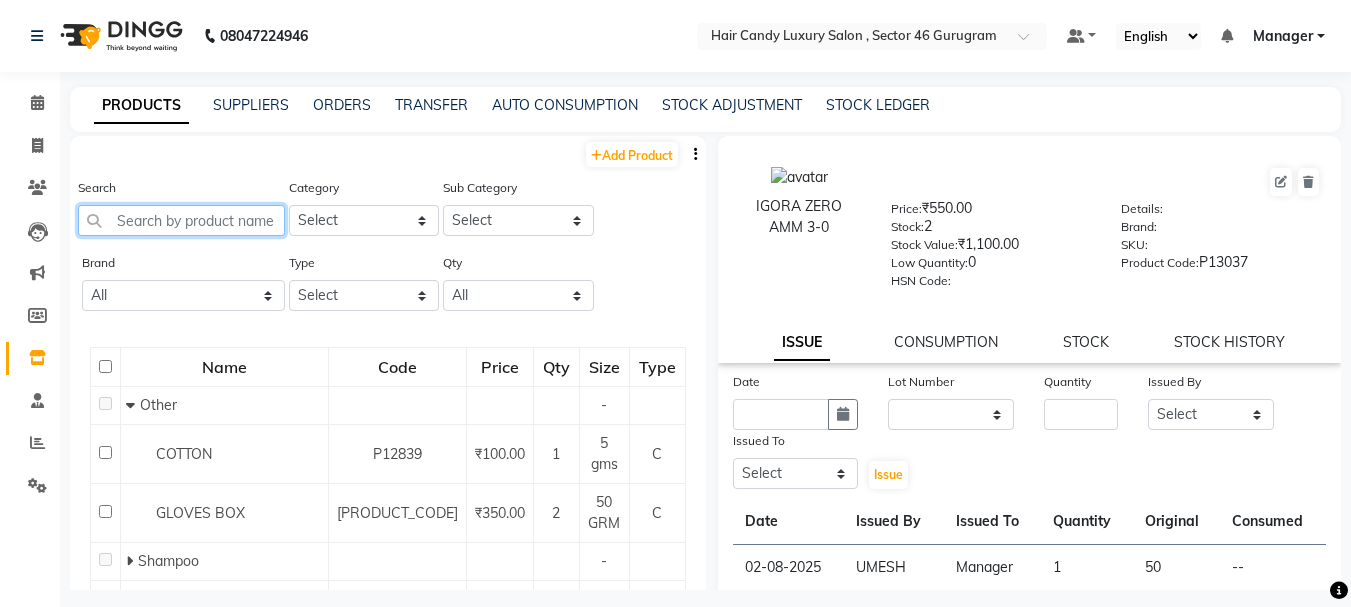 click 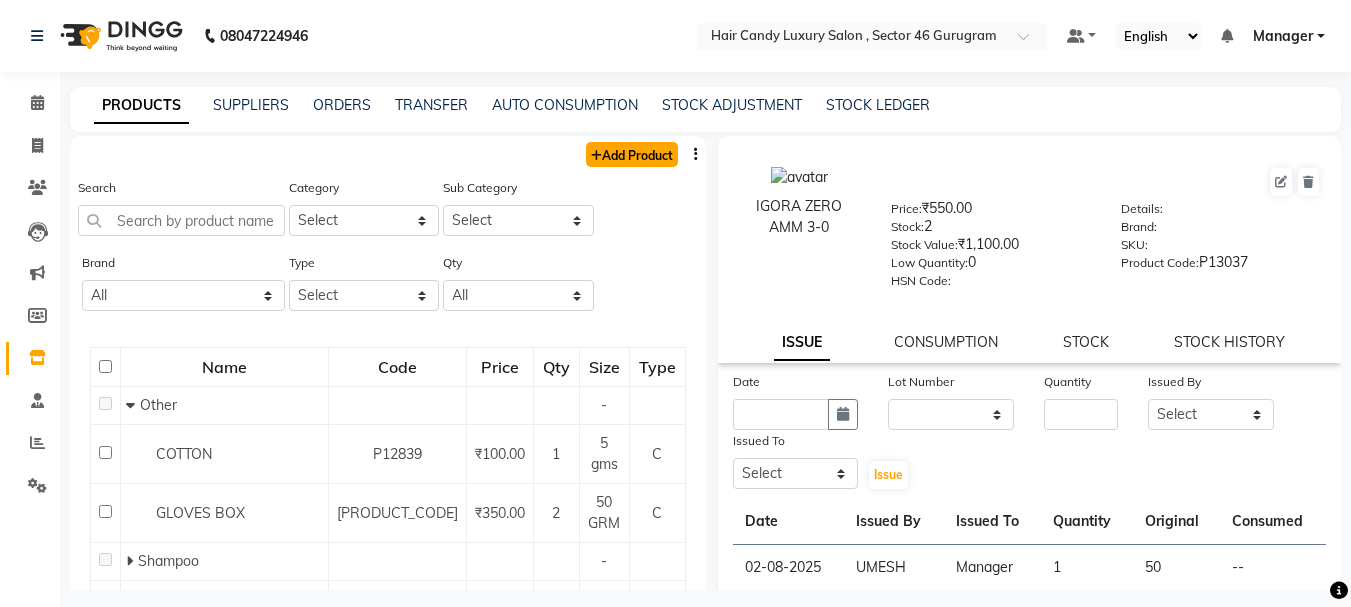 click on "Add Product" 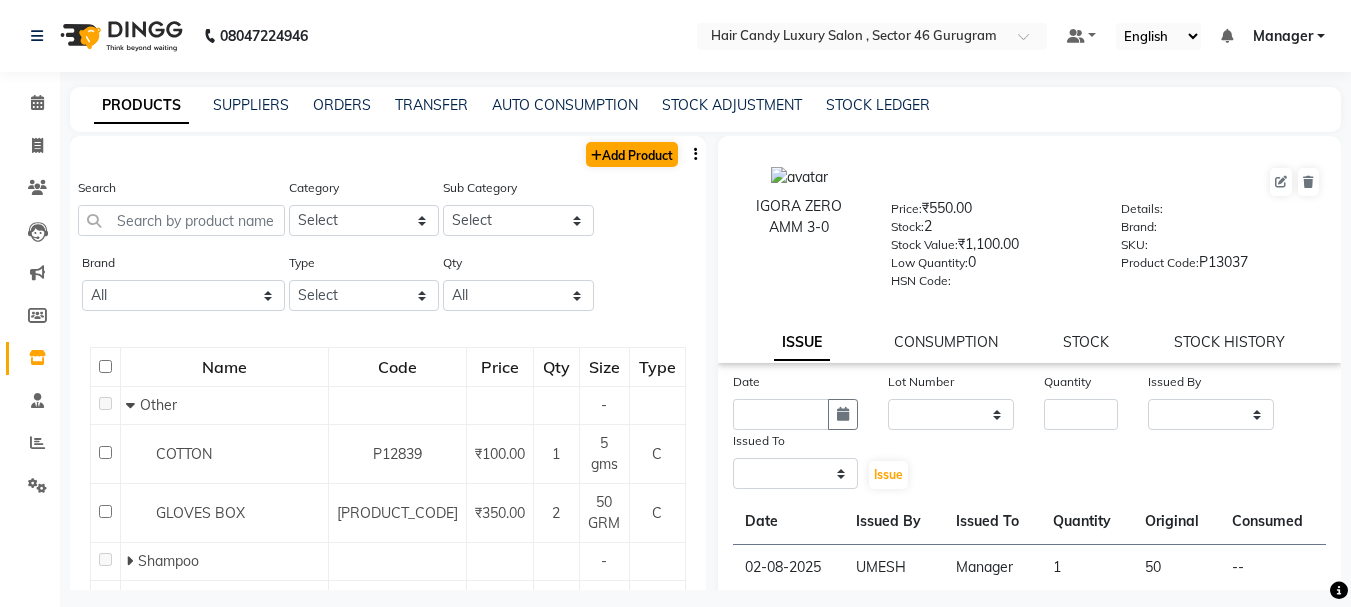 select on "true" 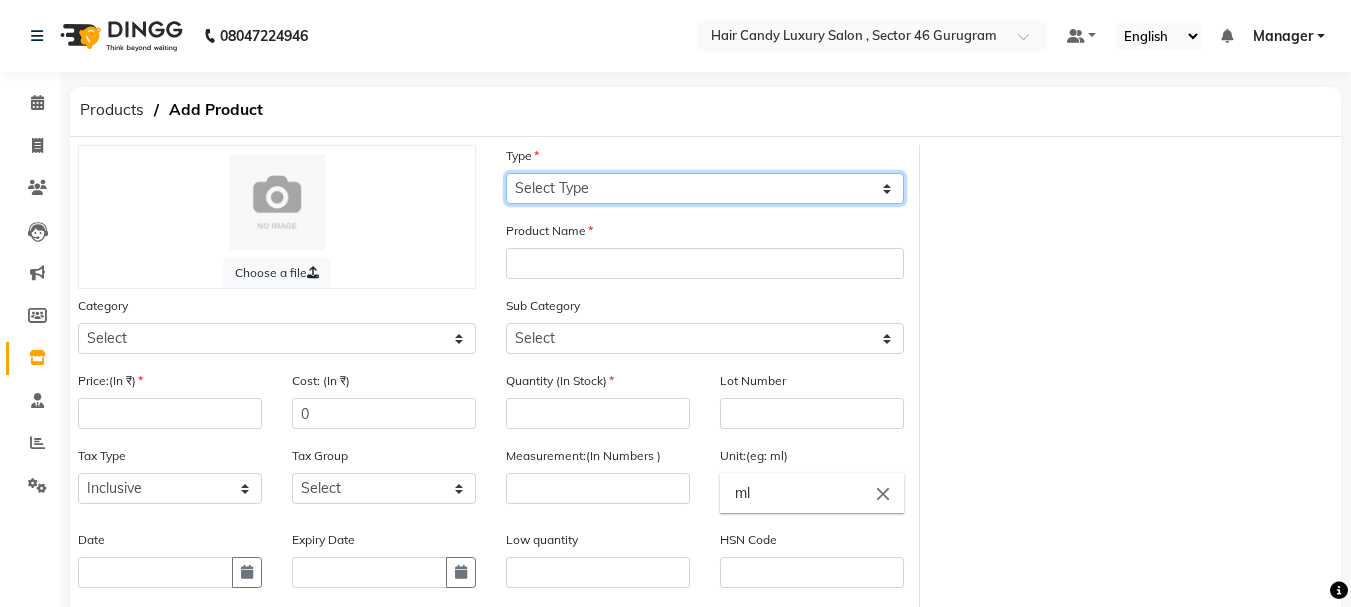 click on "Select Type Both Retail Consumable" 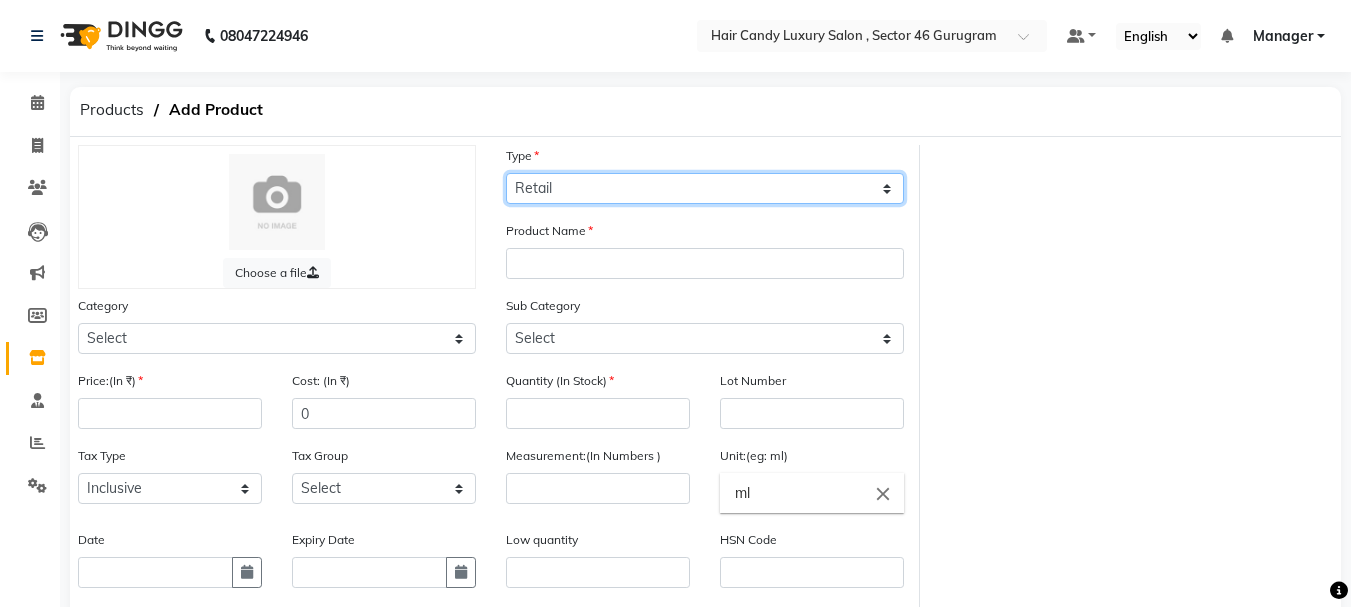 click on "Select Type Both Retail Consumable" 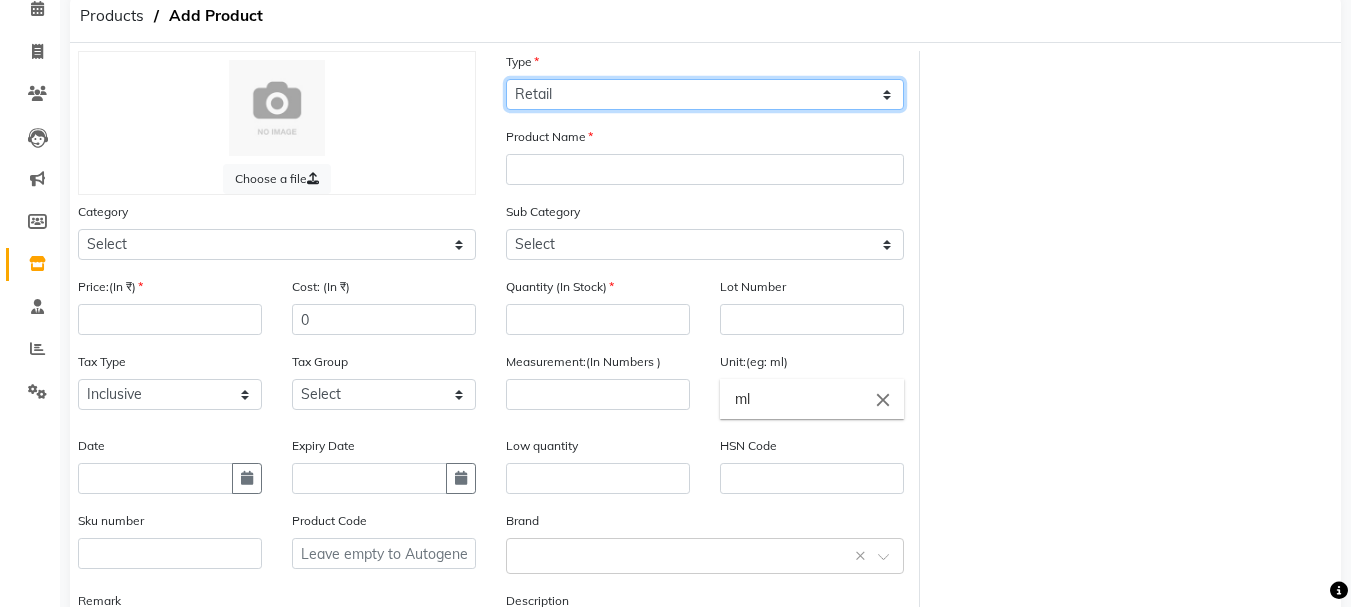 scroll, scrollTop: 69, scrollLeft: 0, axis: vertical 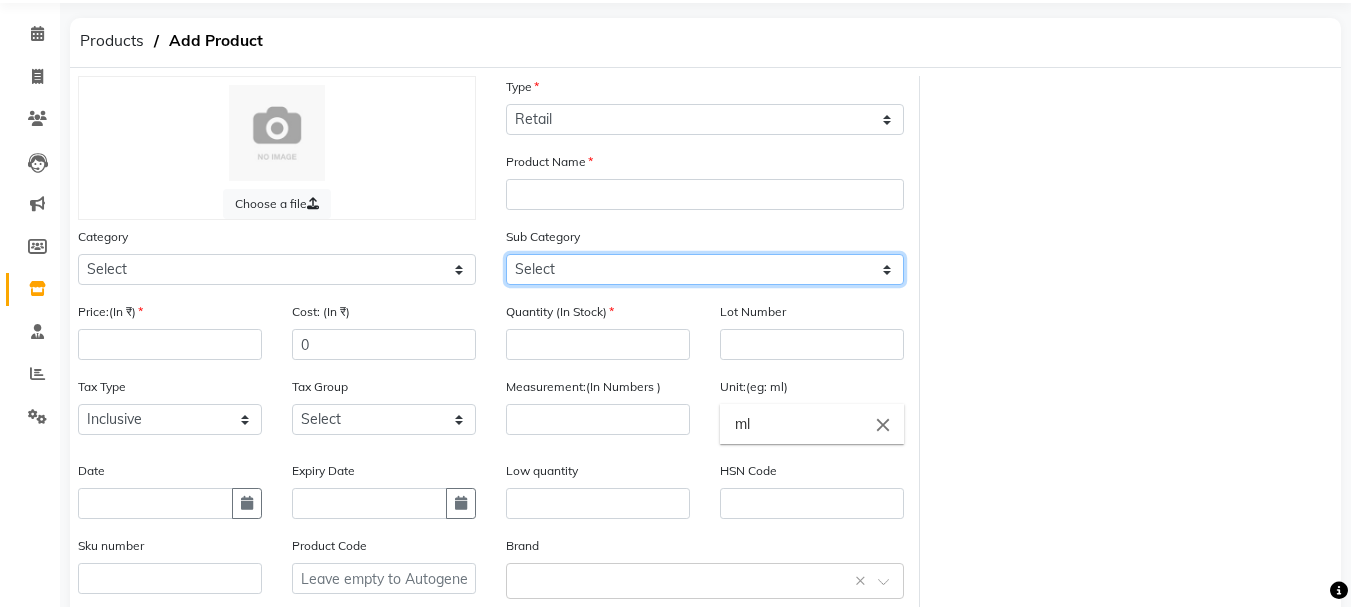 click on "Select" 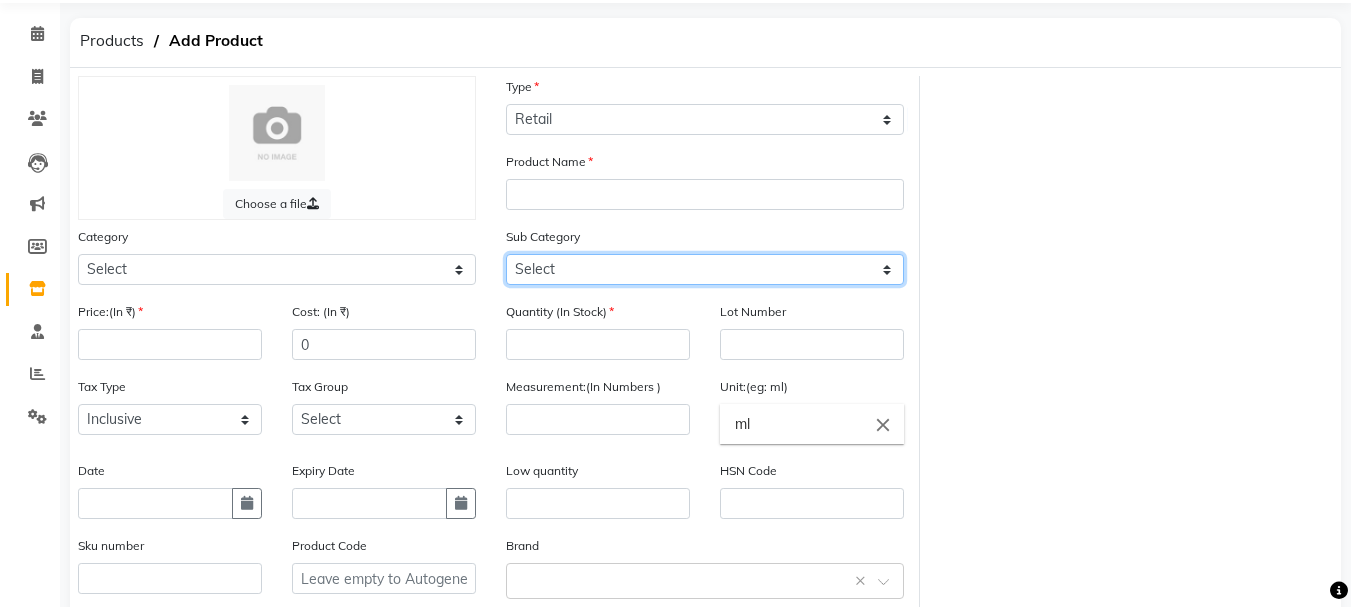 drag, startPoint x: 623, startPoint y: 259, endPoint x: 623, endPoint y: 226, distance: 33 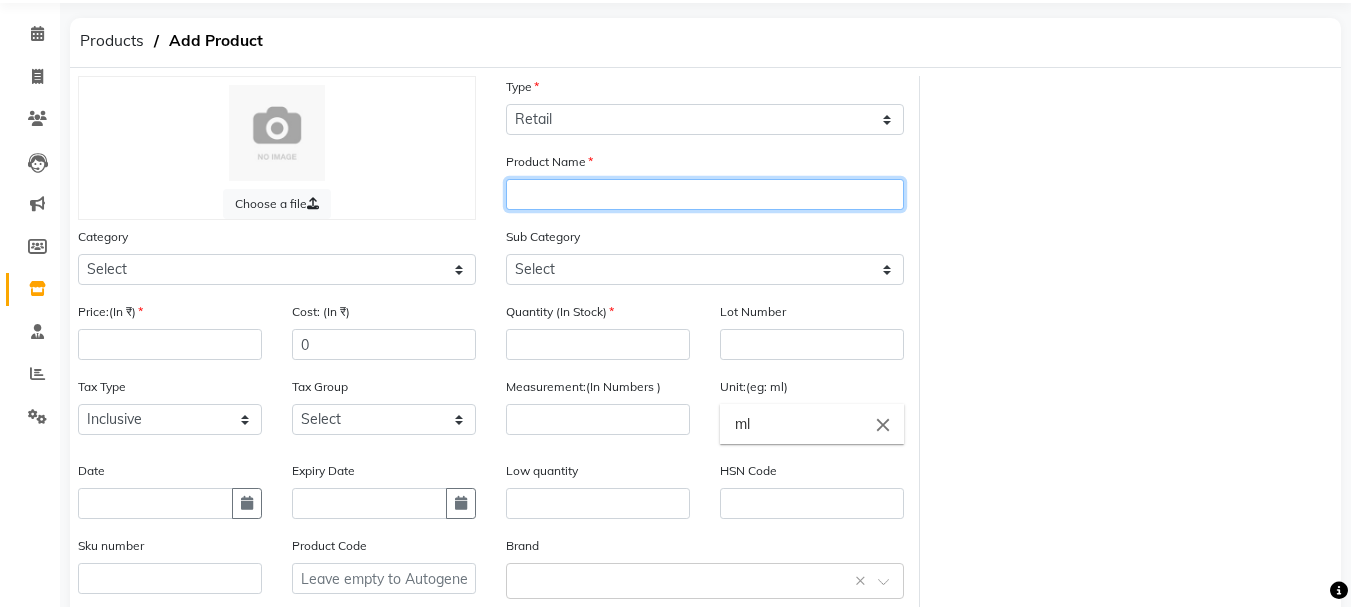 click 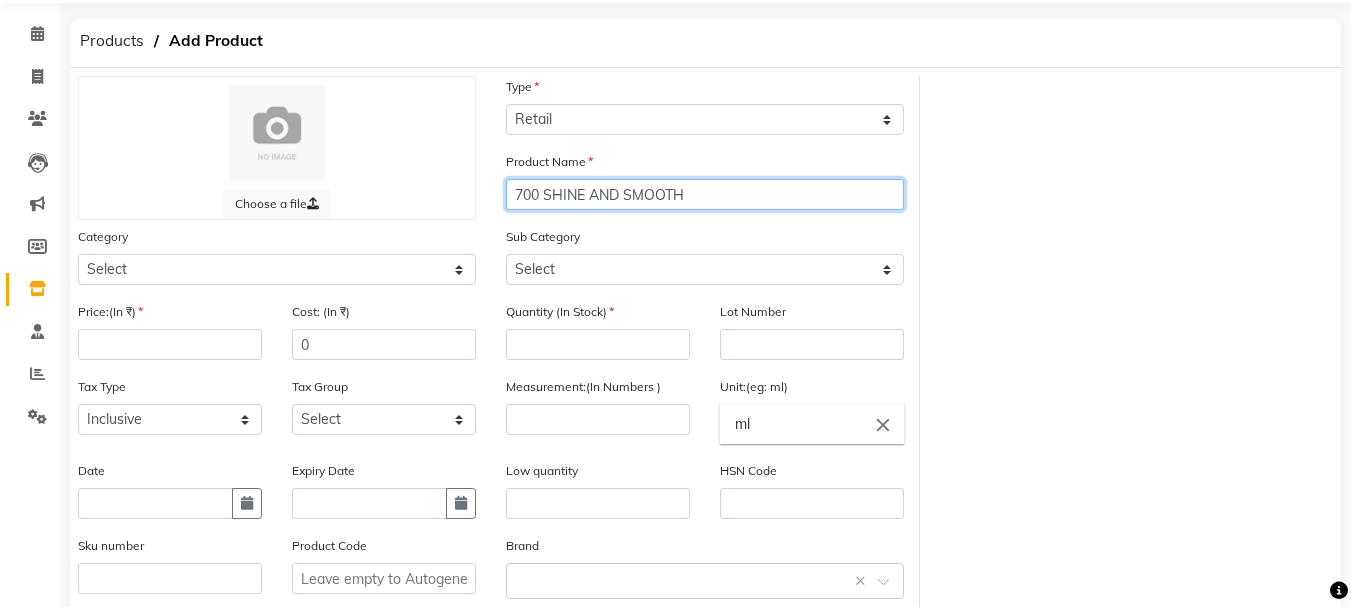 type on "700 SHINE AND SMOOTH" 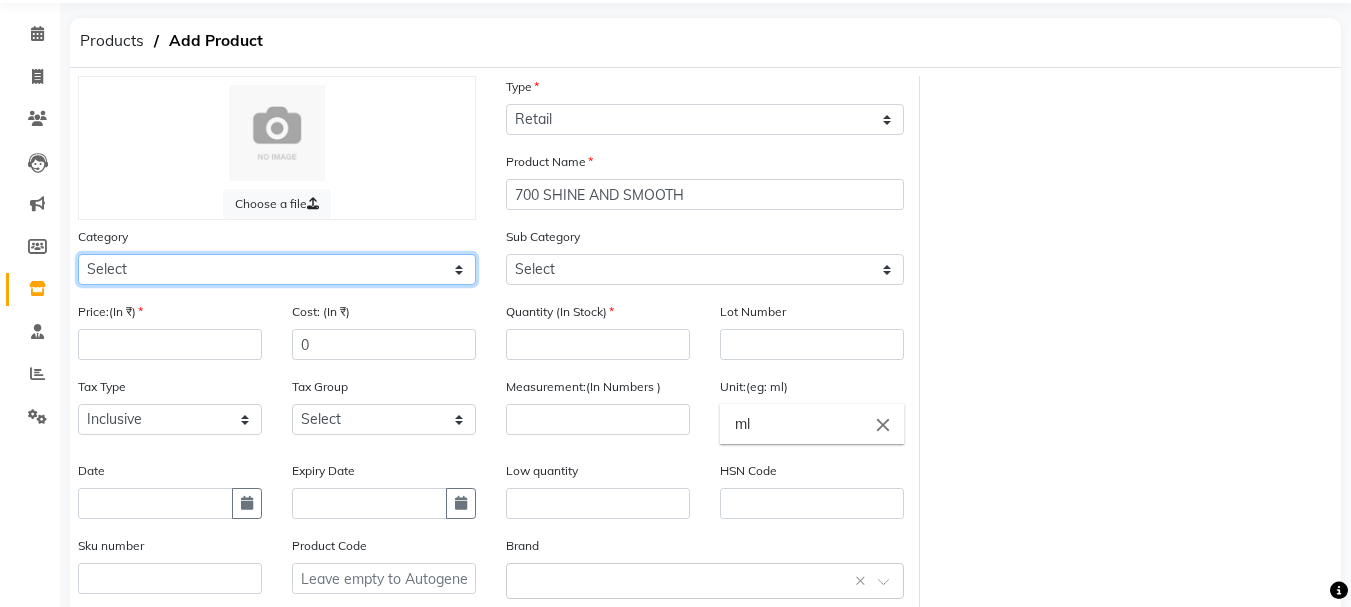 click on "Select Hair Skin Makeup Personal Care Appliances Beard Waxing Disposable Threading Hands and Feet Beauty Planet Botox Cadiveu Casmara Cheryls Loreal Olaplex Body Nail value card Other" 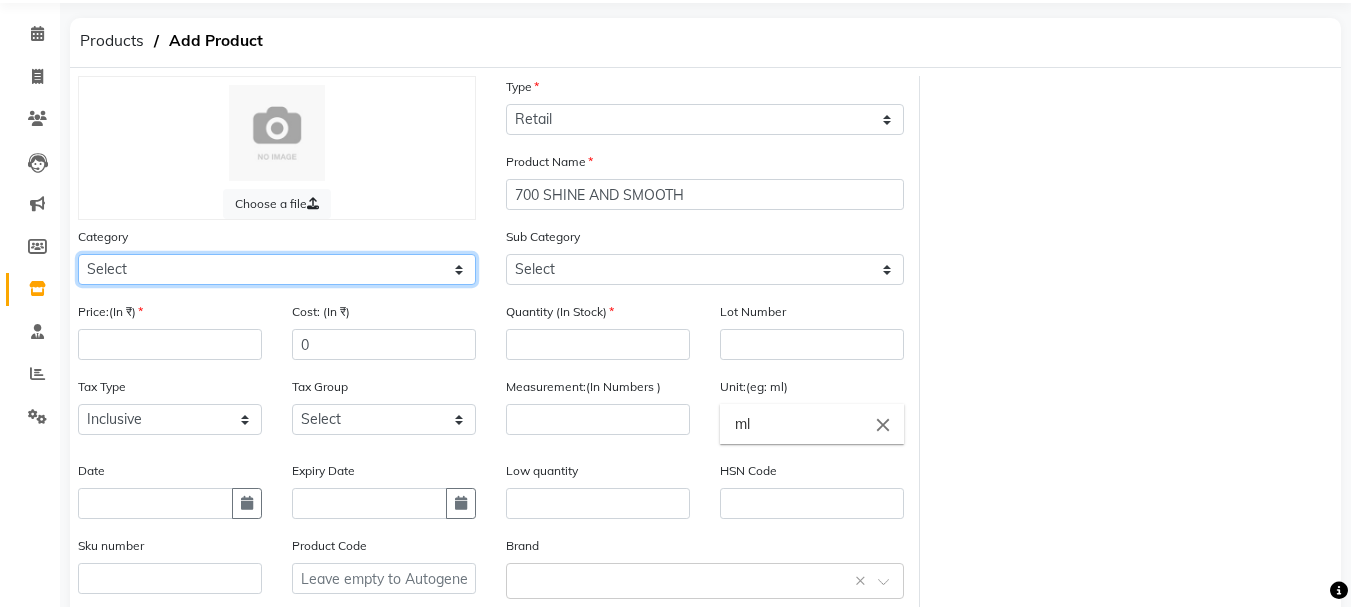 select on "650701100" 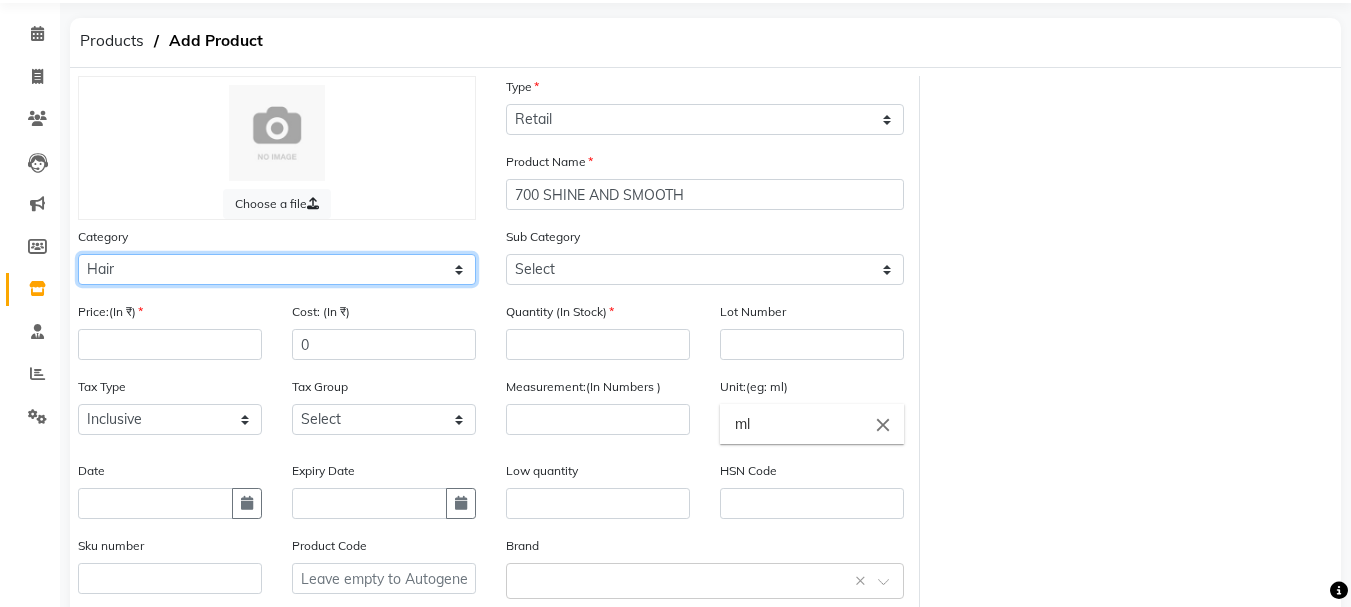 click on "Select Hair Skin Makeup Personal Care Appliances Beard Waxing Disposable Threading Hands and Feet Beauty Planet Botox Cadiveu Casmara Cheryls Loreal Olaplex Body Nail value card Other" 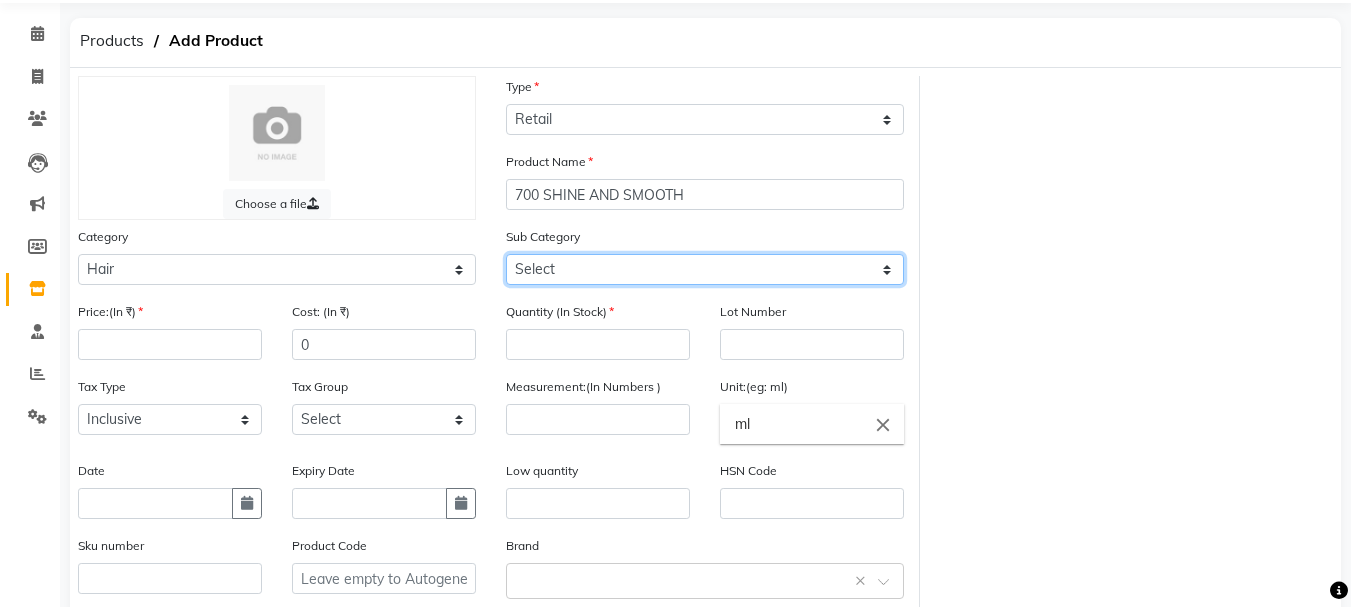 click on "Select Shampoo Conditioner Cream Mask Oil Serum Color Appliances Treatment Styling Kit & Combo Other" 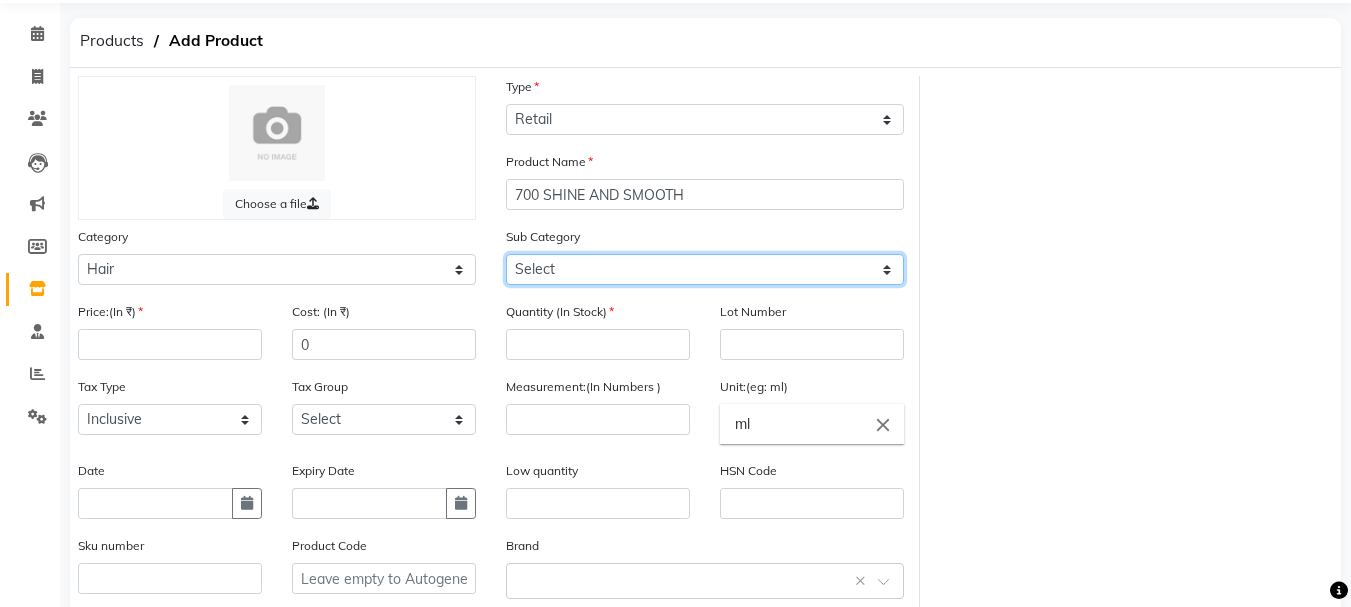 select on "[NUMBER]" 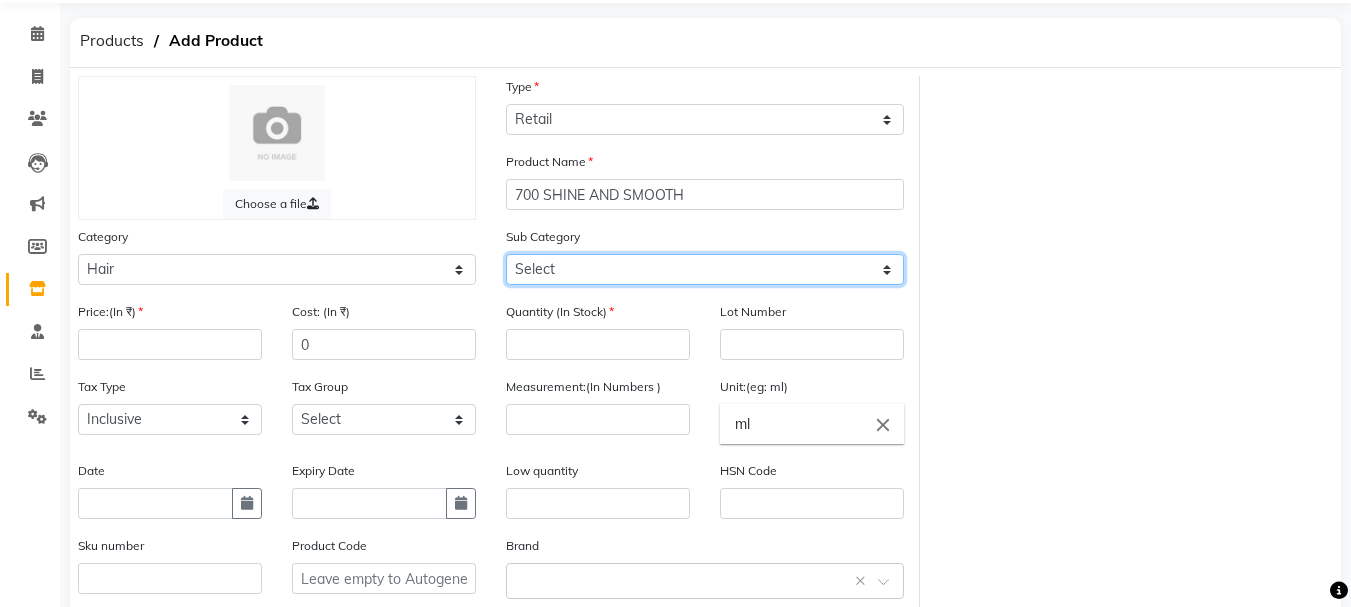 click on "Select Shampoo Conditioner Cream Mask Oil Serum Color Appliances Treatment Styling Kit & Combo Other" 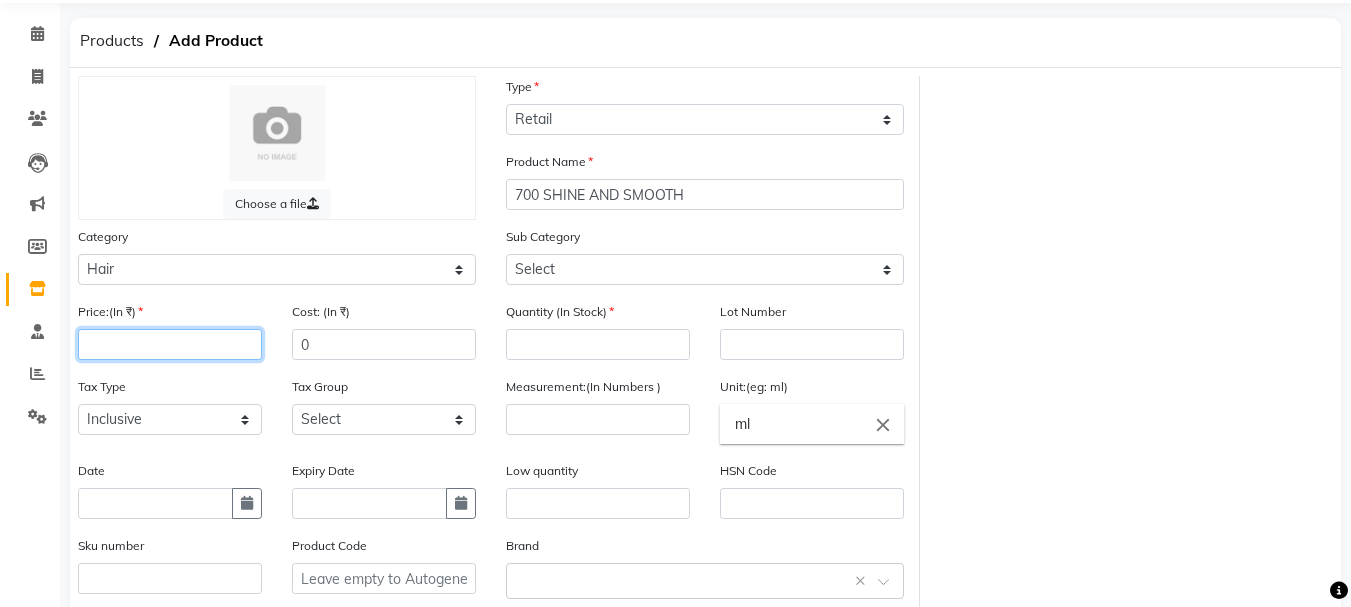 click 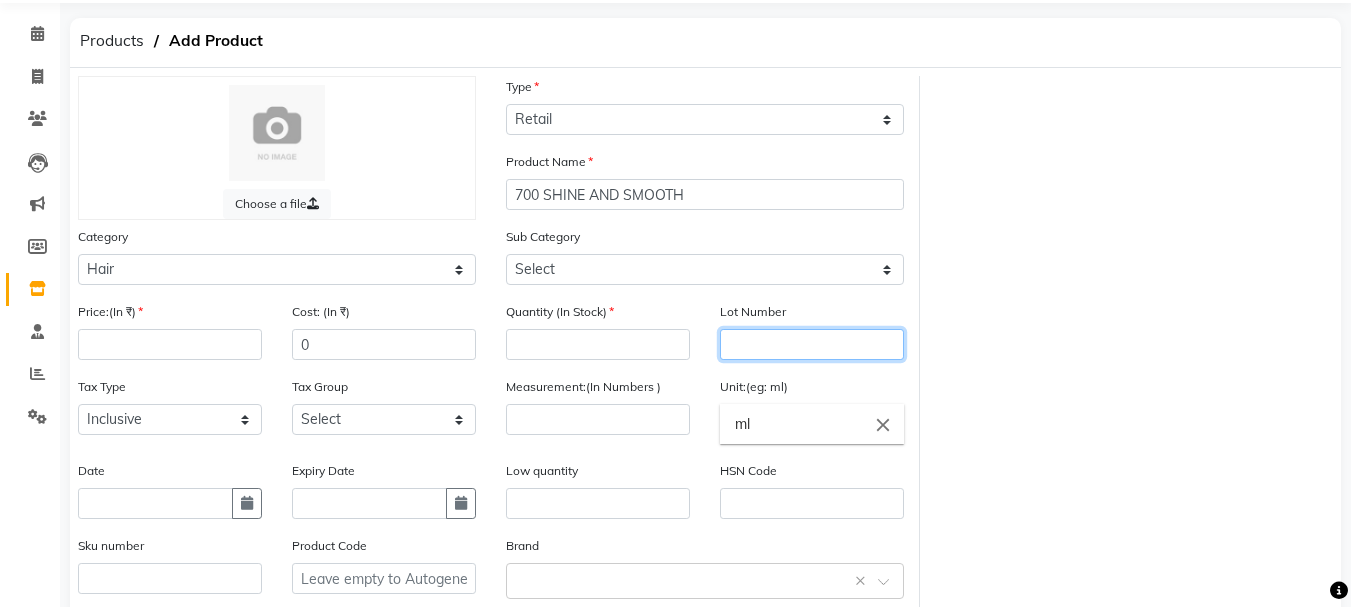 click 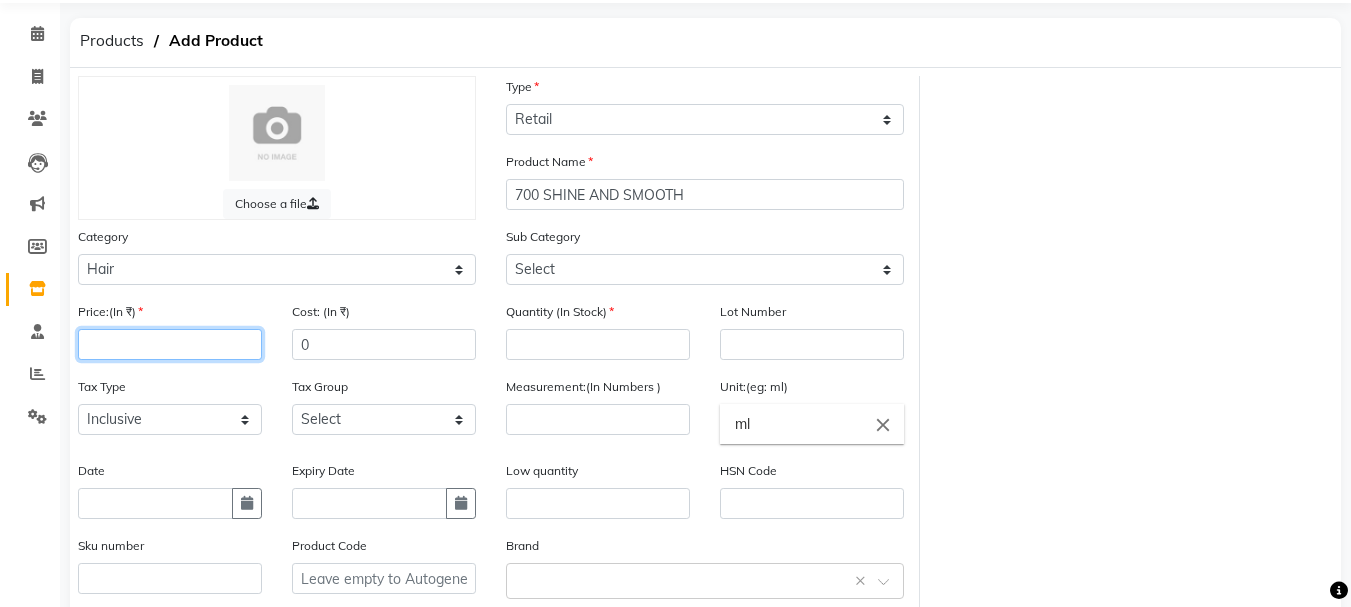 click 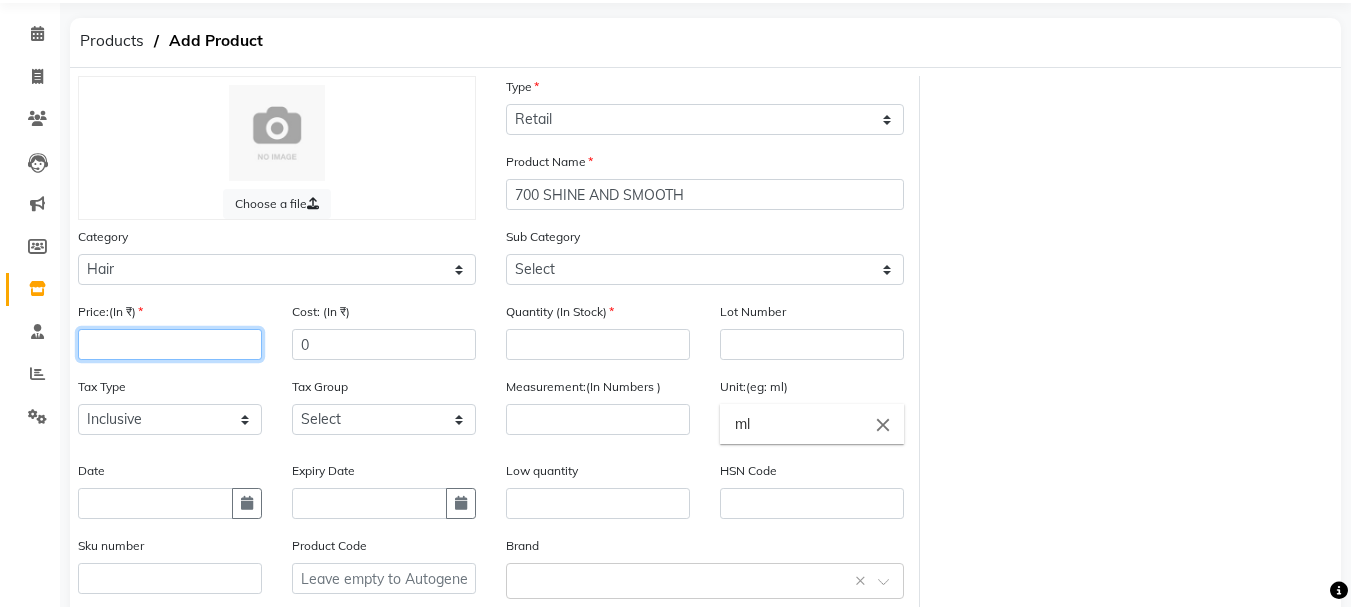 click 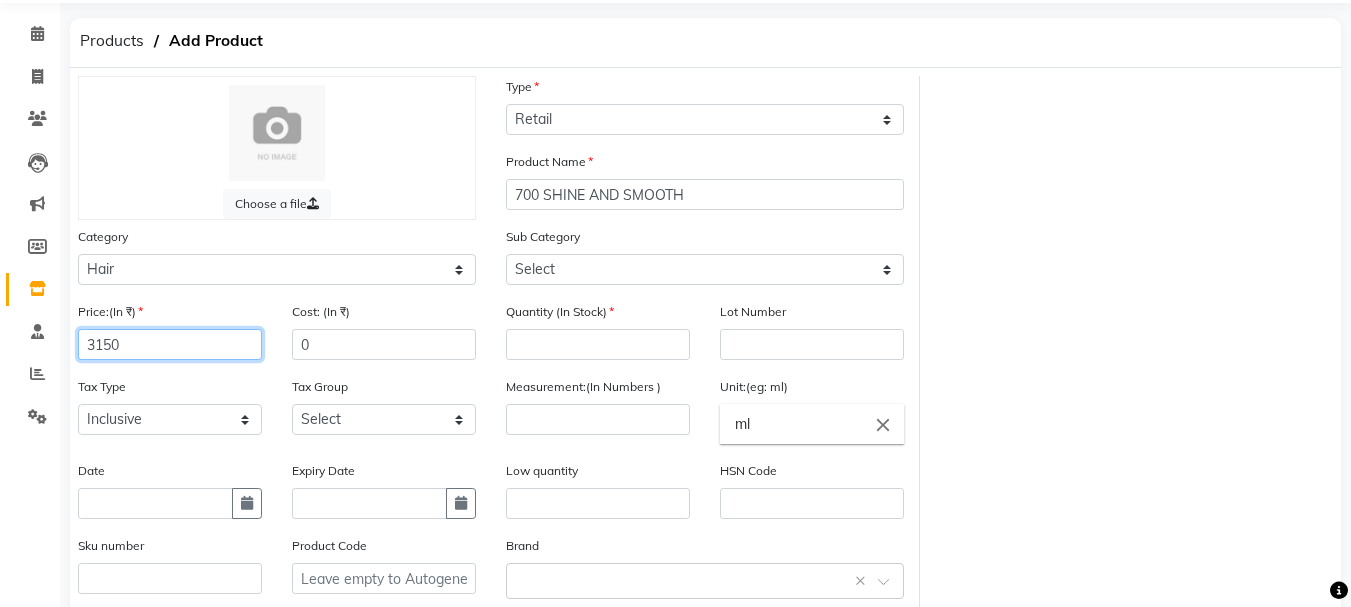 type on "3150" 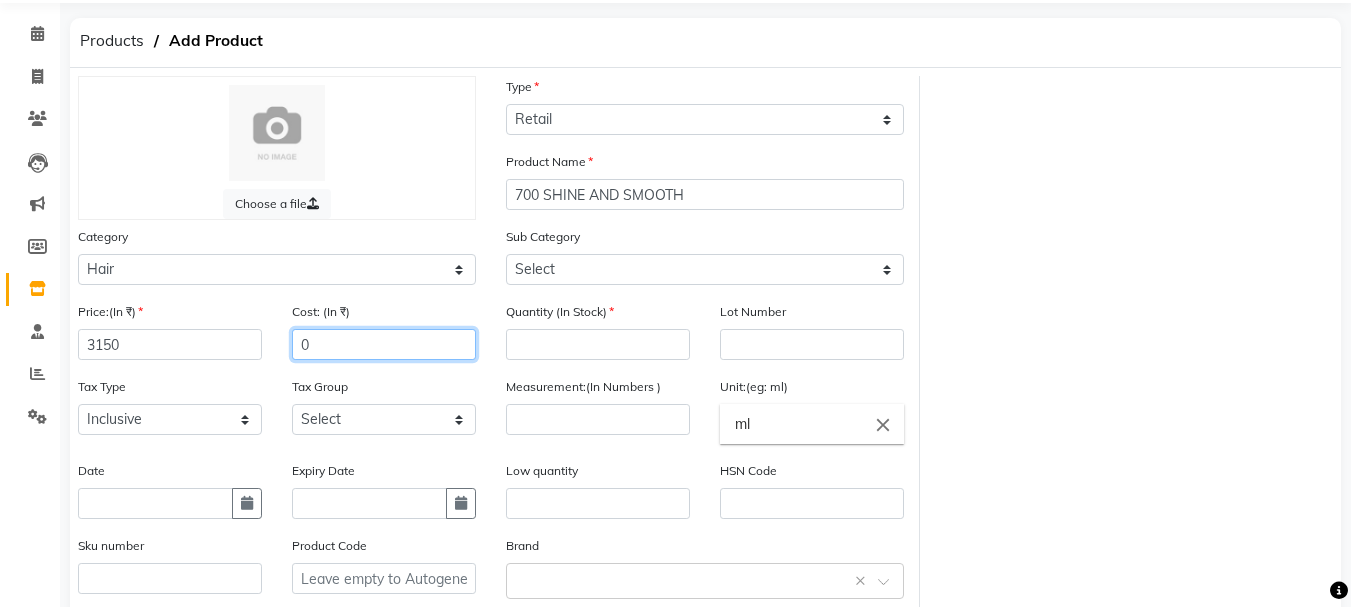 click on "0" 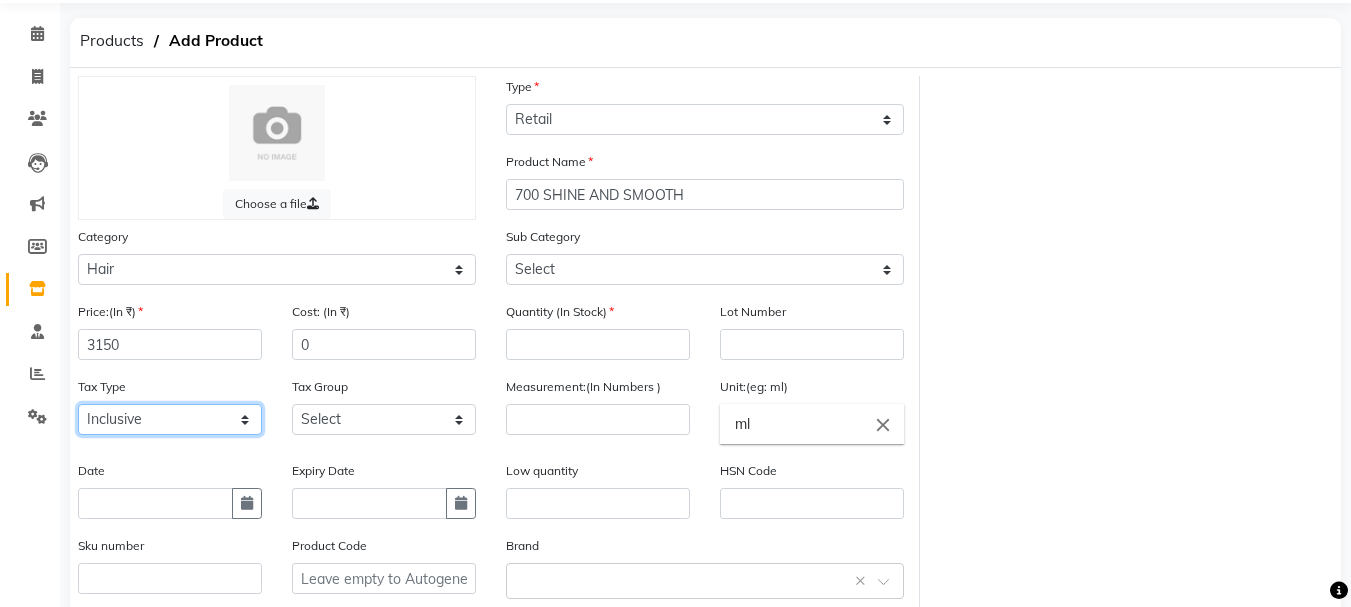 click on "Select Inclusive Exclusive" 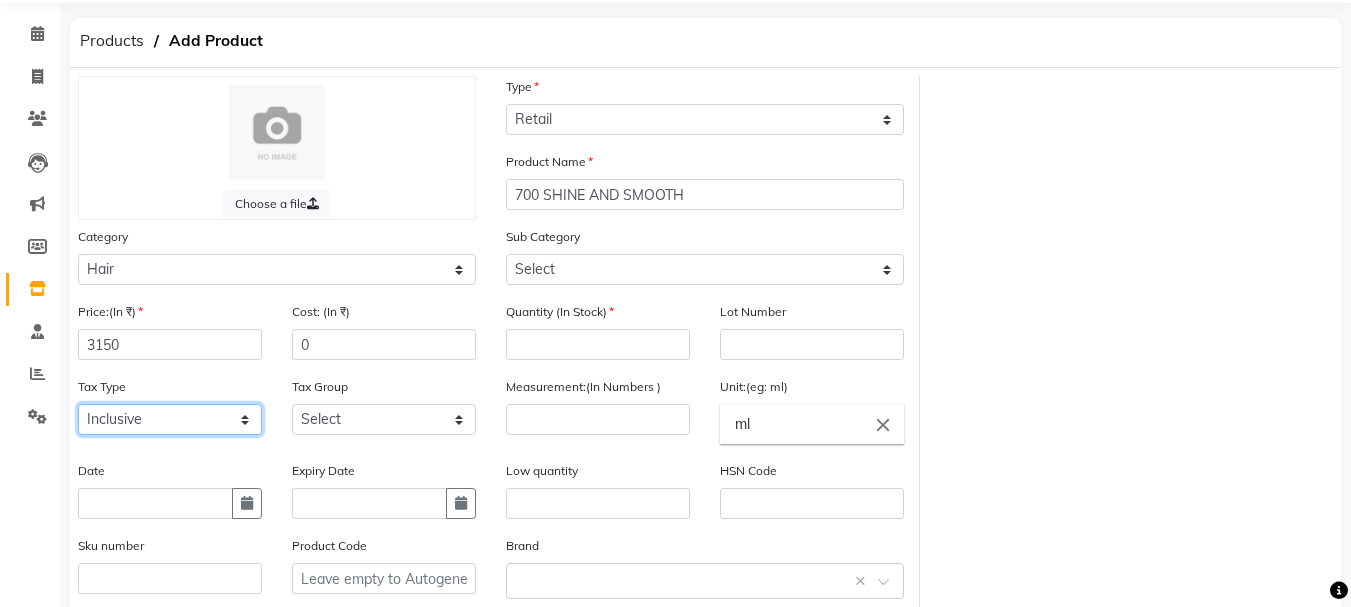 click on "Select Inclusive Exclusive" 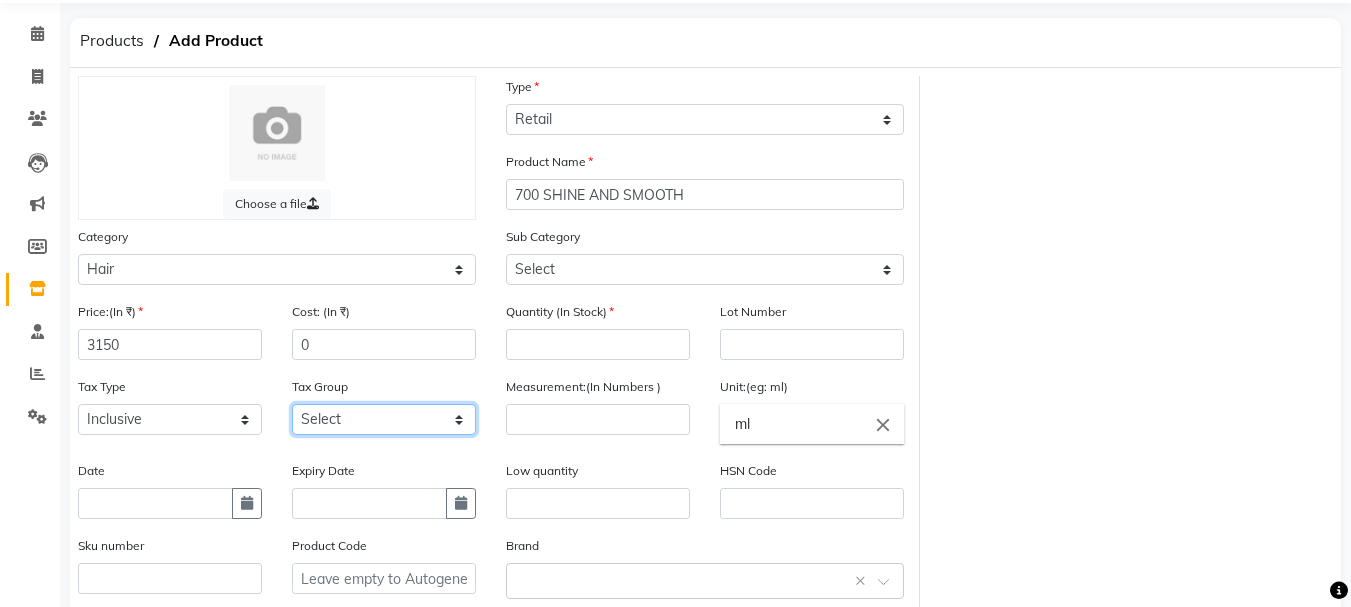 click on "Select GST" 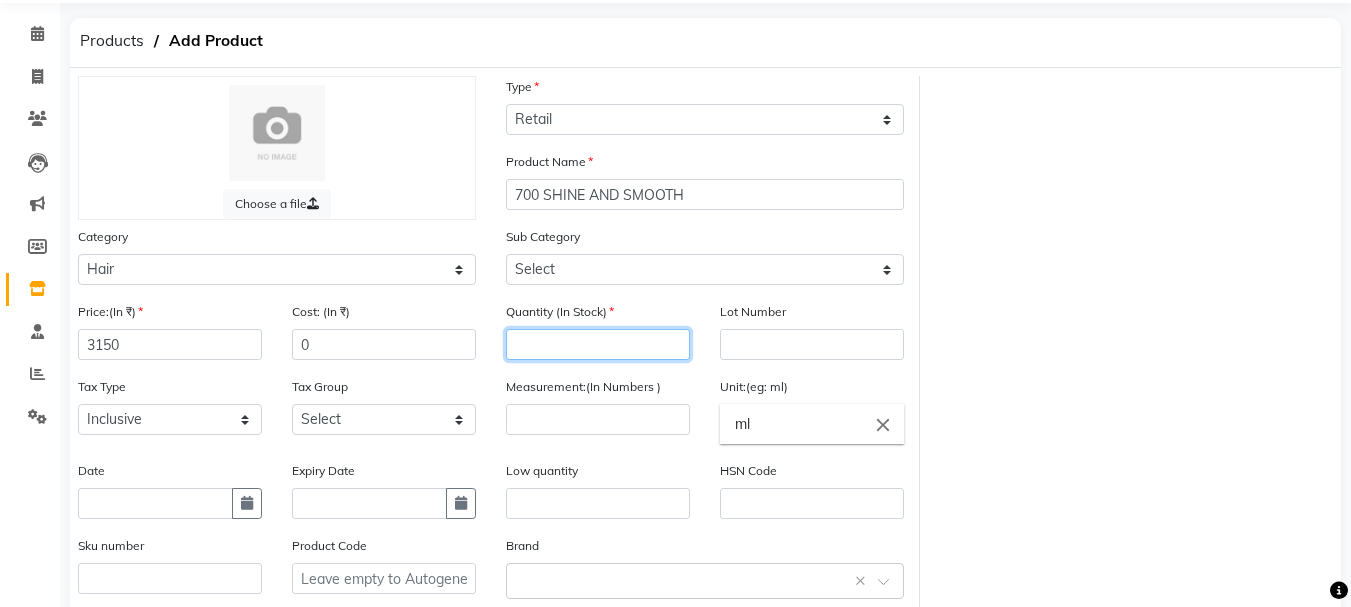 click 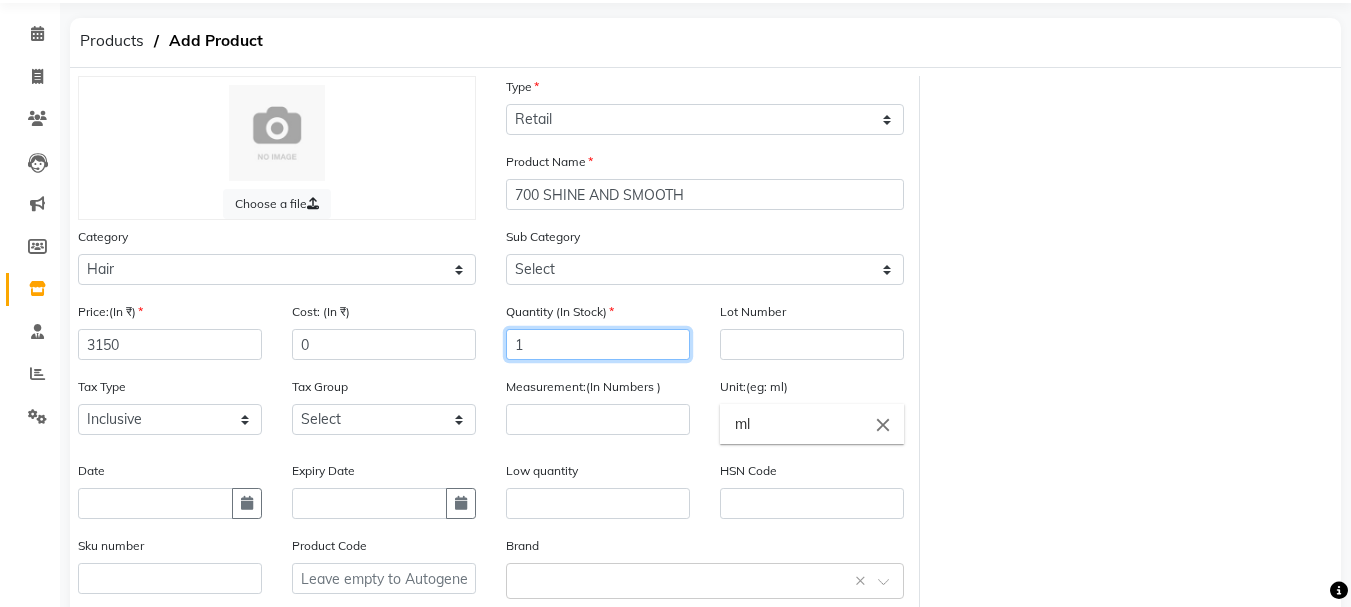 type on "1" 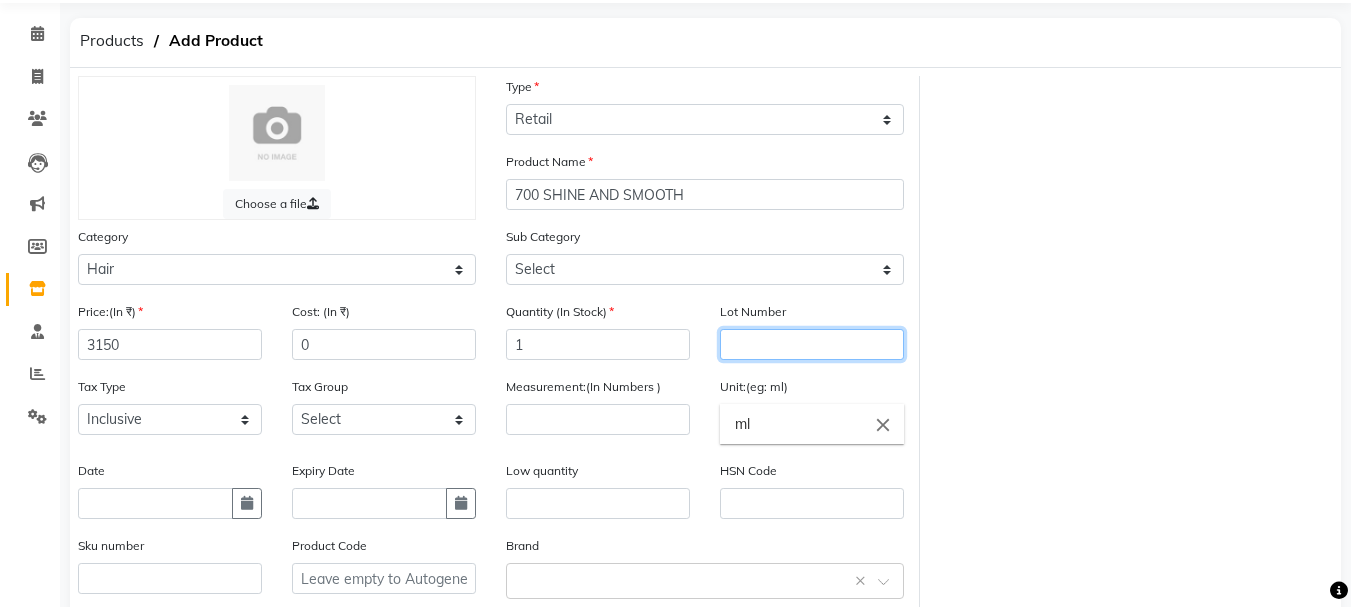click 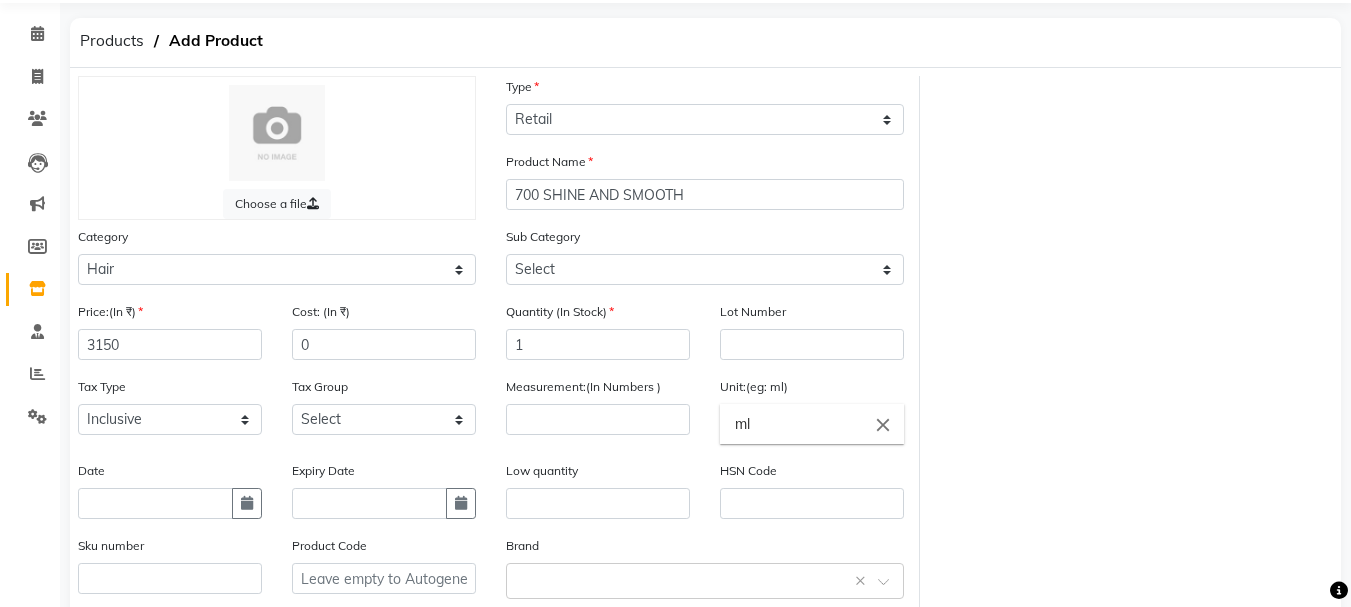click on "Measurement:(In Numbers )" 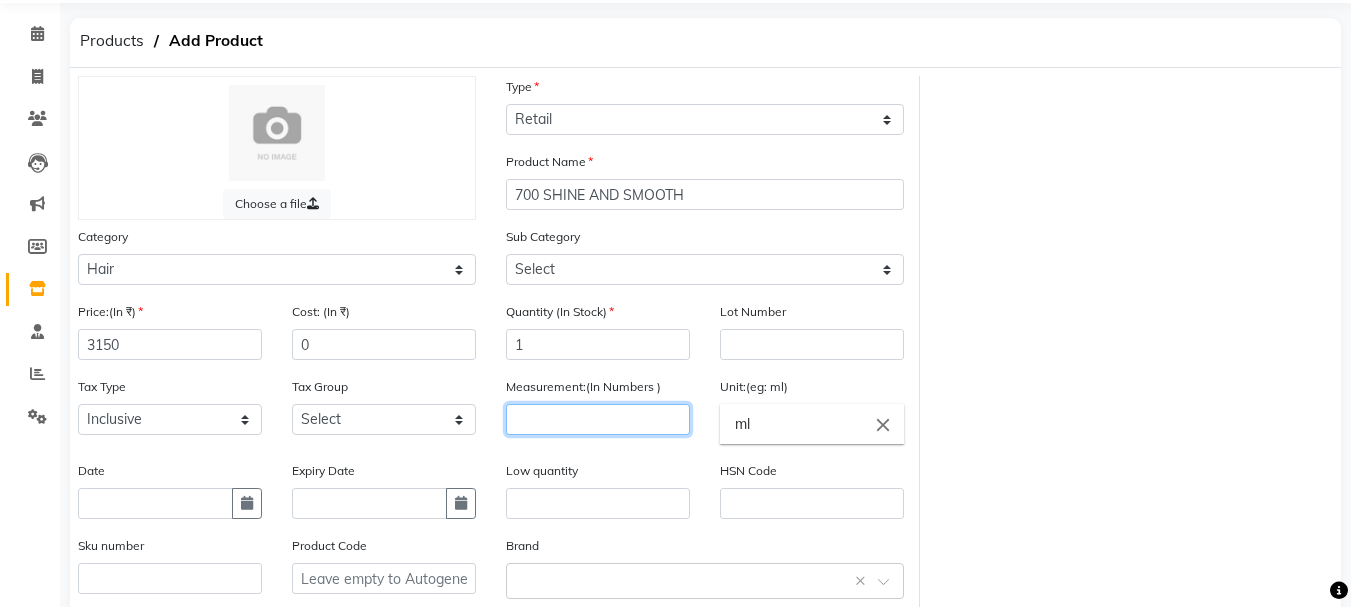 click 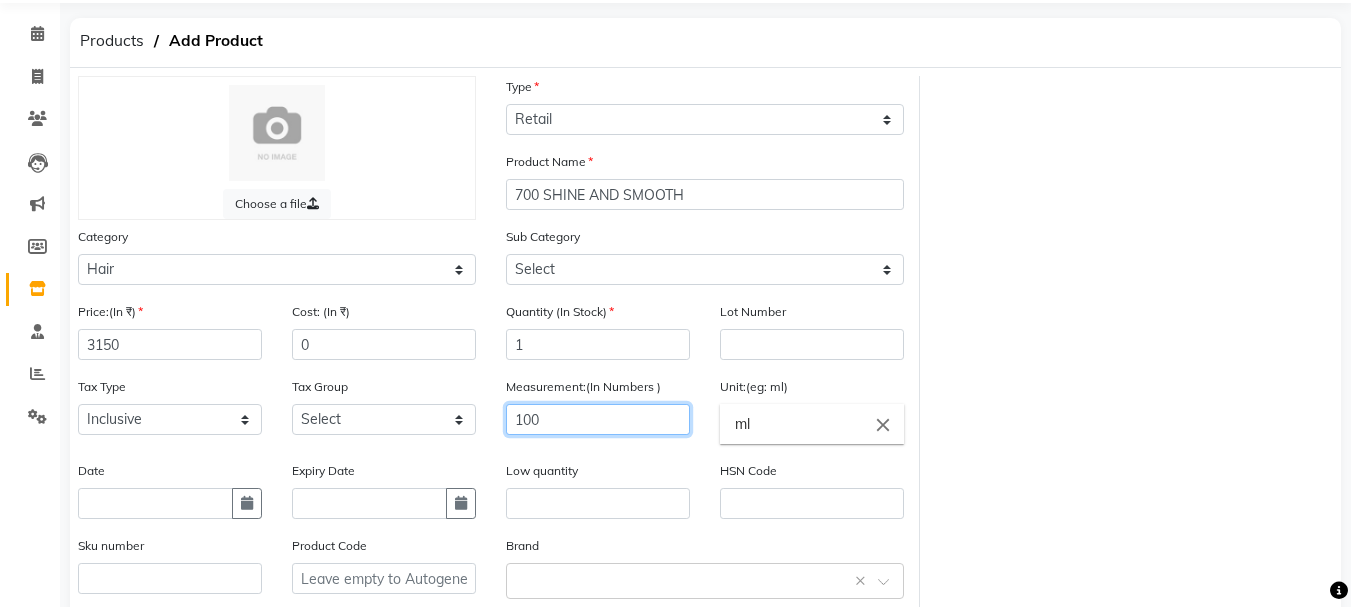 type on "100" 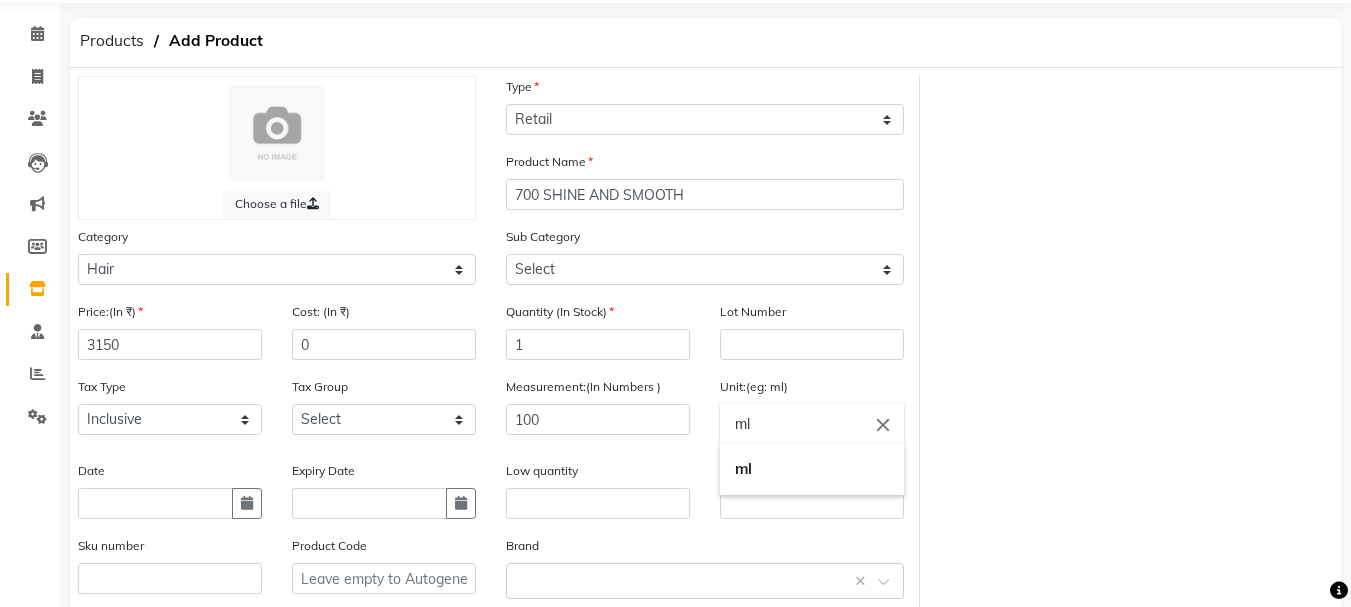 click on "ml" 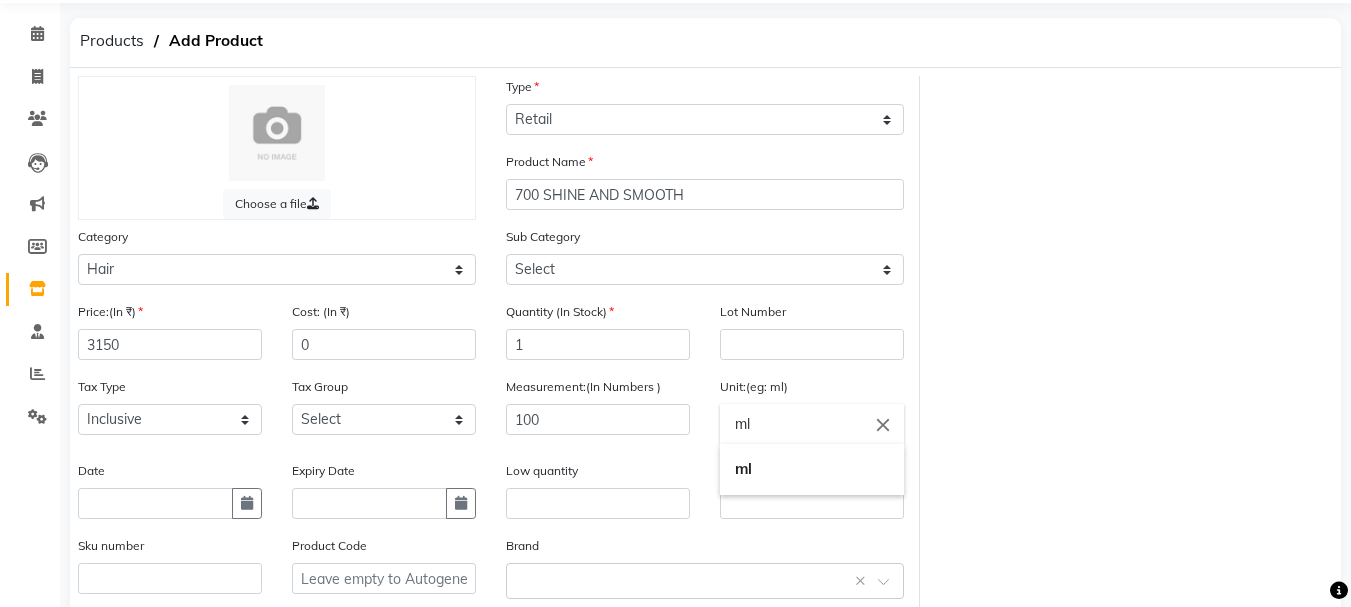click on "close" 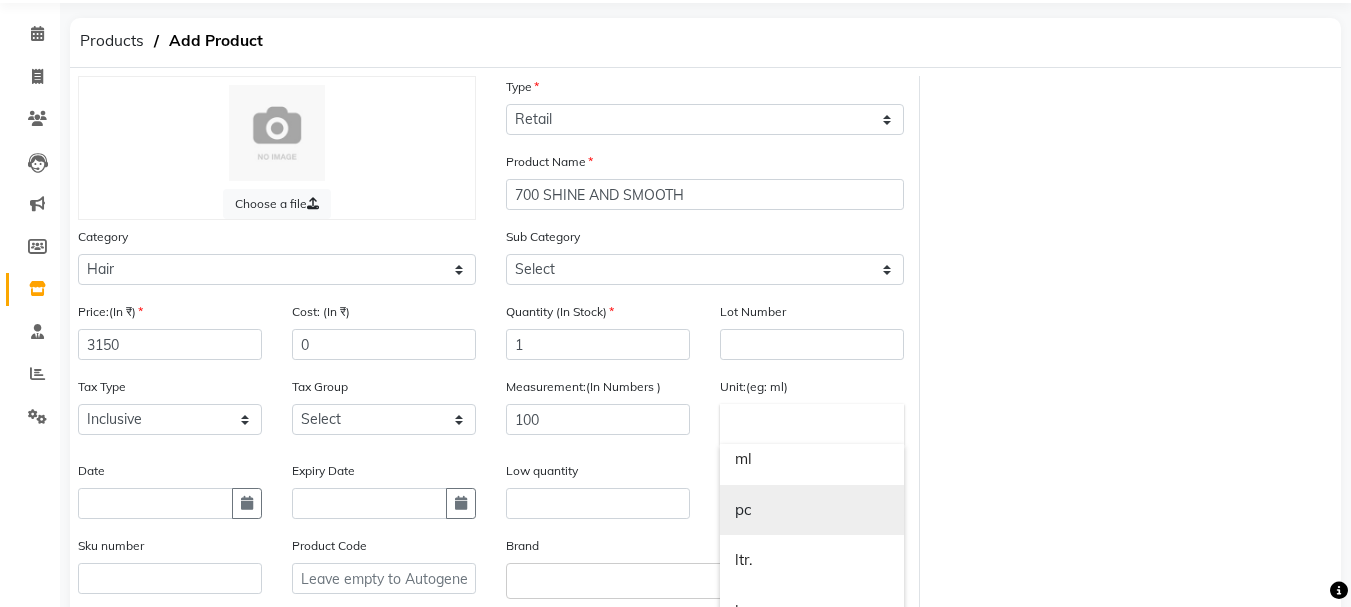 scroll, scrollTop: 13, scrollLeft: 0, axis: vertical 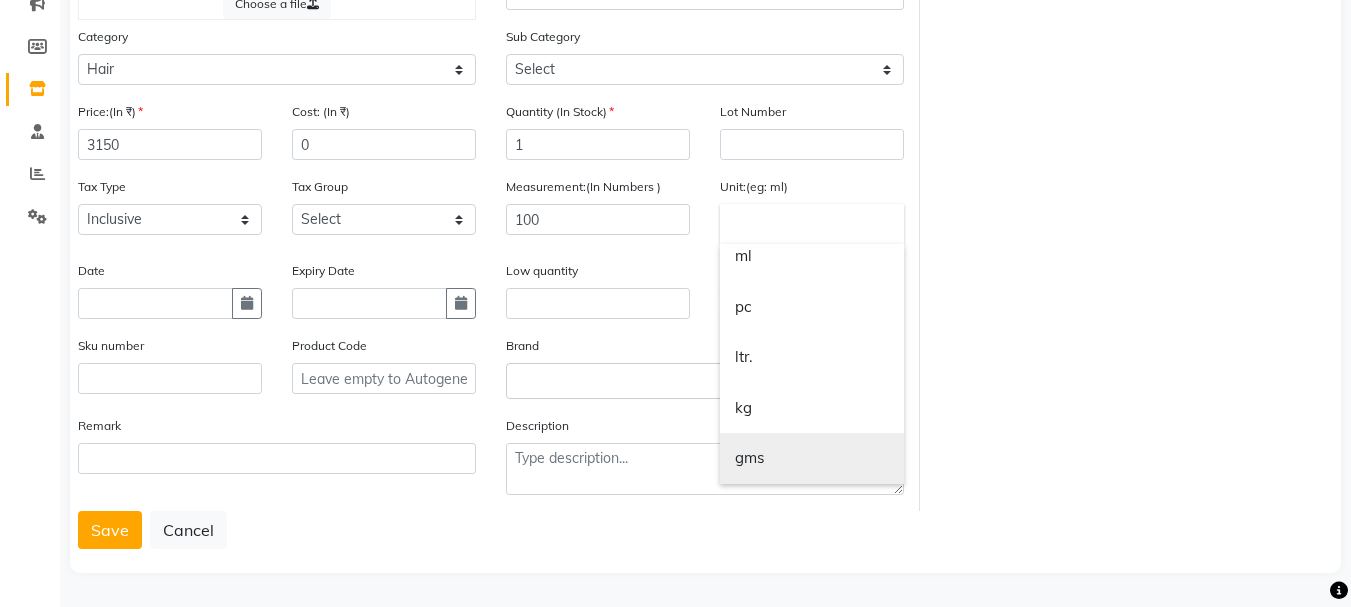click on "gms" at bounding box center [812, 458] 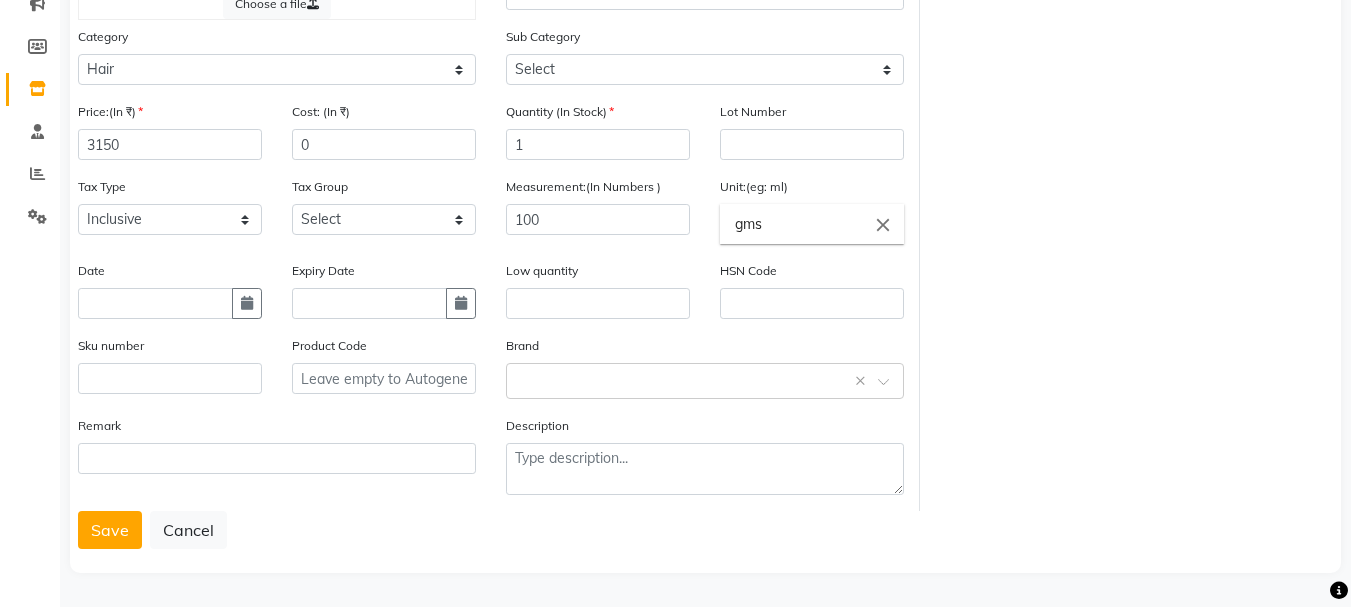 scroll, scrollTop: 0, scrollLeft: 0, axis: both 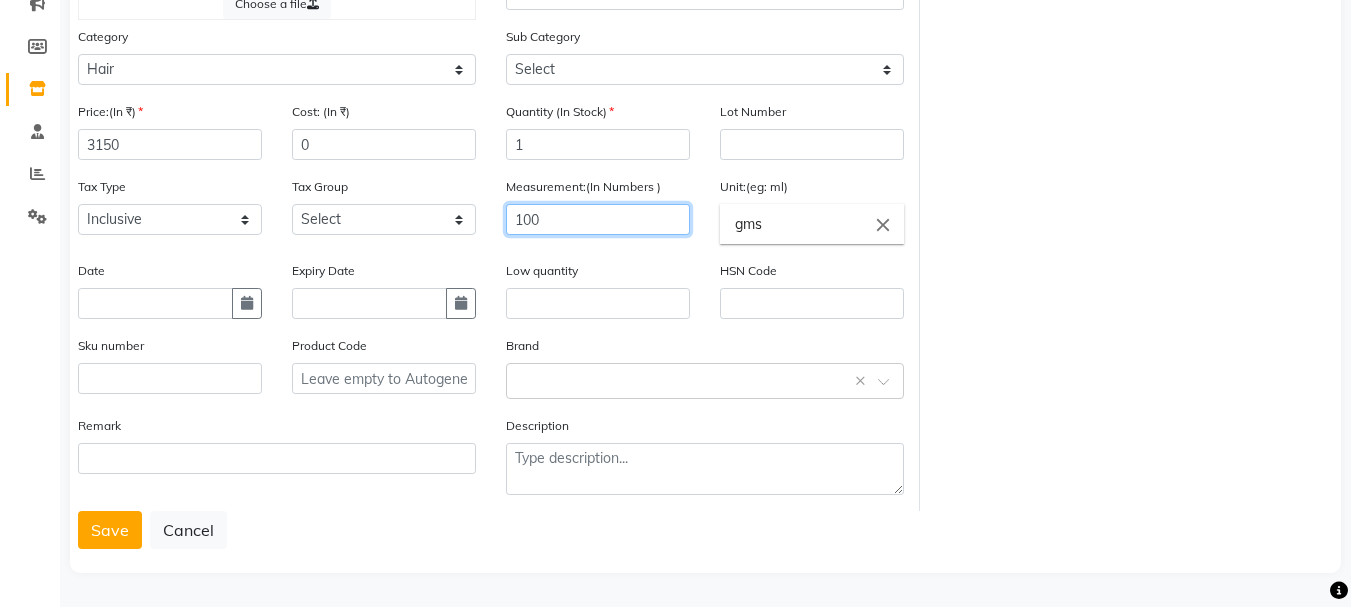 drag, startPoint x: 567, startPoint y: 219, endPoint x: 455, endPoint y: 220, distance: 112.00446 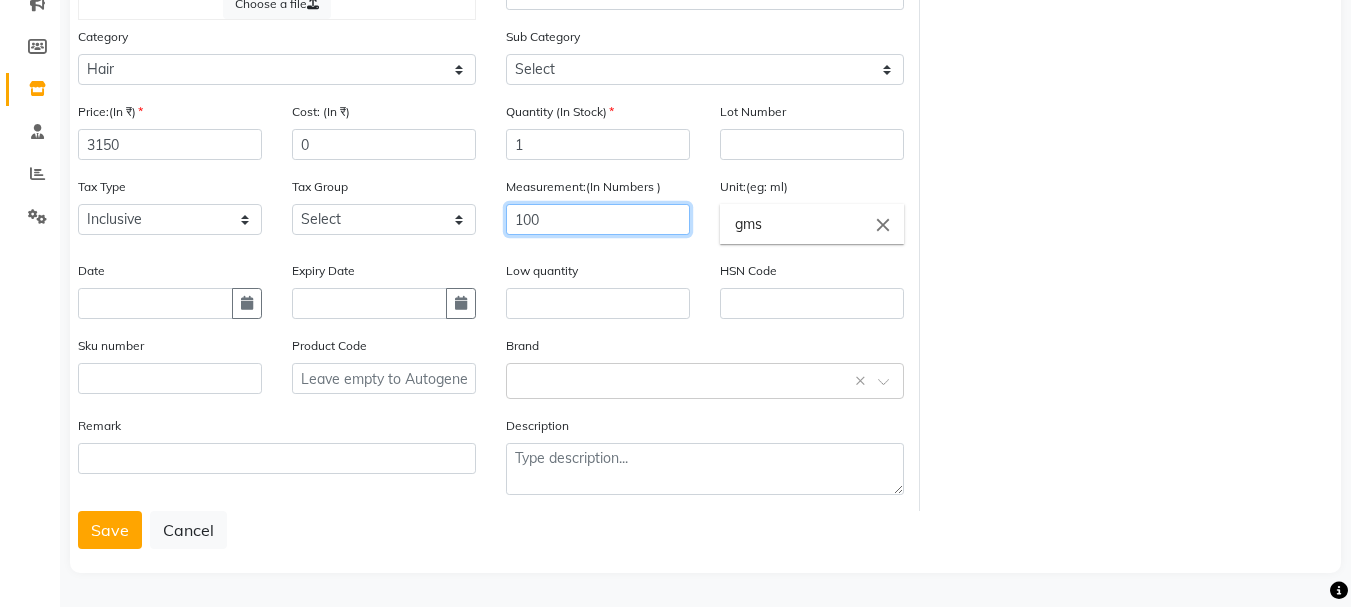 click on "Price:(In ₹) 3150 Cost: (In ₹) 0 Quantity (In Stock) 1 Lot Number Tax Type Select Inclusive Exclusive Tax Group Select GST Measurement:(In Numbers ) 100 Unit:(eg: ml) gms close Date Expiry Date Low quantity HSN Code Sku number Product Code Brand Select brand or add custom brand    × Remark Description" 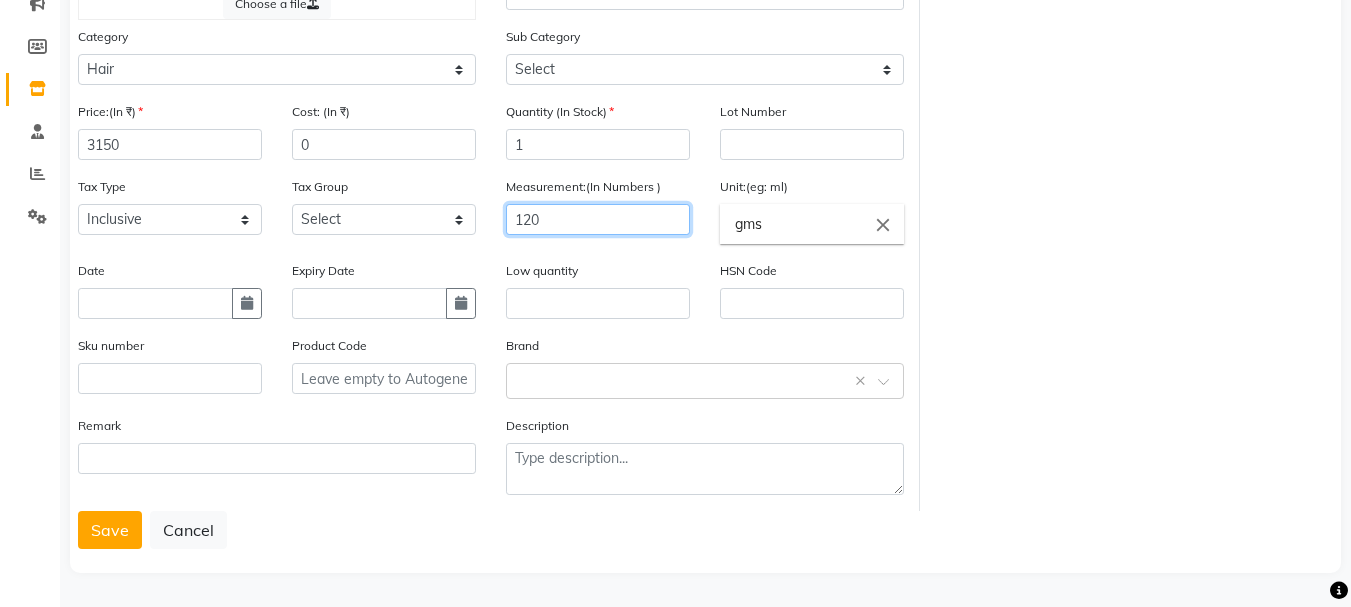 type on "120" 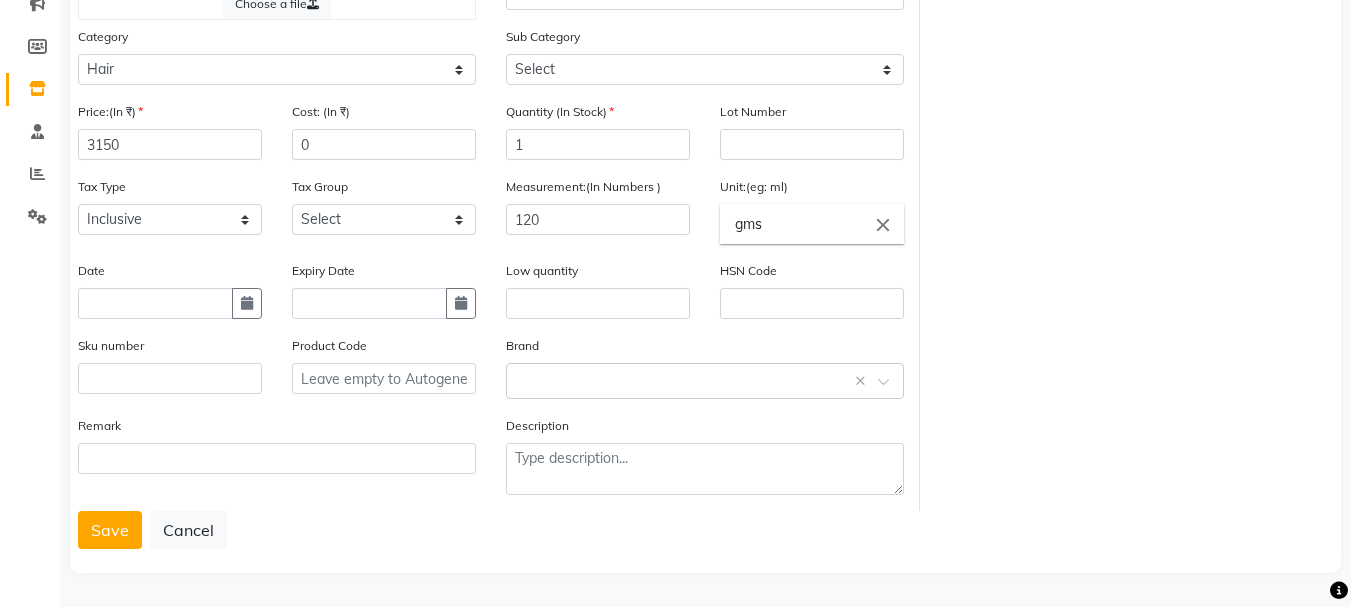 click on "gms" 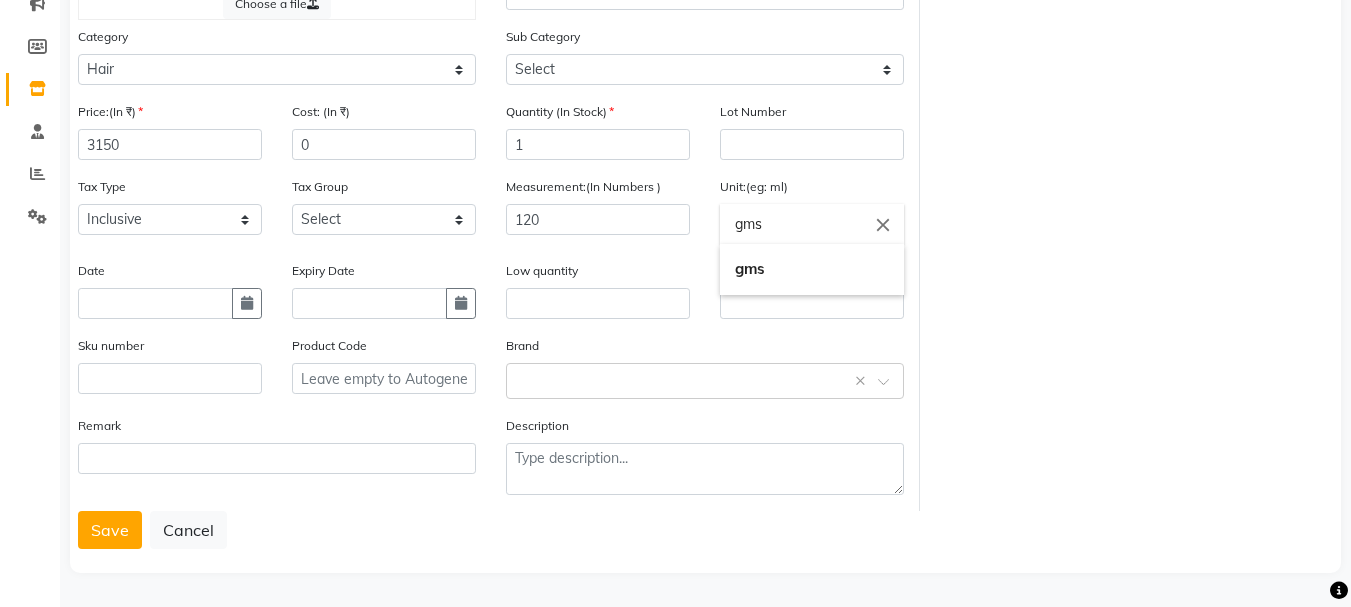 click on "gms" 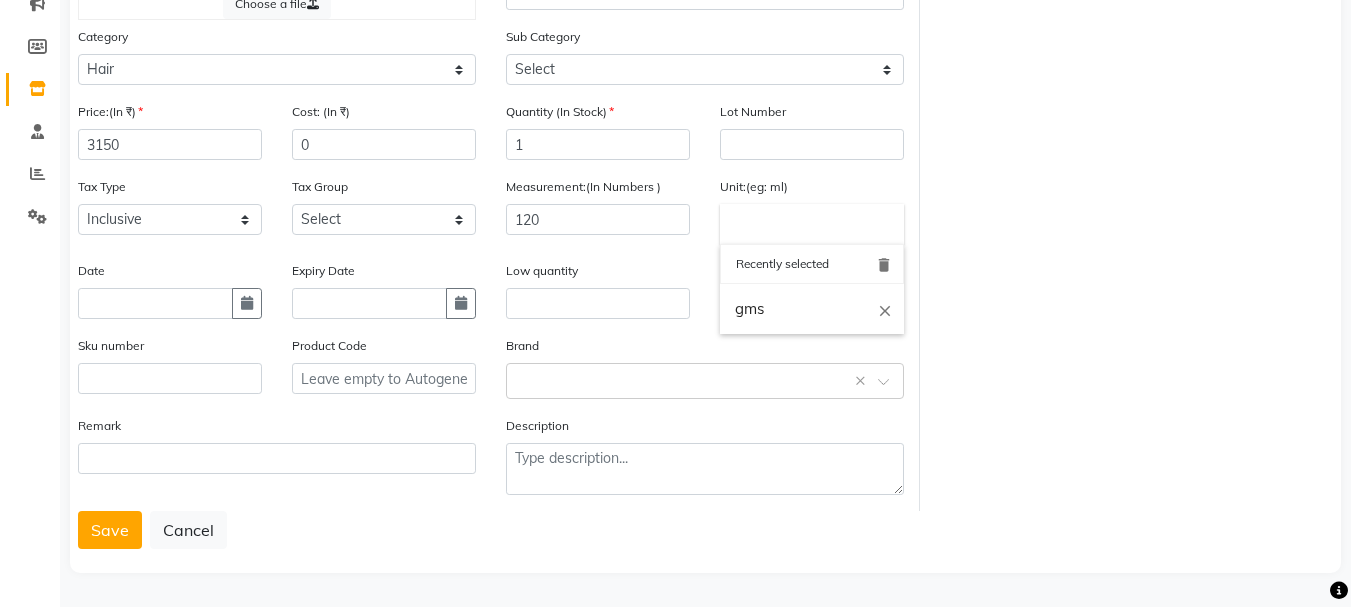 click 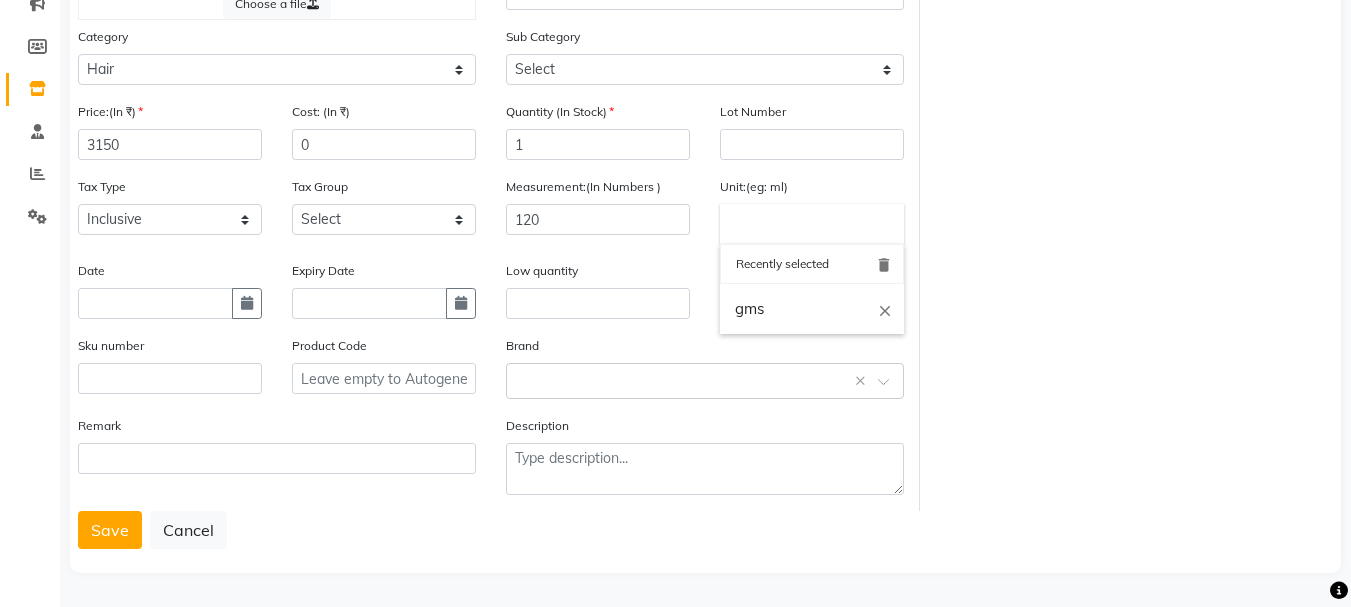click 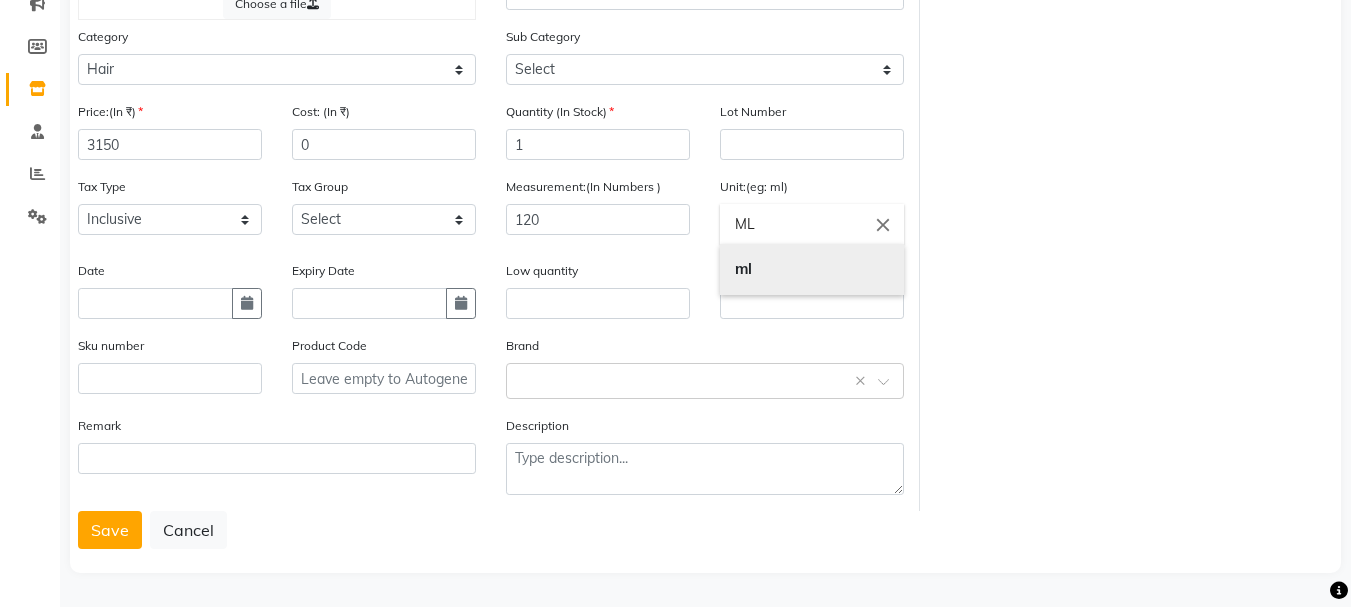 click on "ml" at bounding box center [812, 269] 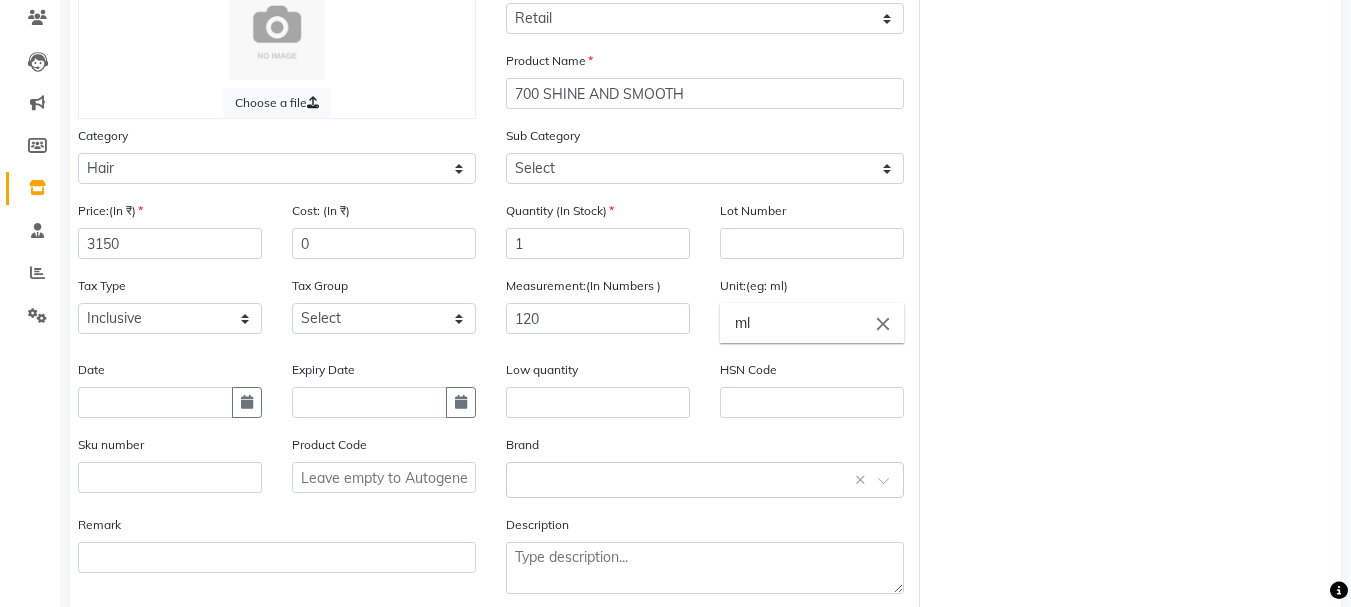 scroll, scrollTop: 169, scrollLeft: 0, axis: vertical 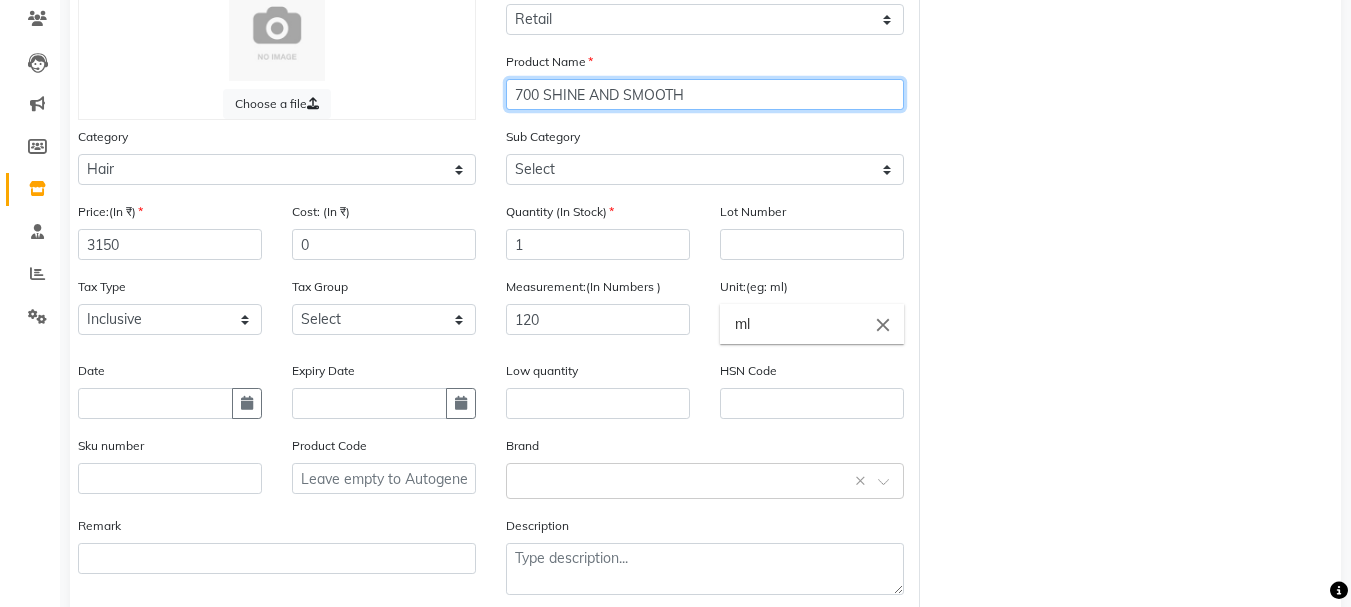 drag, startPoint x: 708, startPoint y: 94, endPoint x: 547, endPoint y: 102, distance: 161.19864 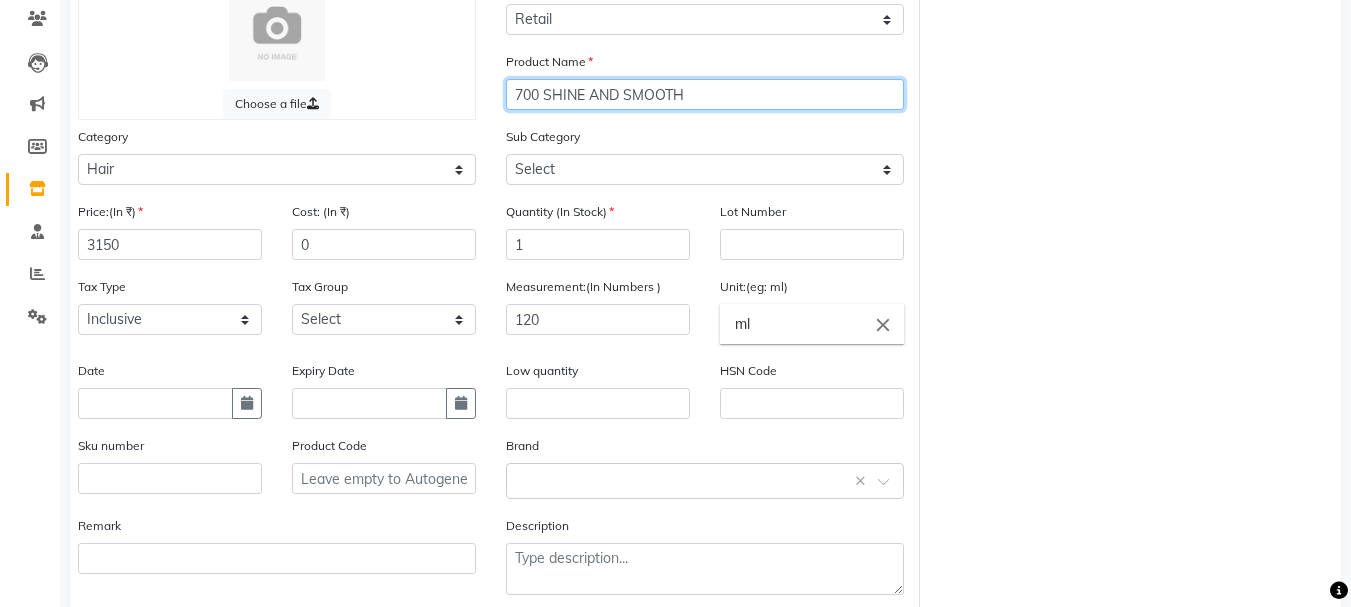 click on "700 SHINE AND SMOOTH" 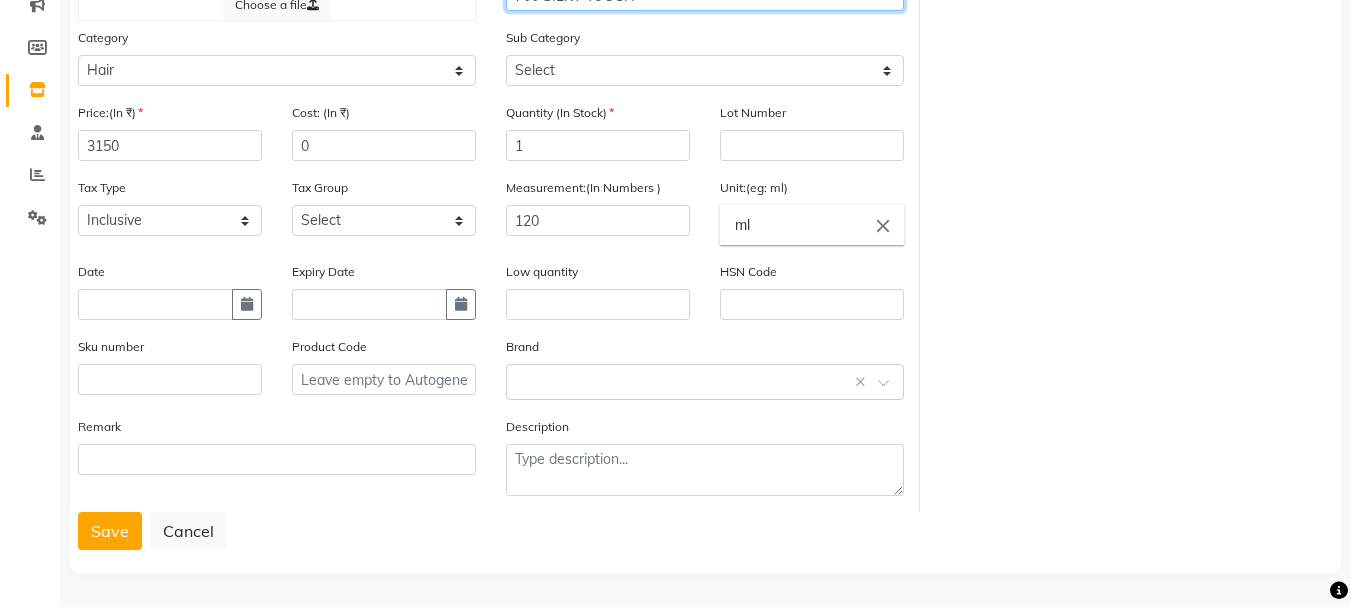 scroll, scrollTop: 269, scrollLeft: 0, axis: vertical 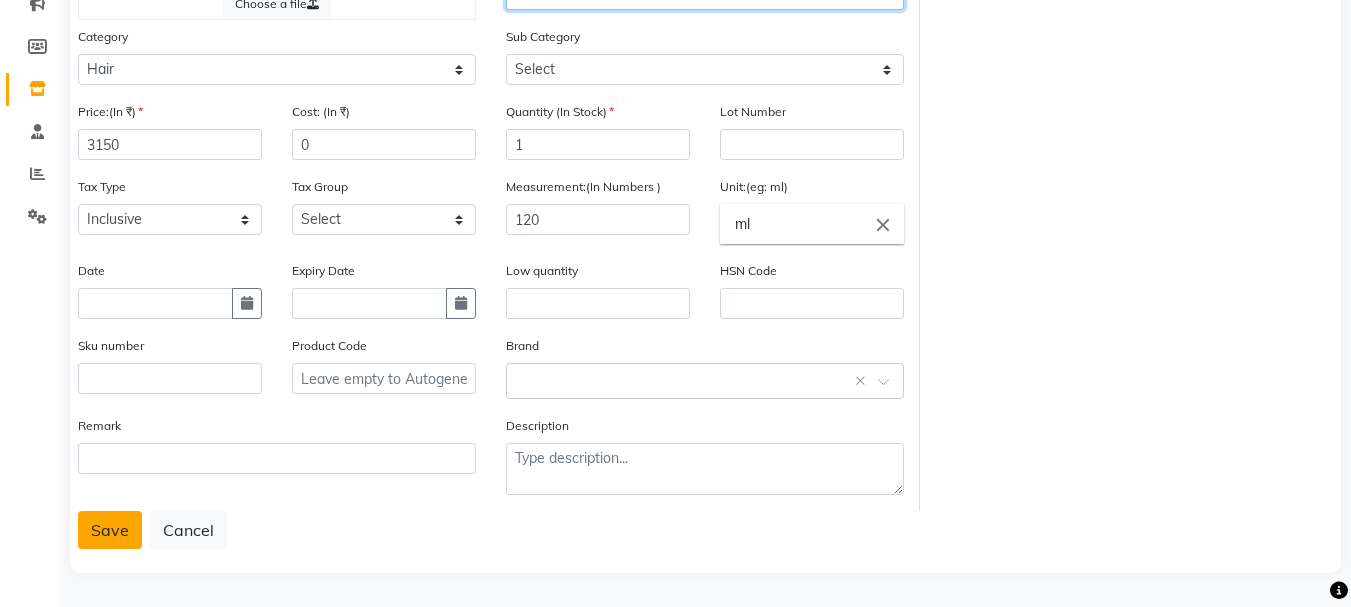 type on "700 SILKY TOUCH" 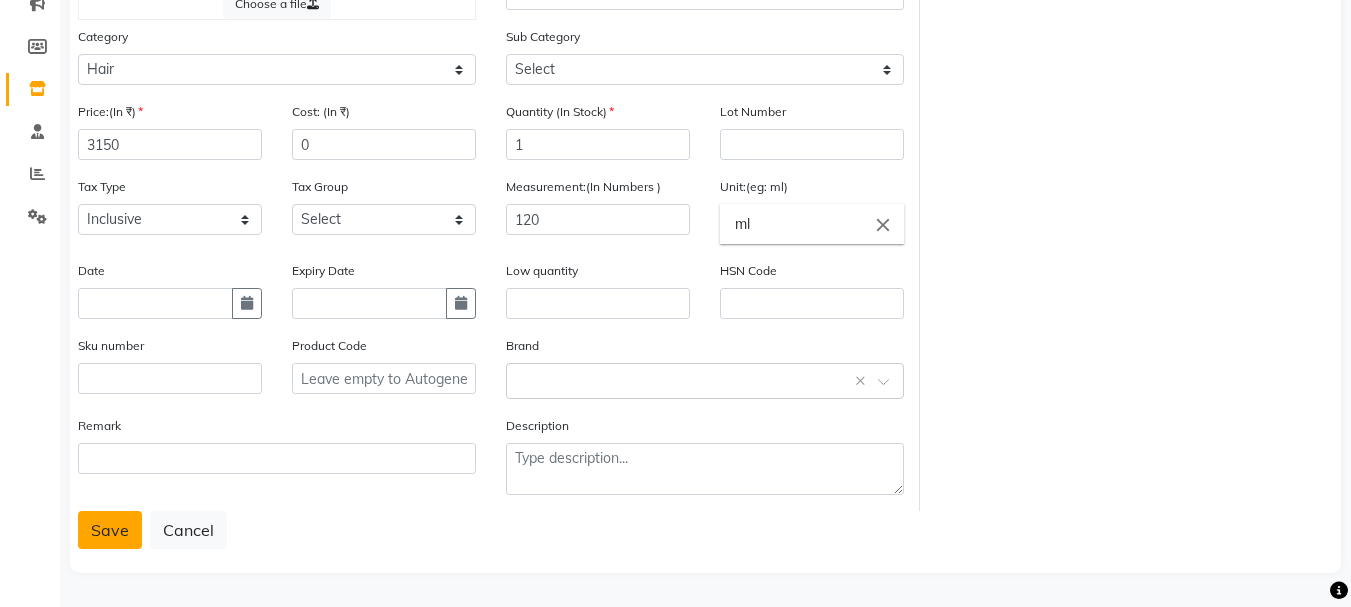 click on "Save" 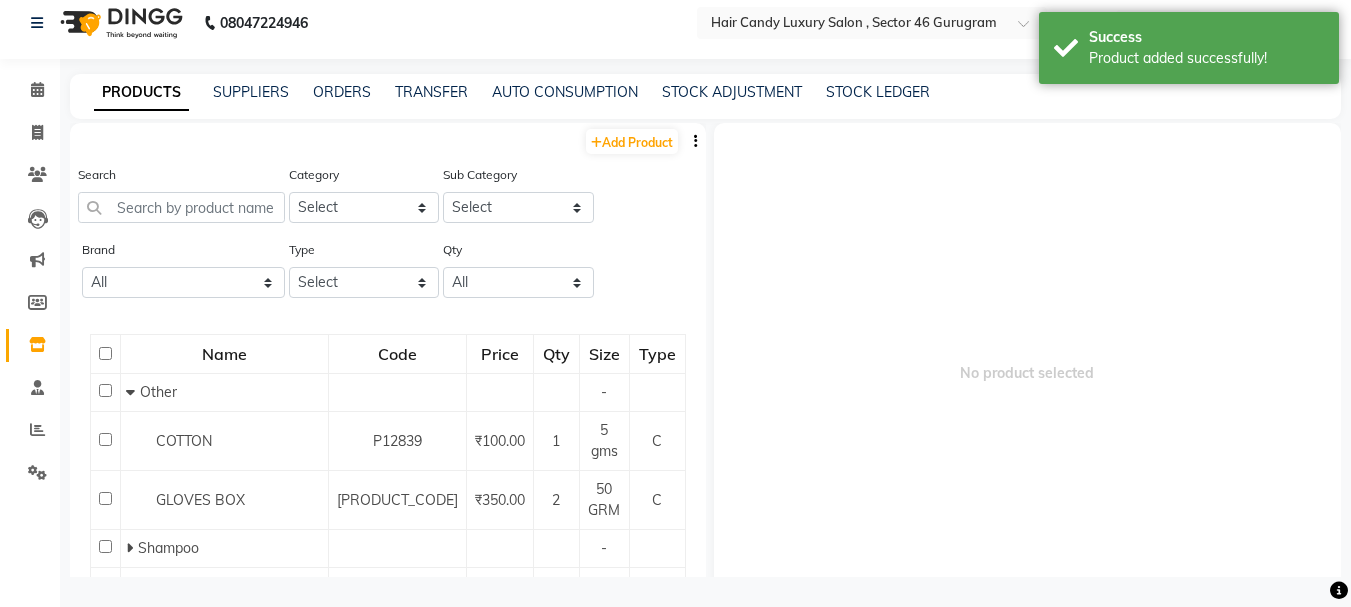 scroll, scrollTop: 13, scrollLeft: 0, axis: vertical 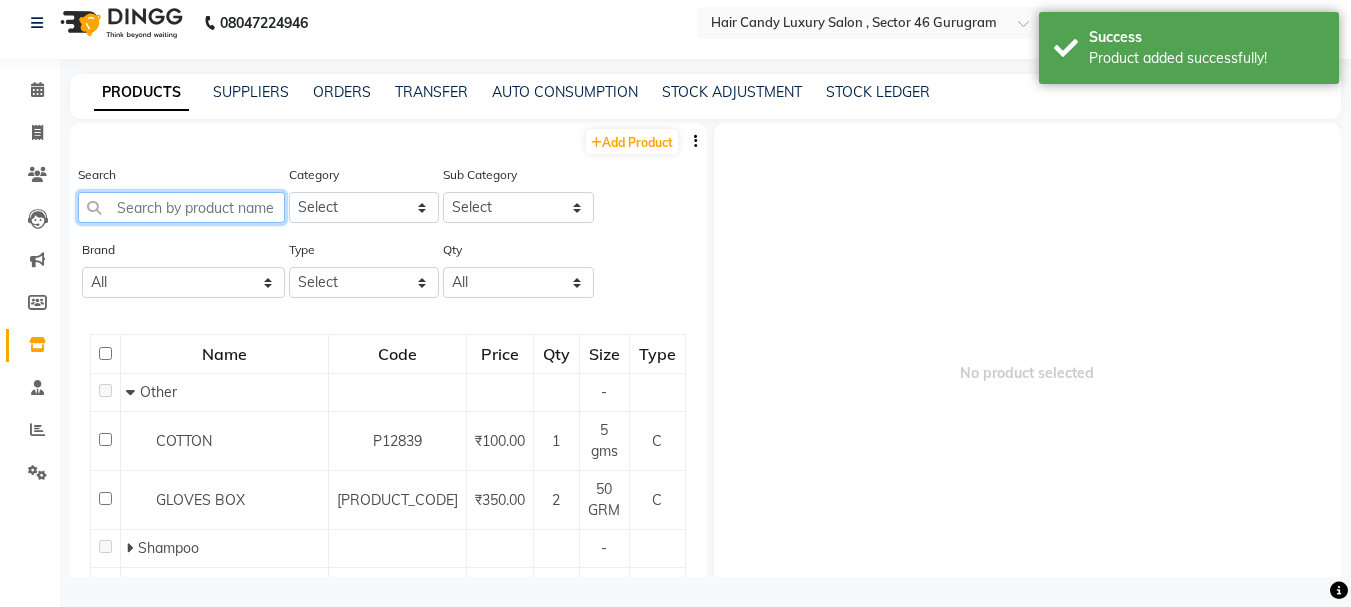 click 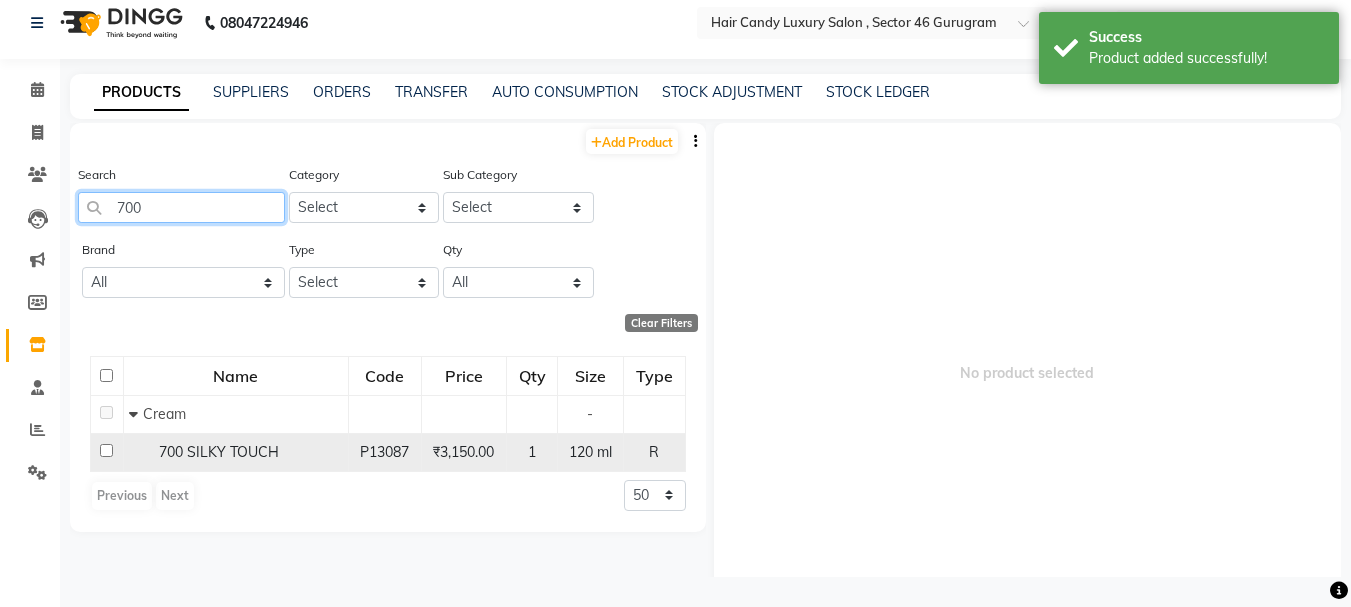 type on "700" 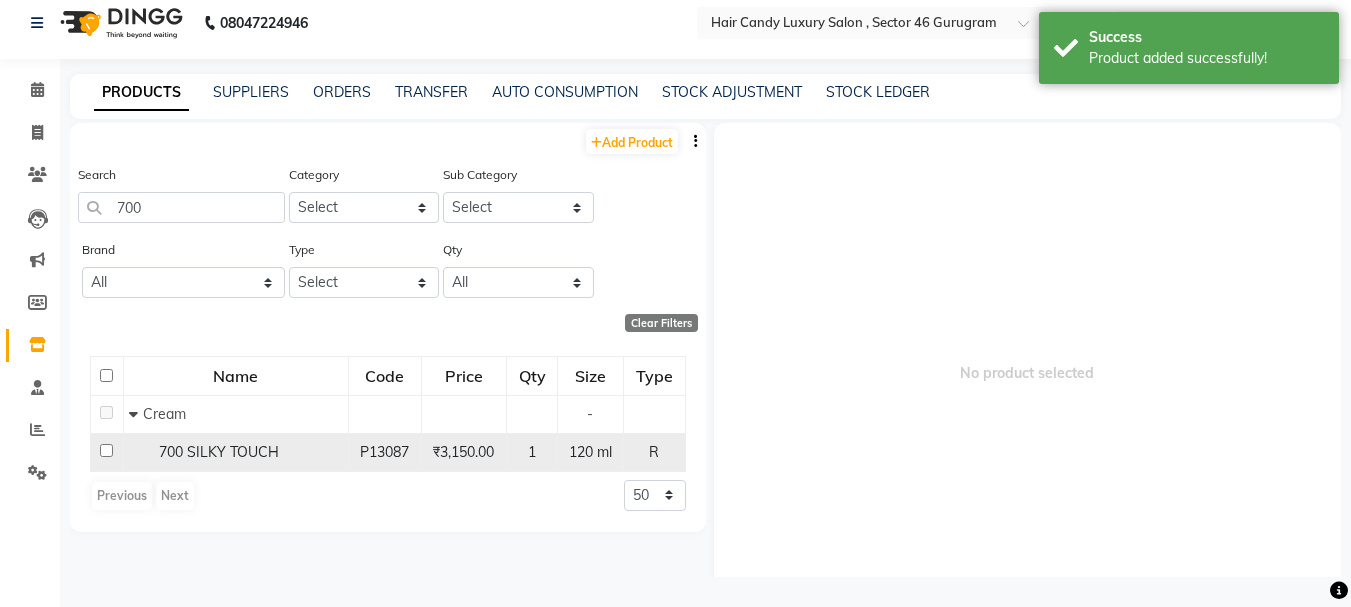 click 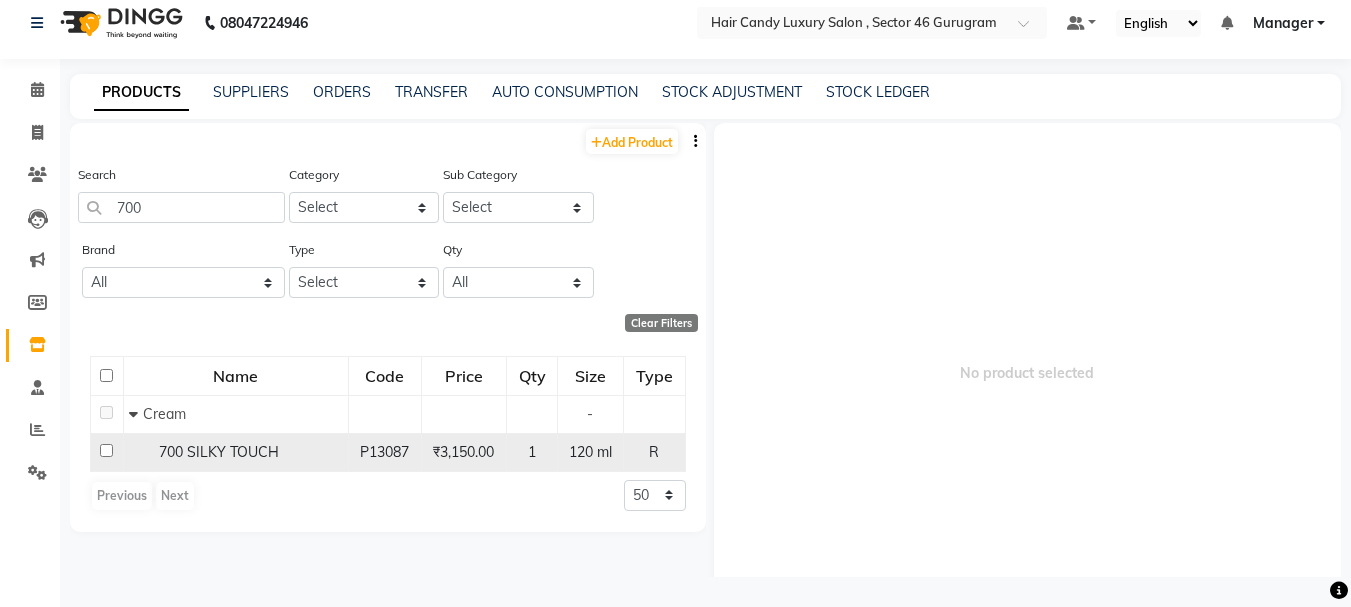 click 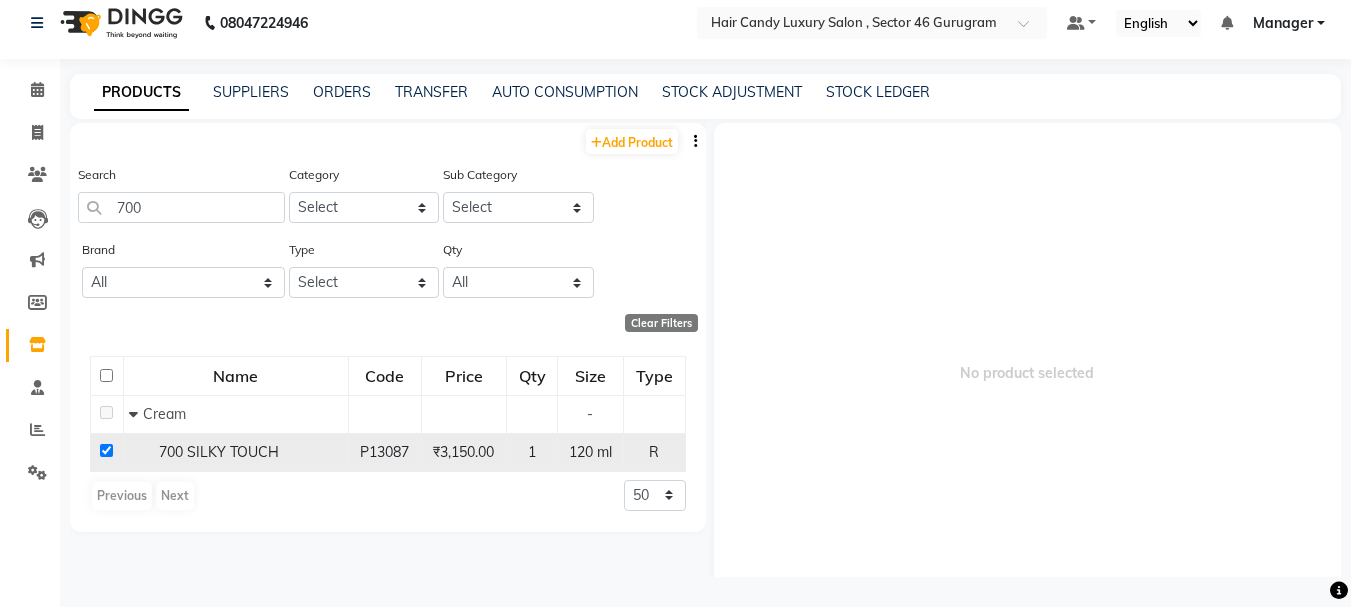 checkbox on "true" 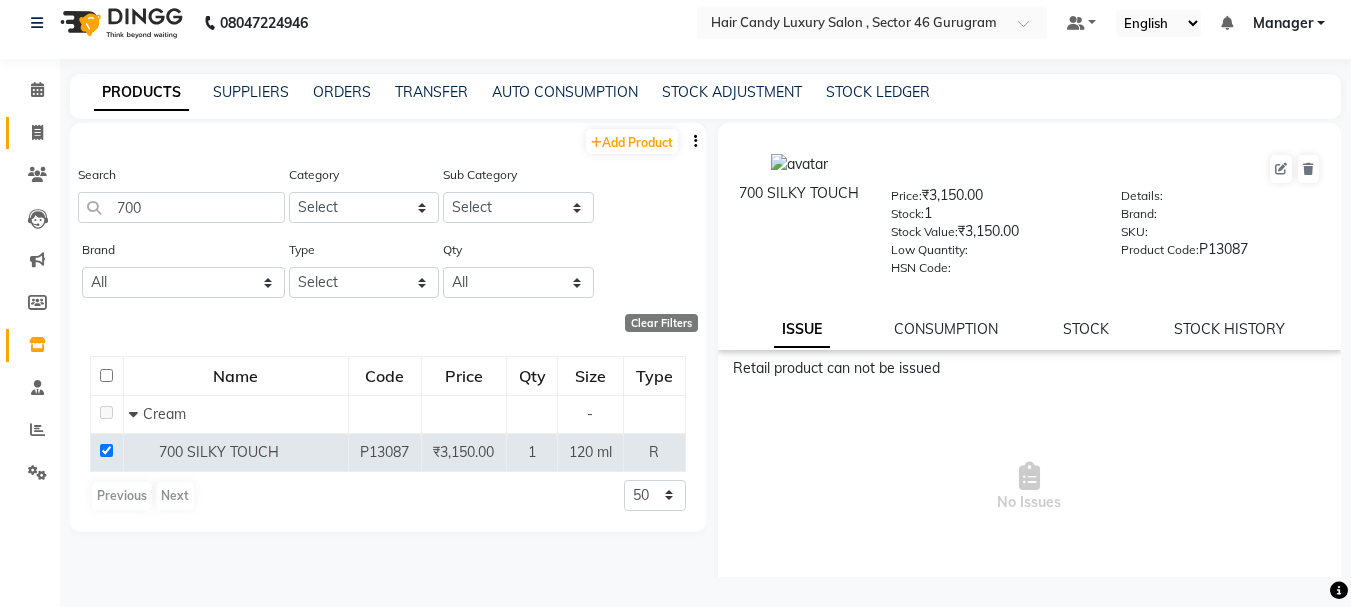 click on "Invoice" 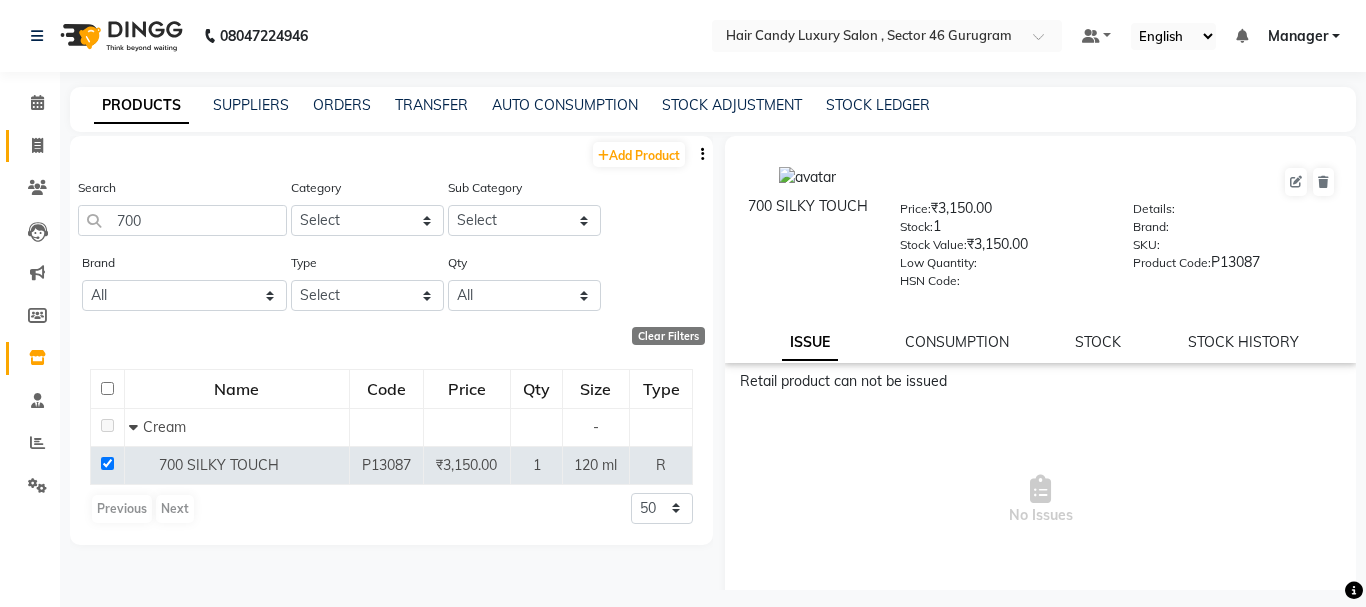 select on "8304" 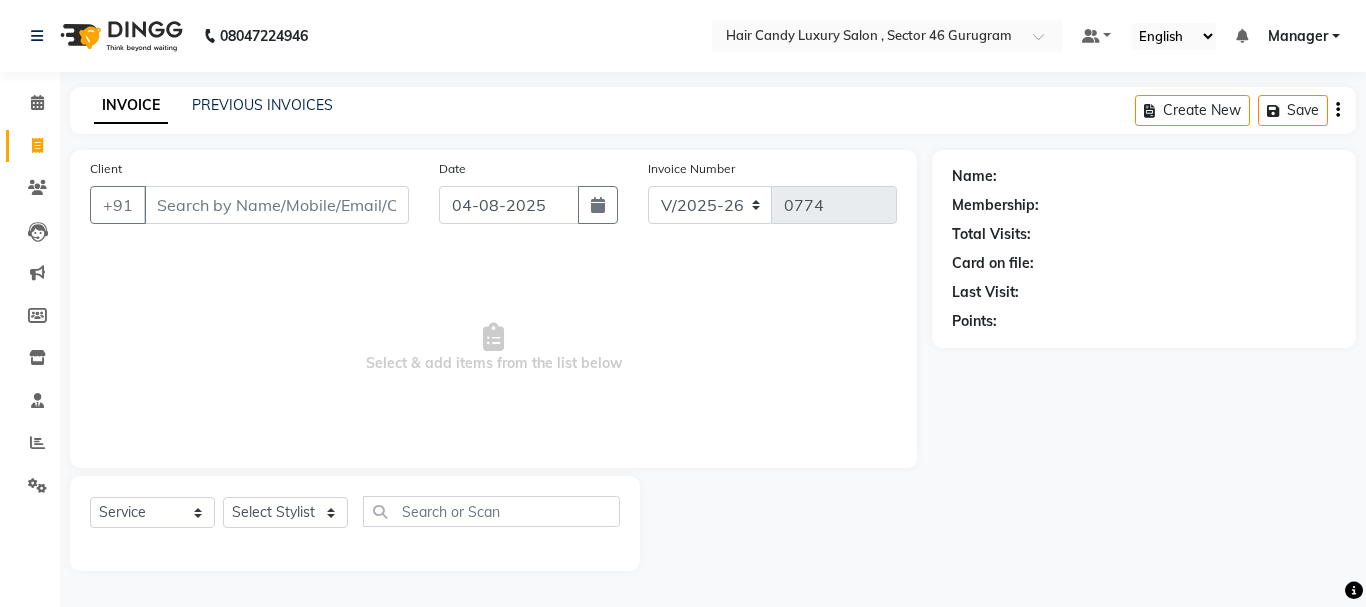 click on "Client" at bounding box center (276, 205) 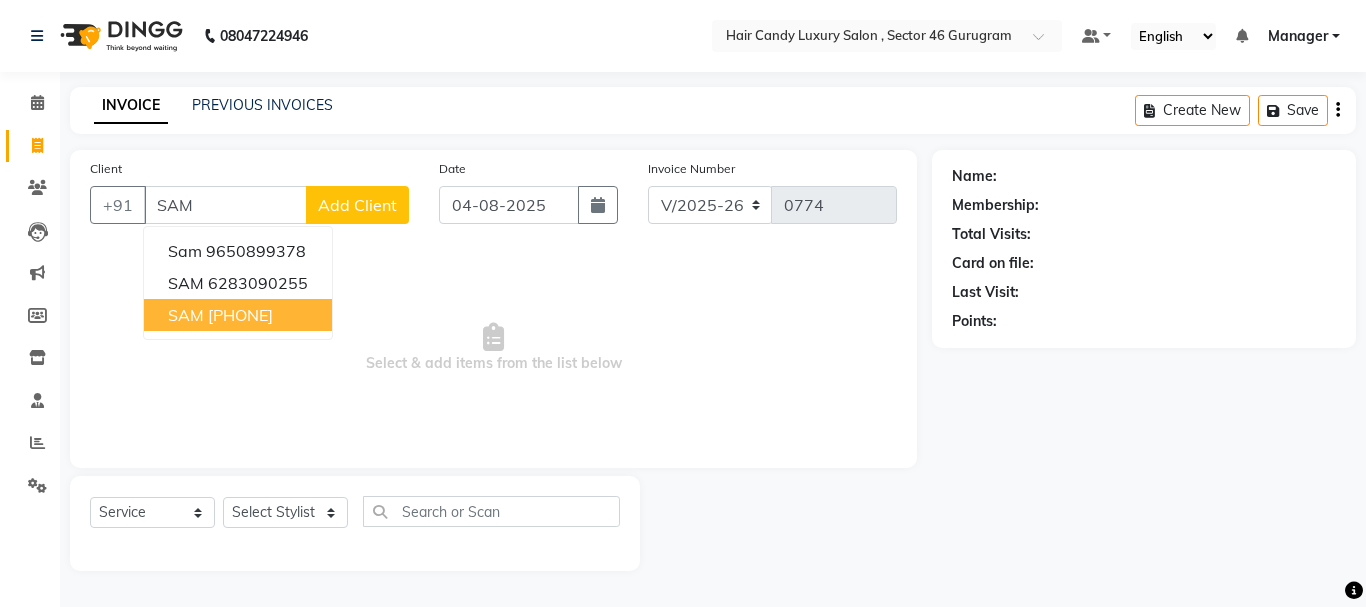 click on "[PHONE]" at bounding box center [240, 315] 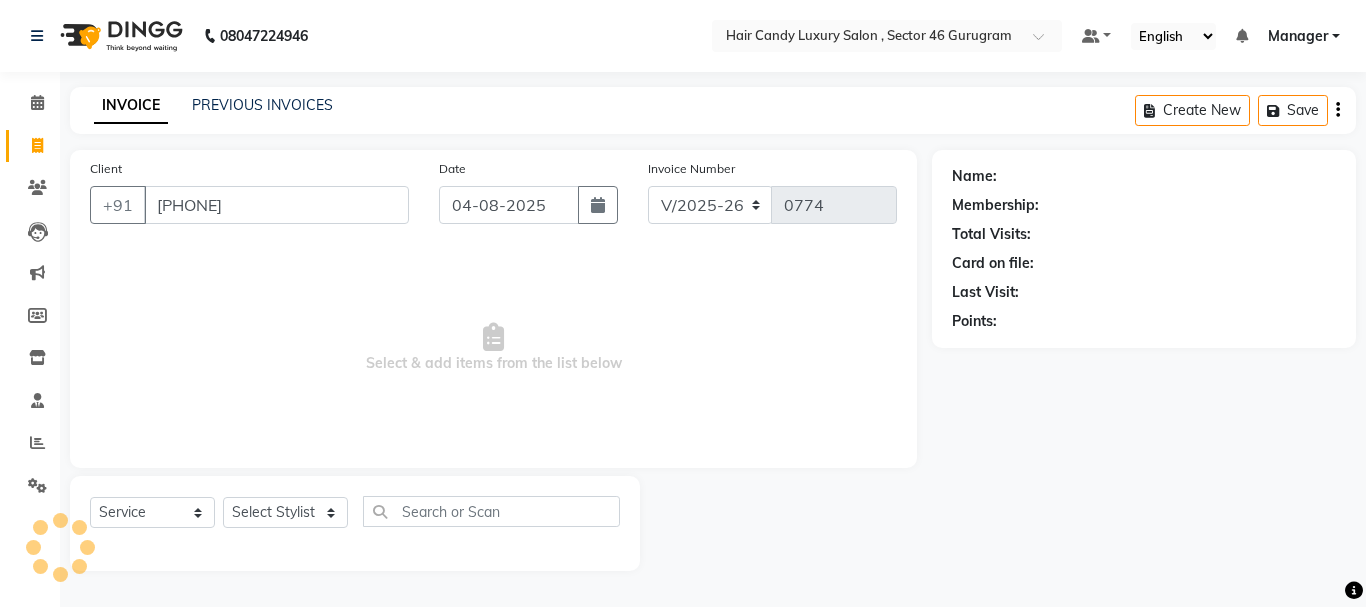 type on "[PHONE]" 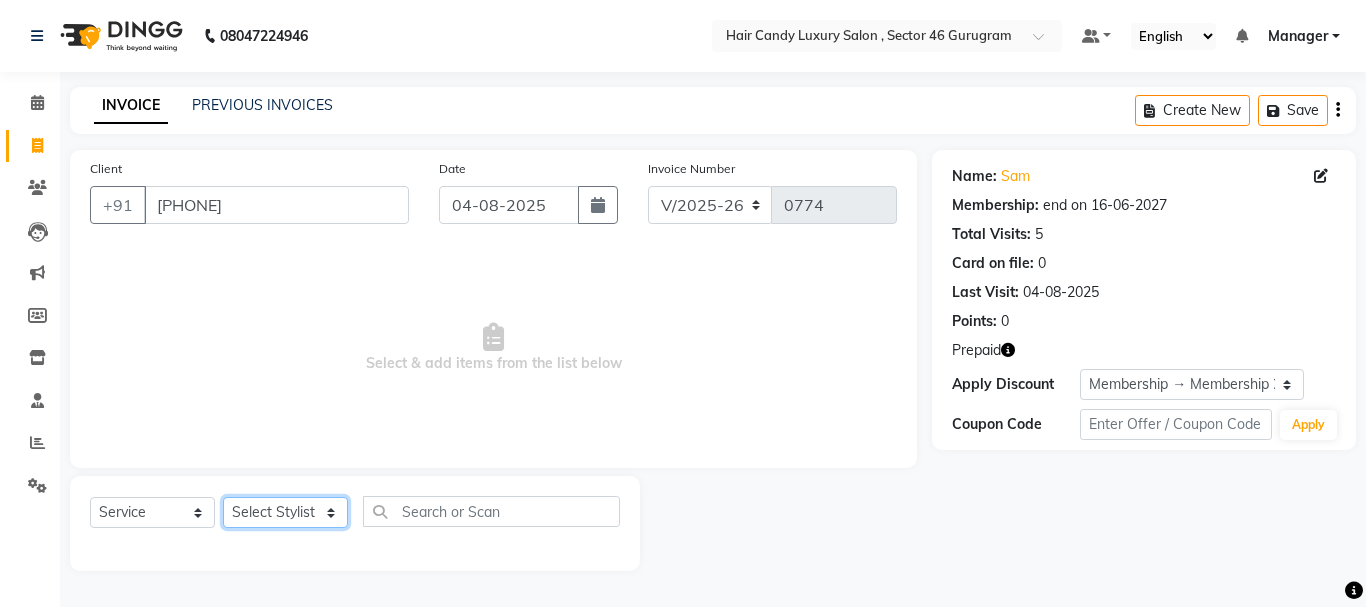 click on "Select Stylist ADITI BILAL DANISH Manager Manager  RINKI VALECHA SAVITRI SHADAB SHARUKH SHIVAM SUNNY UMESH" 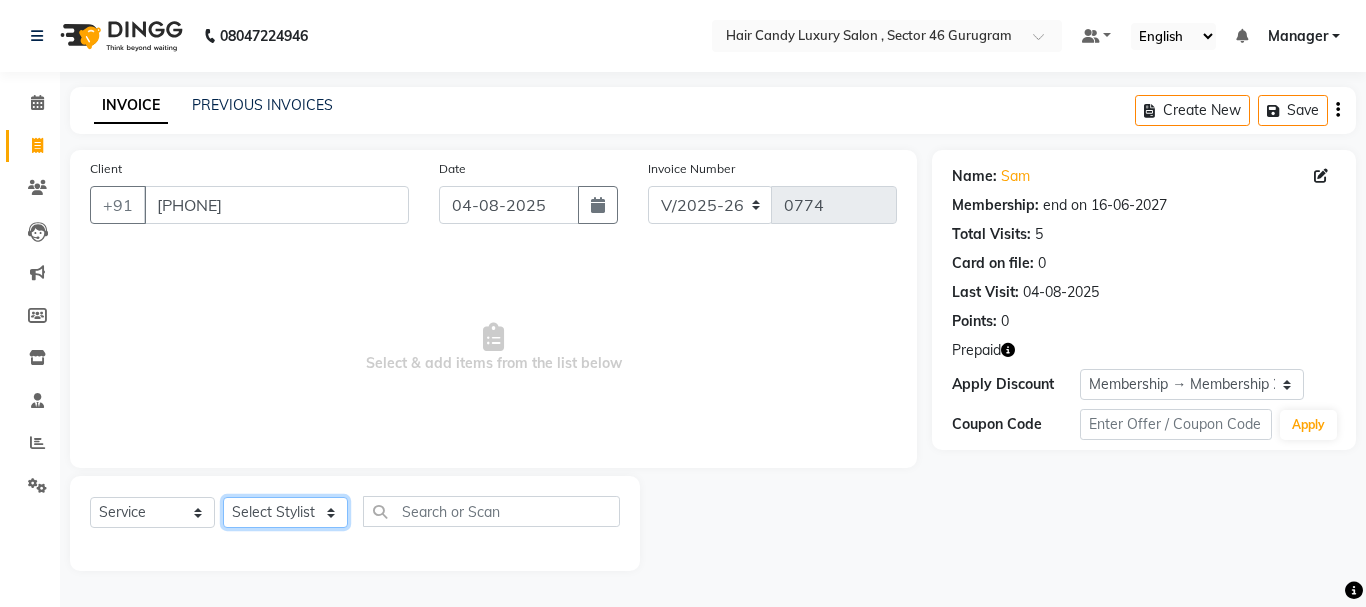 select on "80576" 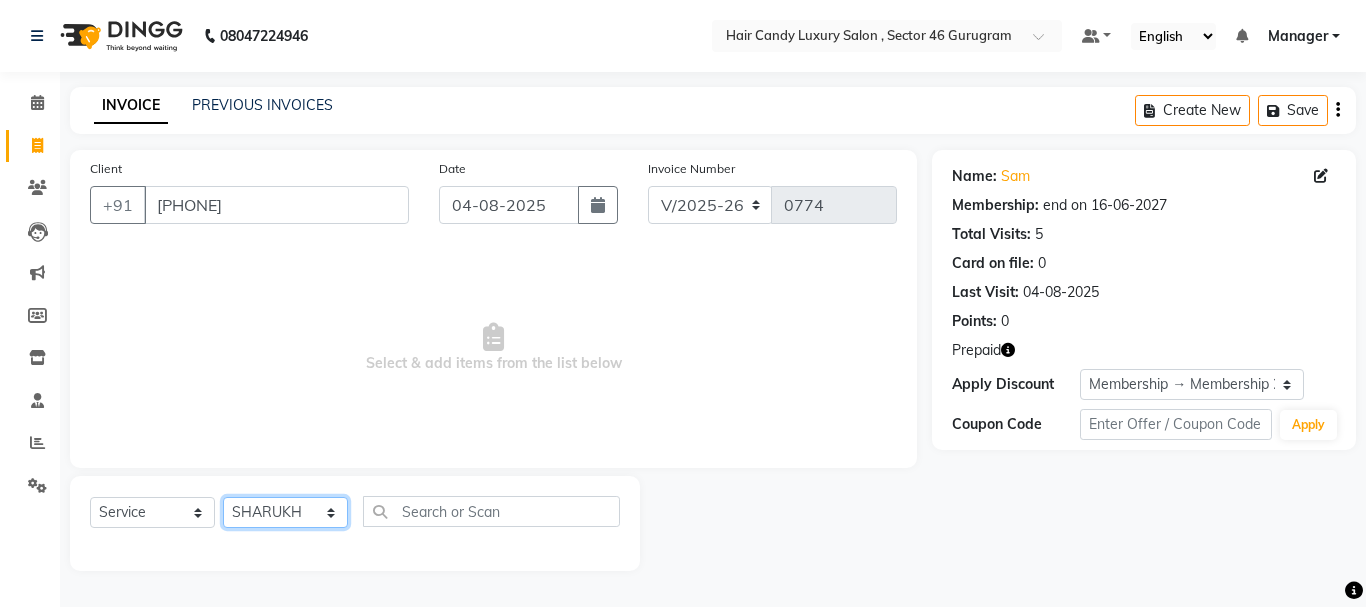 click on "Select Stylist ADITI BILAL DANISH Manager Manager  RINKI VALECHA SAVITRI SHADAB SHARUKH SHIVAM SUNNY UMESH" 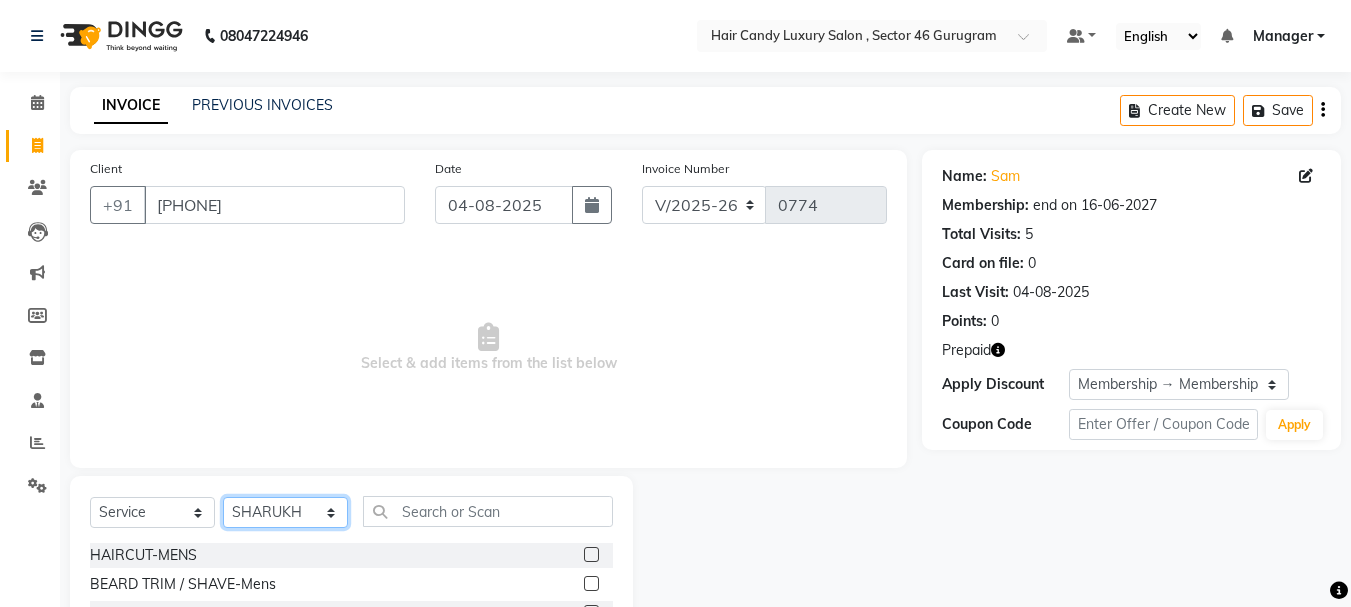 scroll, scrollTop: 194, scrollLeft: 0, axis: vertical 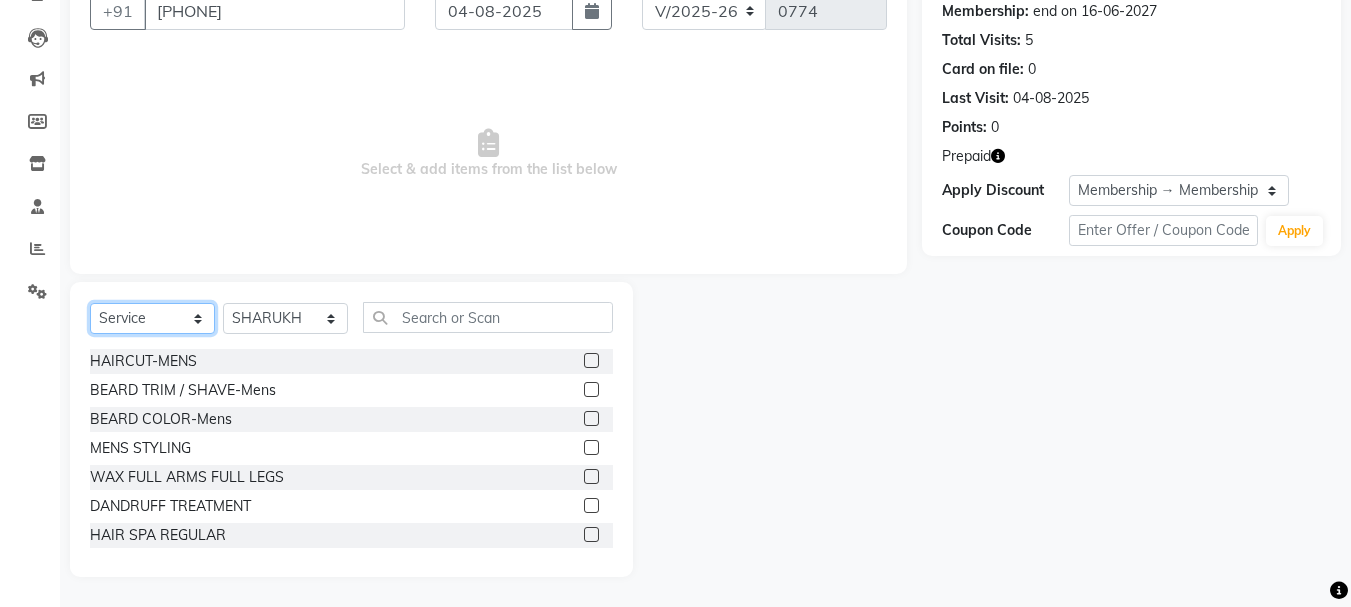 click on "Select  Service  Product  Membership  Package Voucher Prepaid Gift Card" 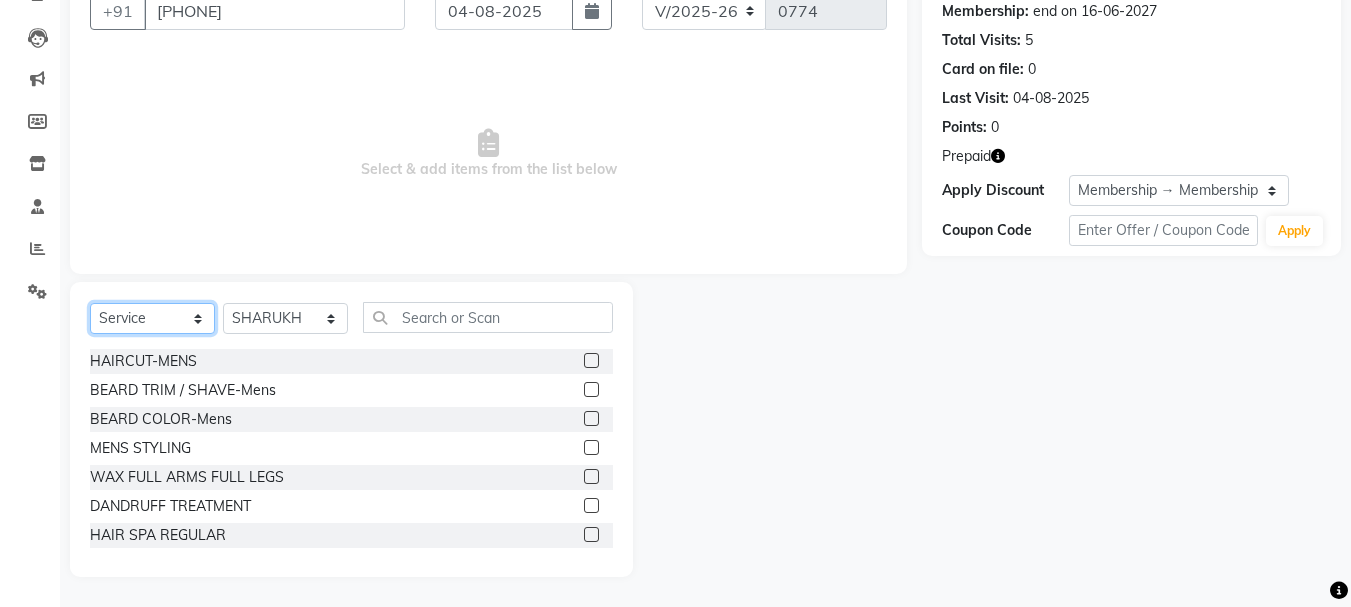 select on "product" 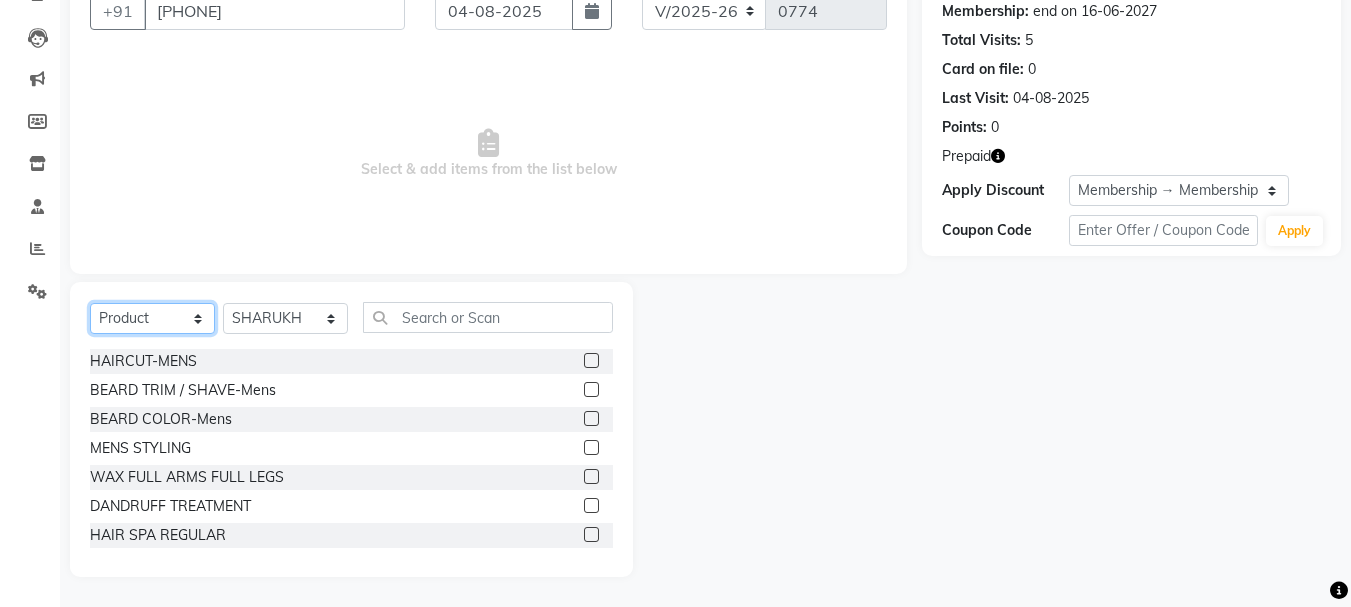 click on "Select  Service  Product  Membership  Package Voucher Prepaid Gift Card" 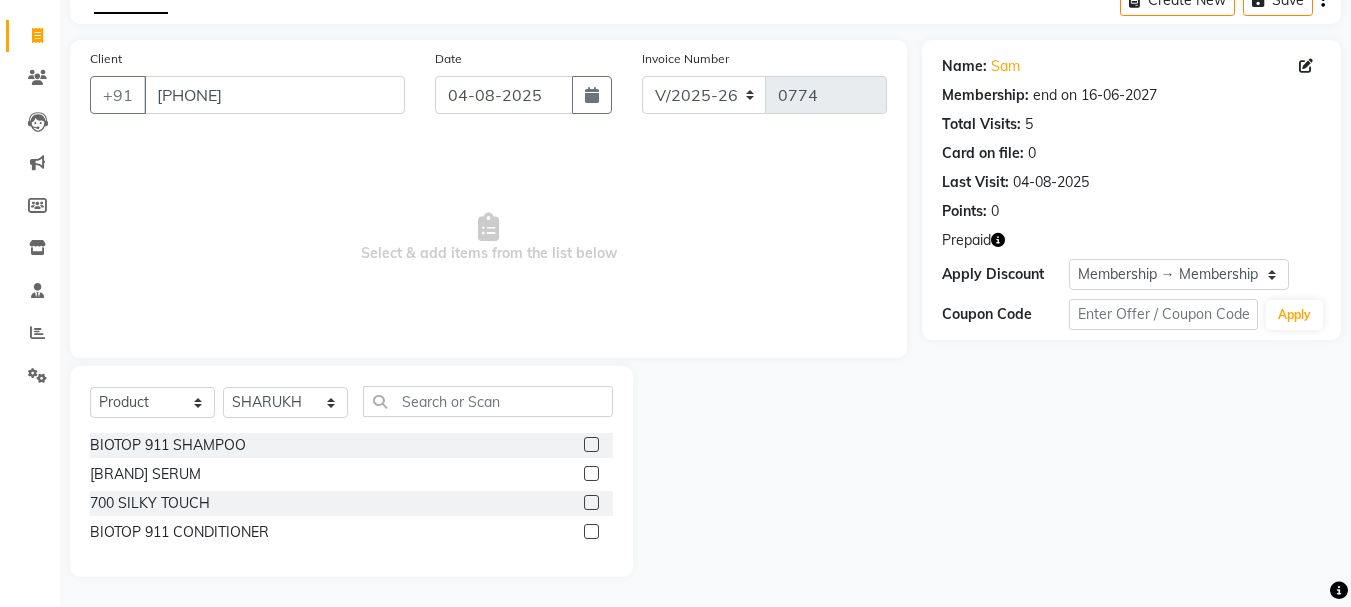 click 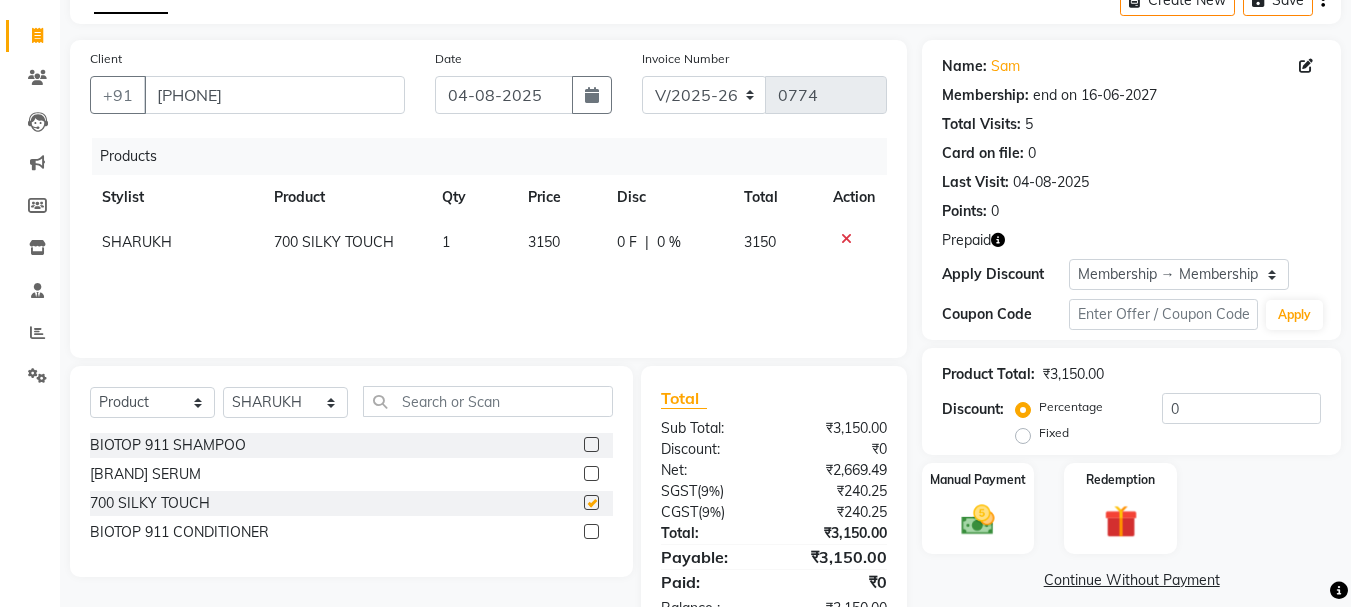 checkbox on "false" 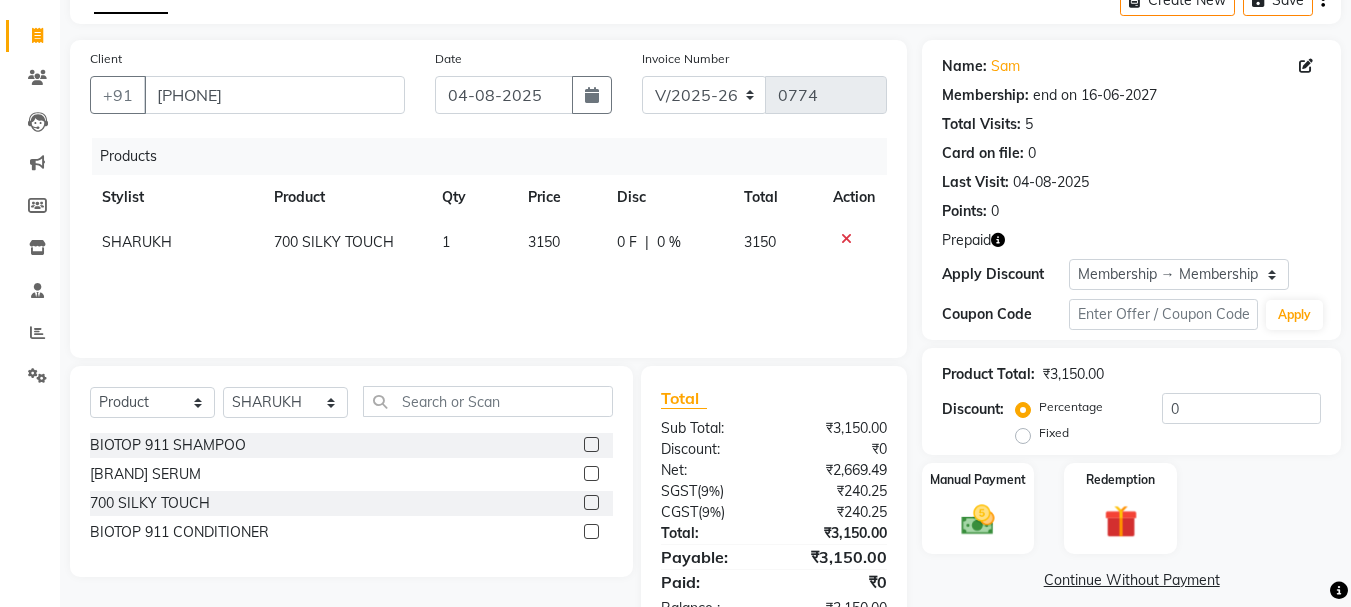 scroll, scrollTop: 172, scrollLeft: 0, axis: vertical 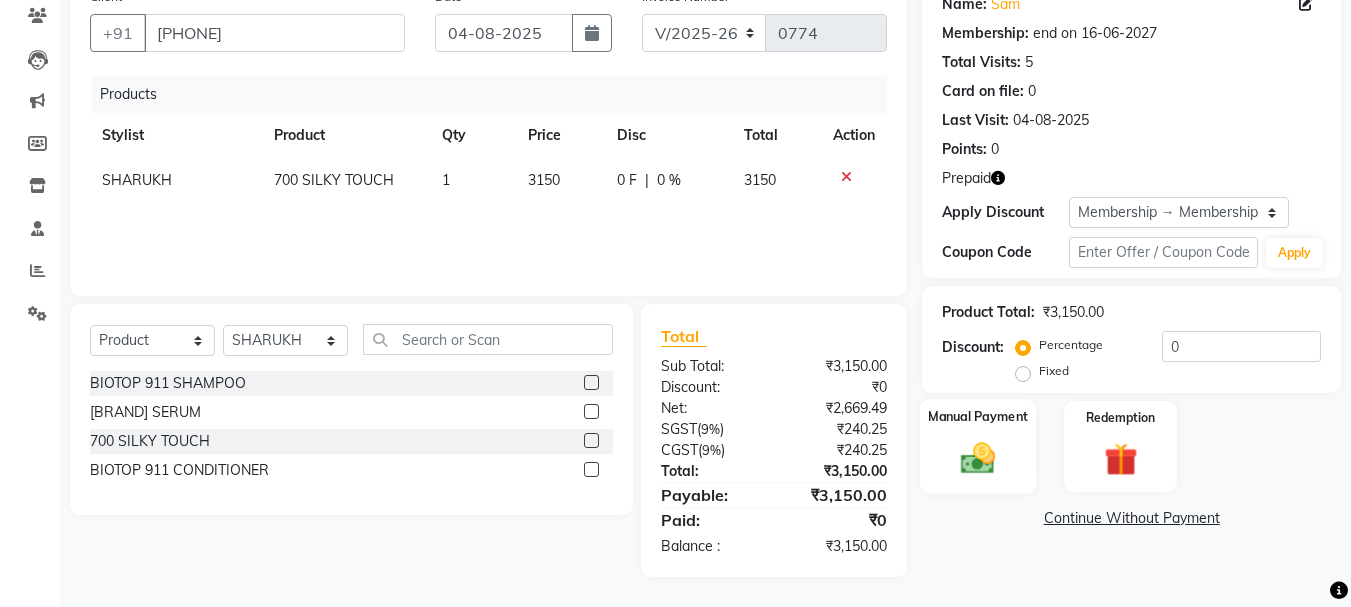 click 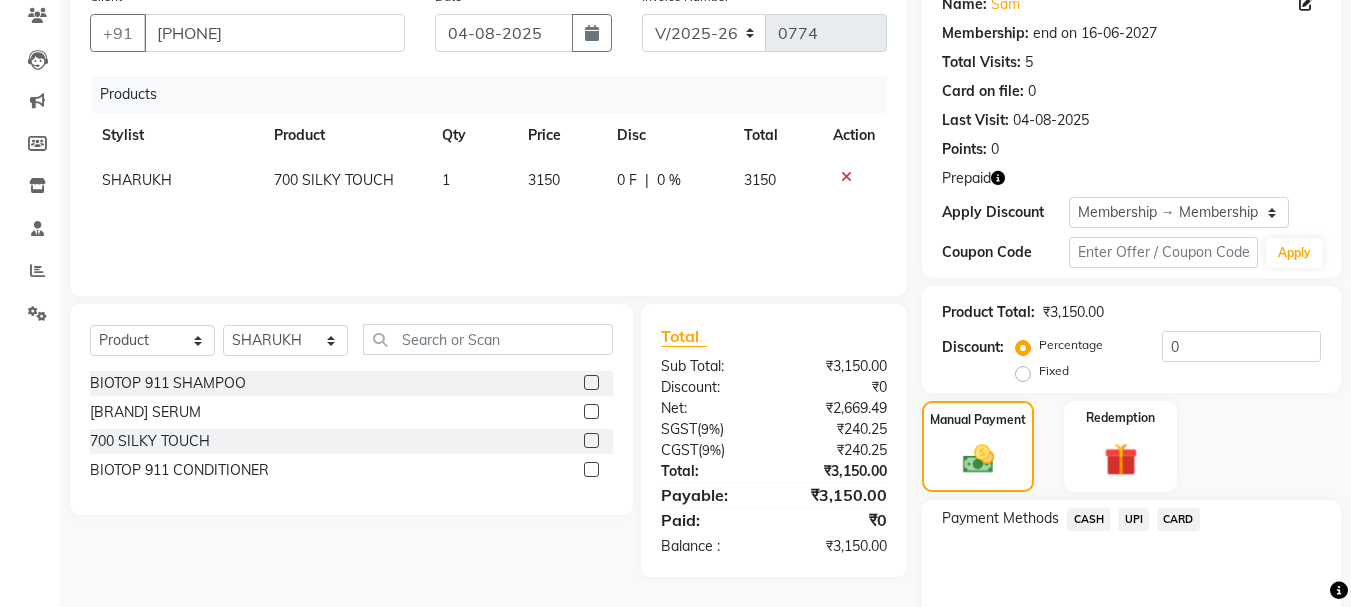click on "UPI" 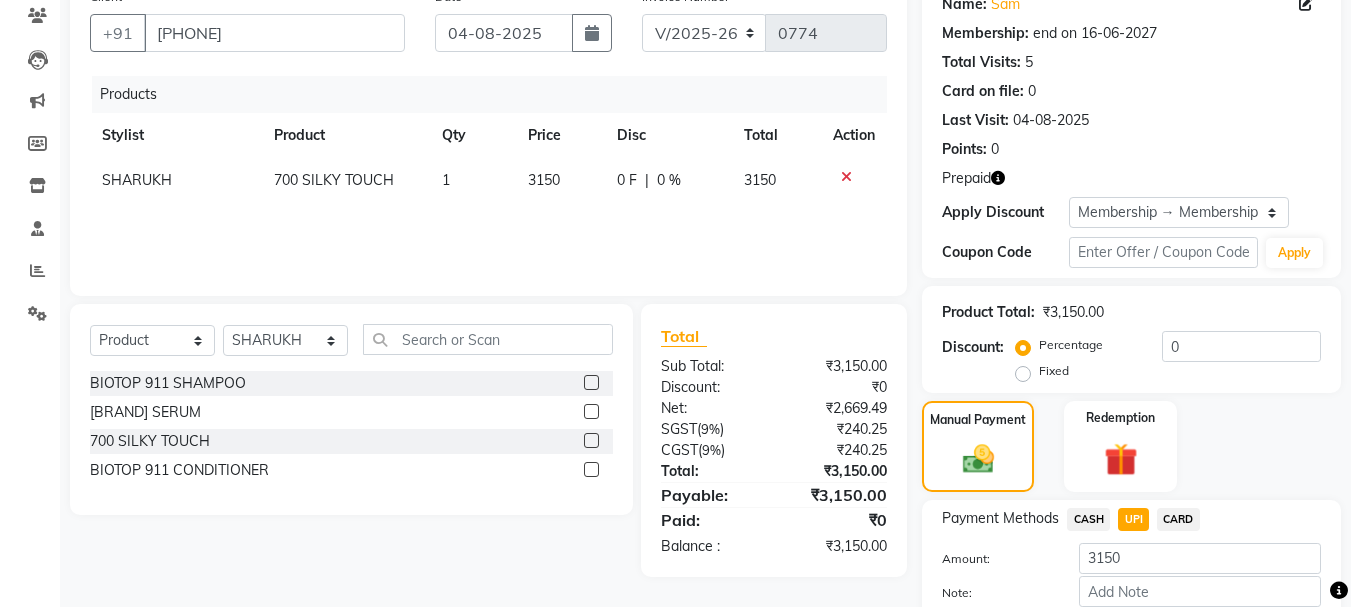 scroll, scrollTop: 285, scrollLeft: 0, axis: vertical 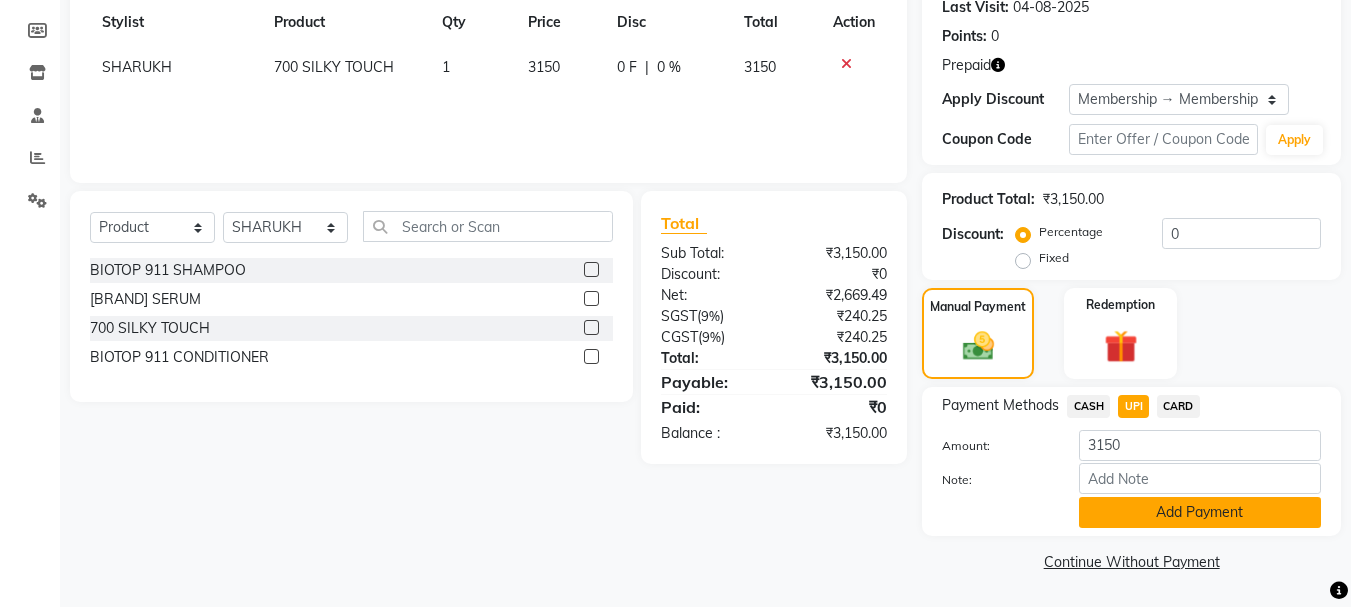 click on "Add Payment" 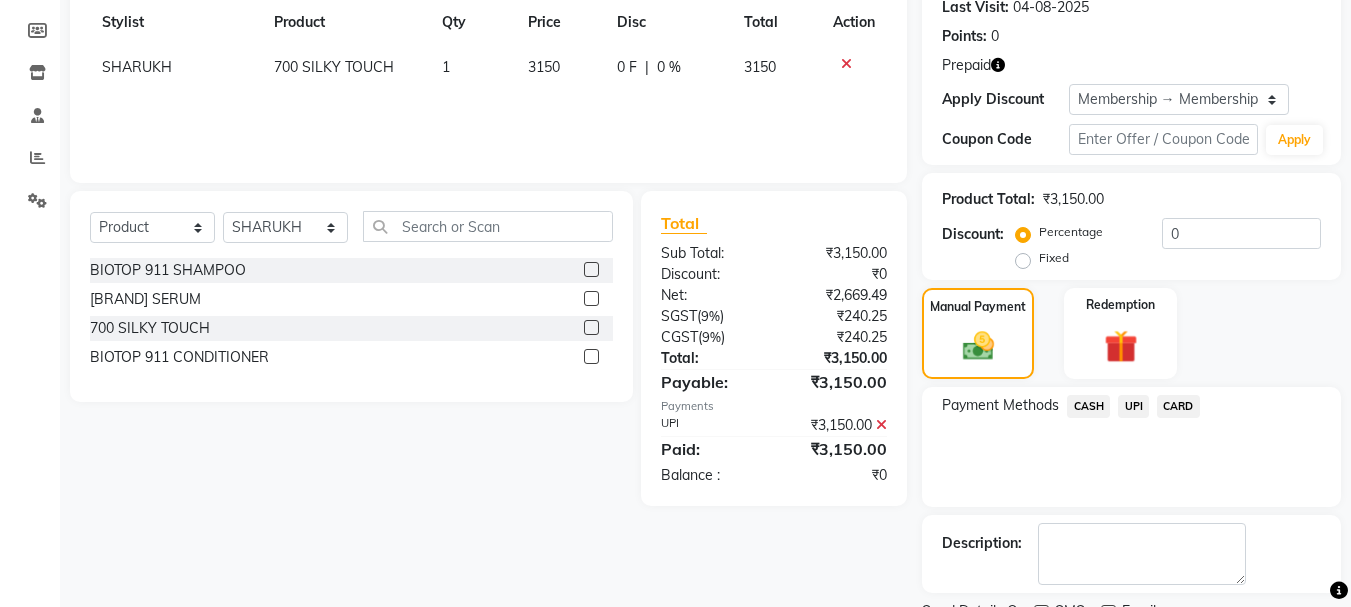 scroll, scrollTop: 369, scrollLeft: 0, axis: vertical 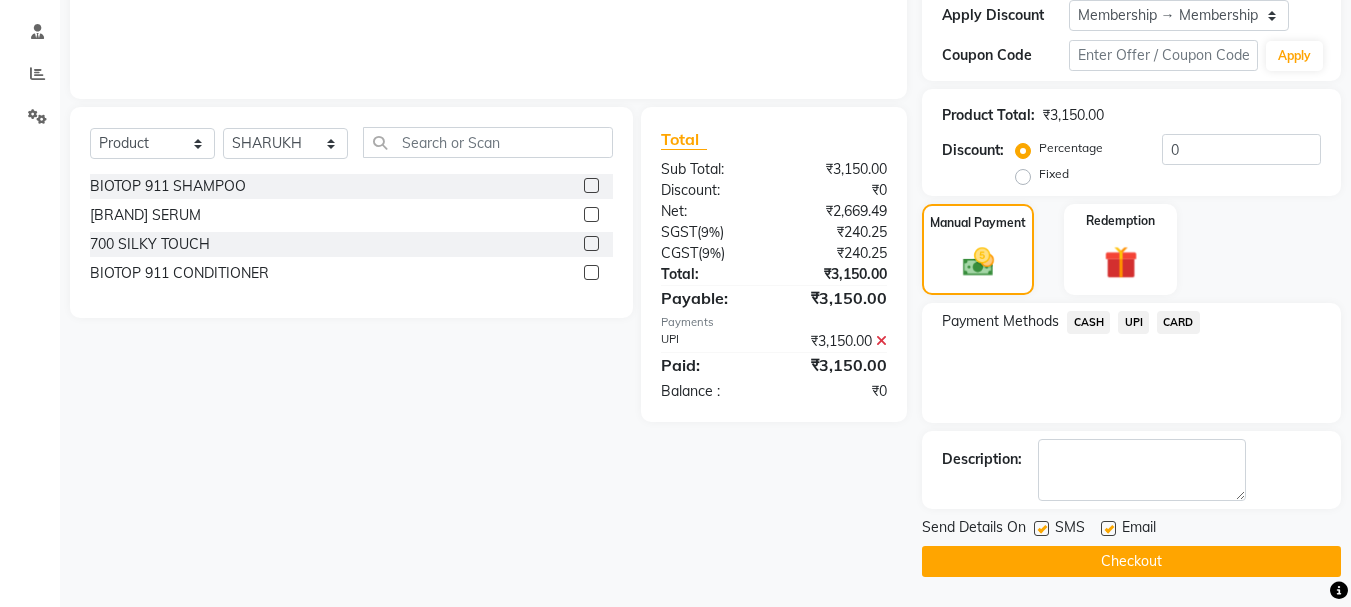 click on "Checkout" 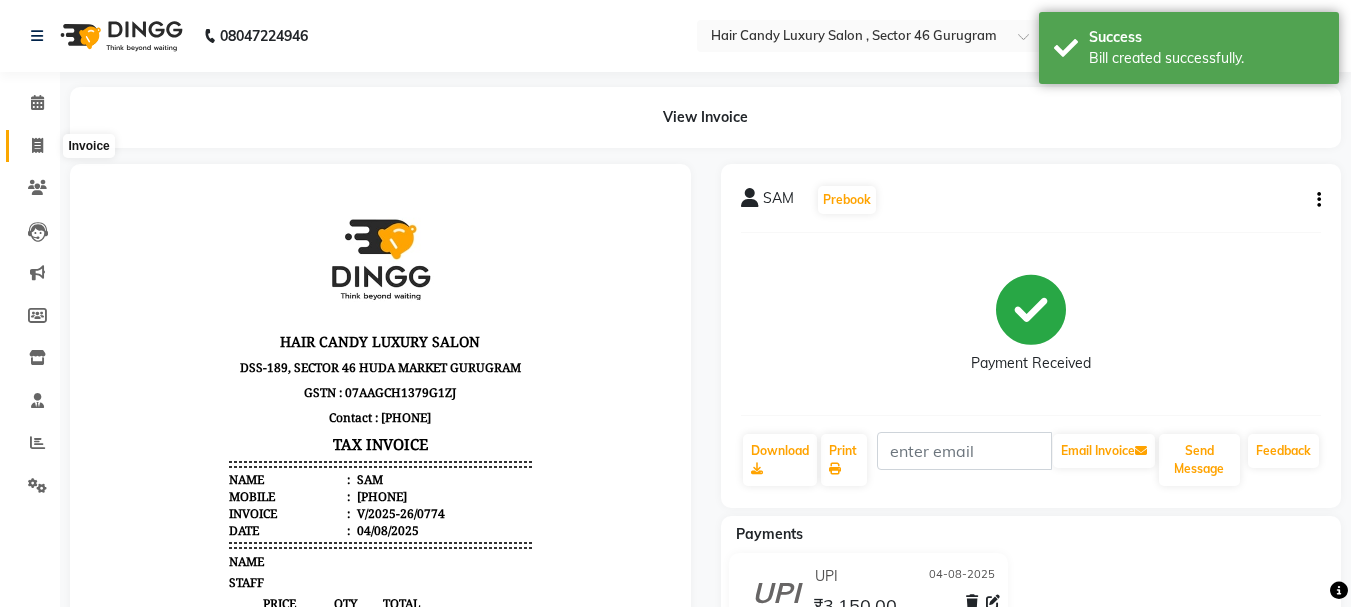 scroll, scrollTop: 0, scrollLeft: 0, axis: both 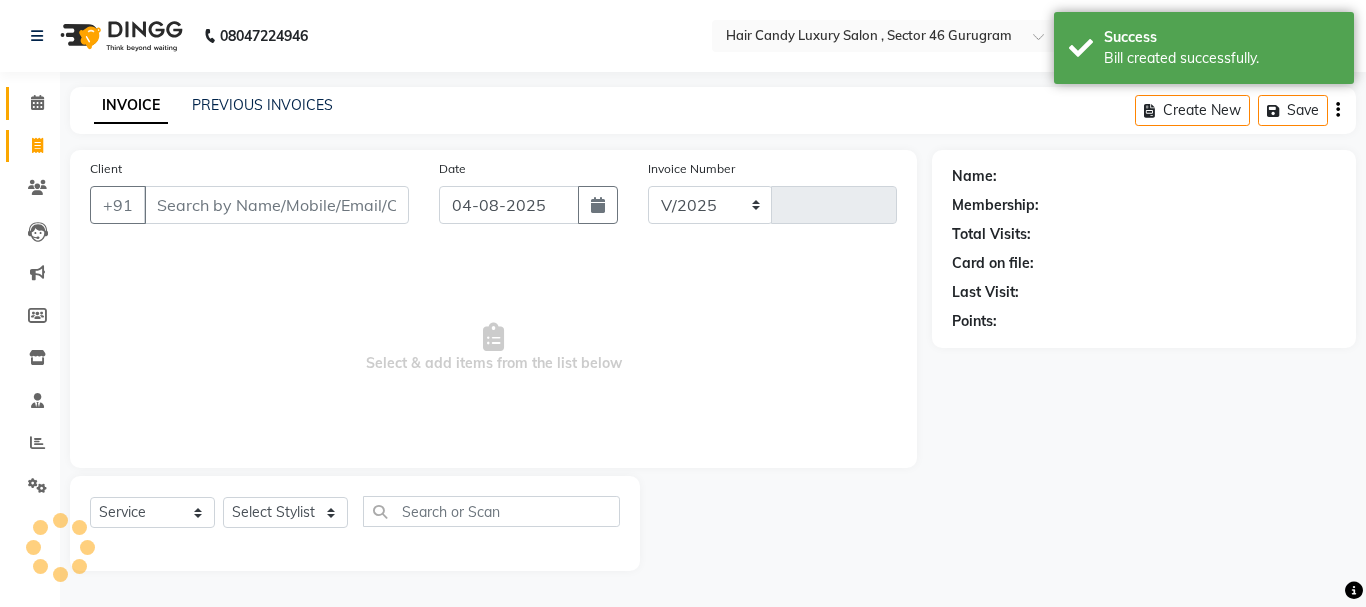 select on "8304" 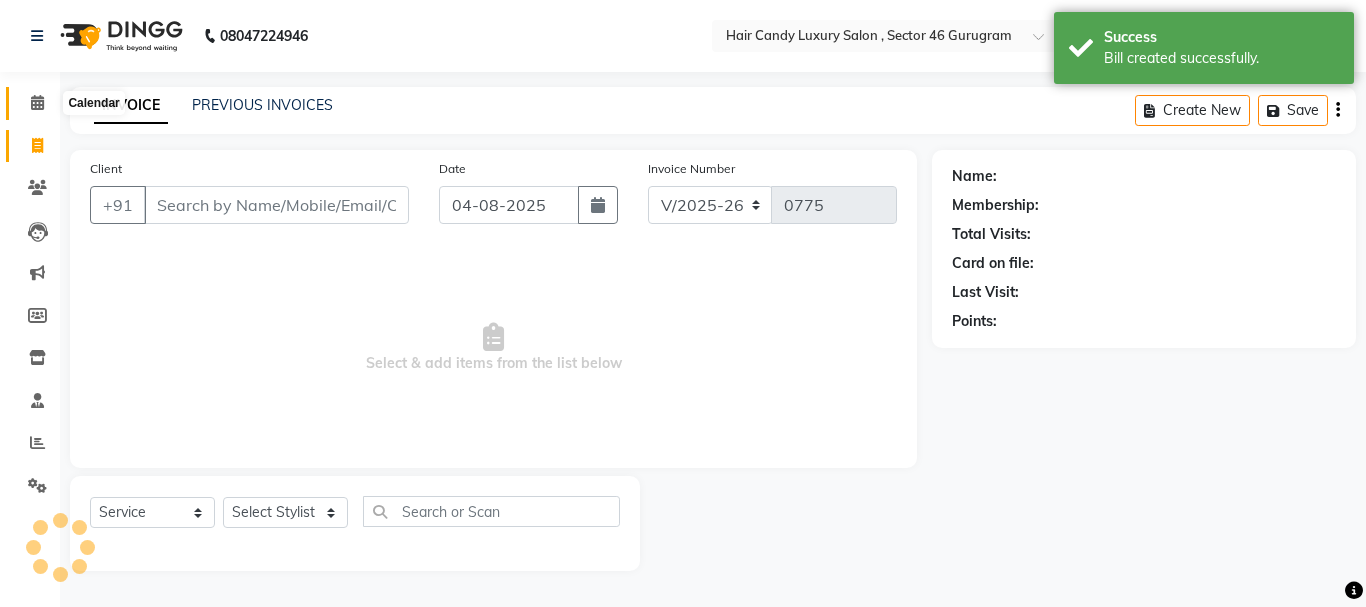 click 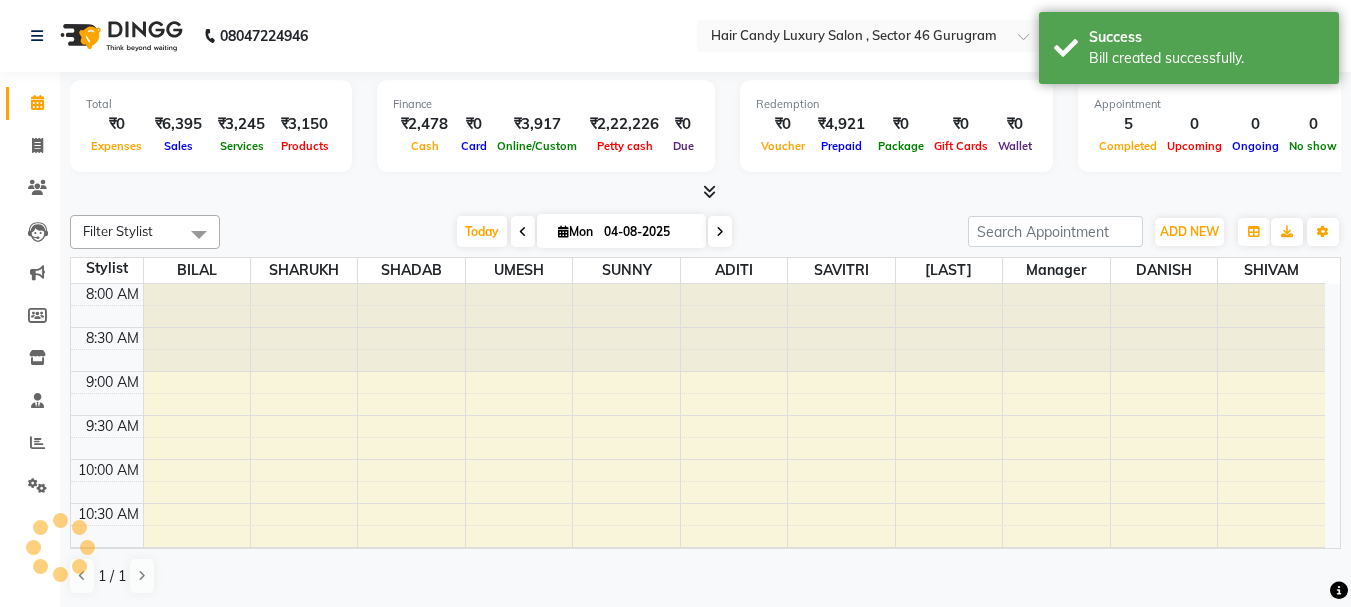 scroll, scrollTop: 0, scrollLeft: 0, axis: both 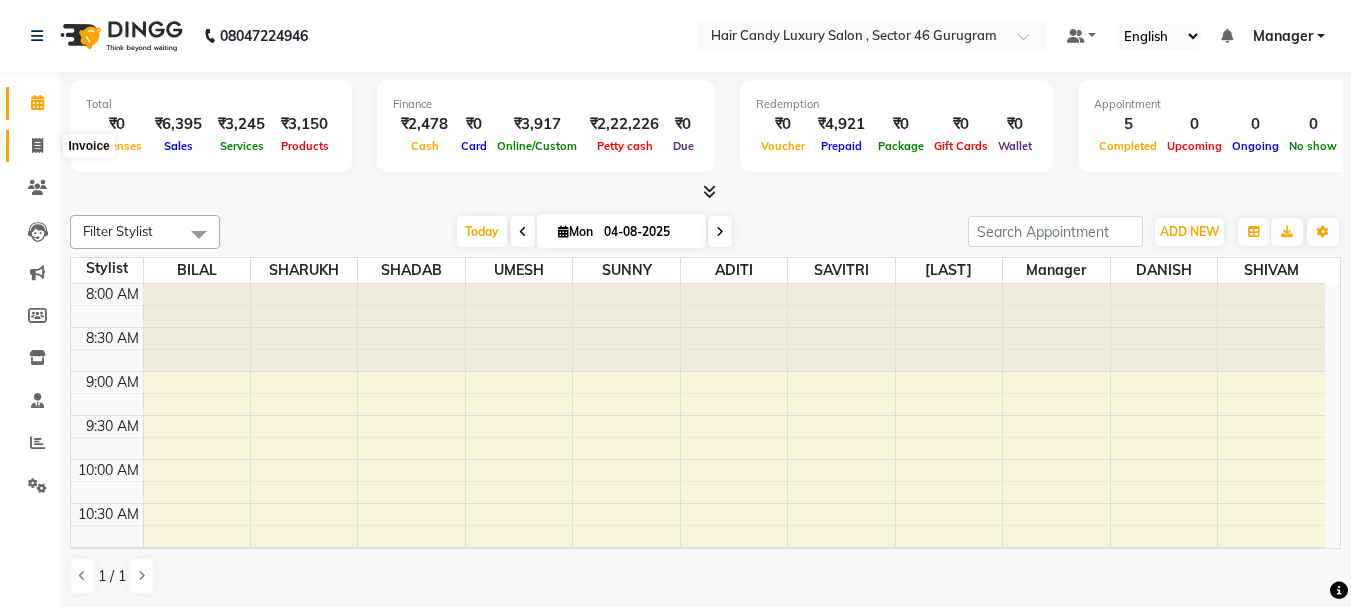 click 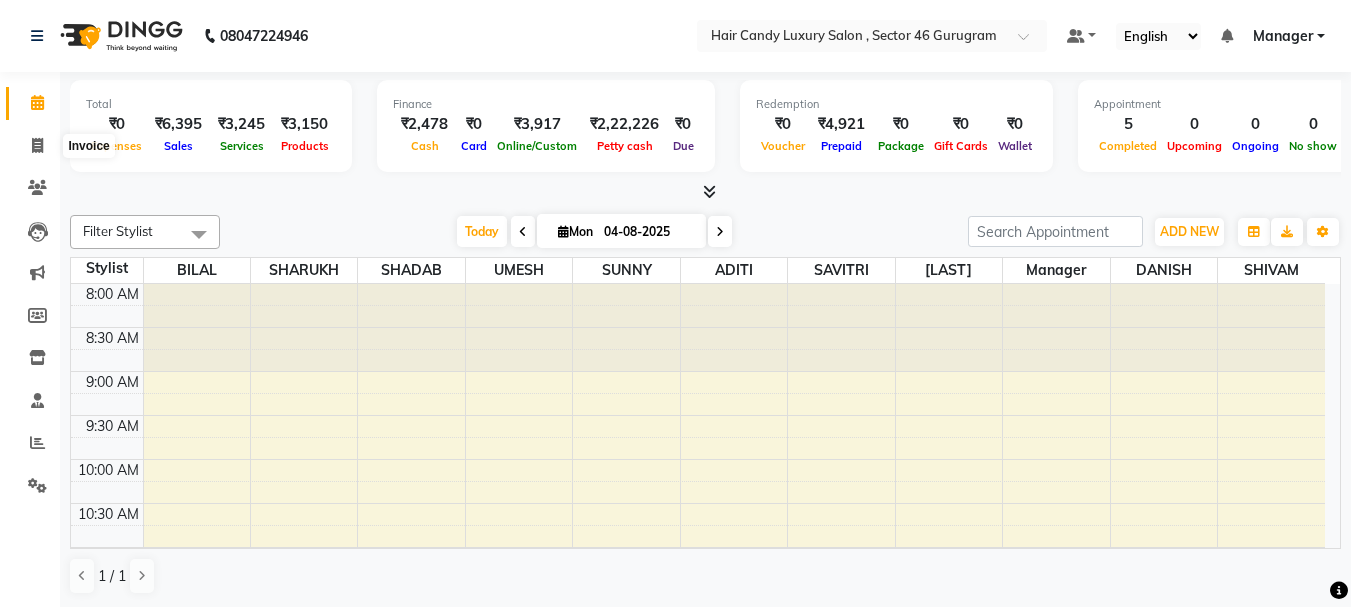 select on "service" 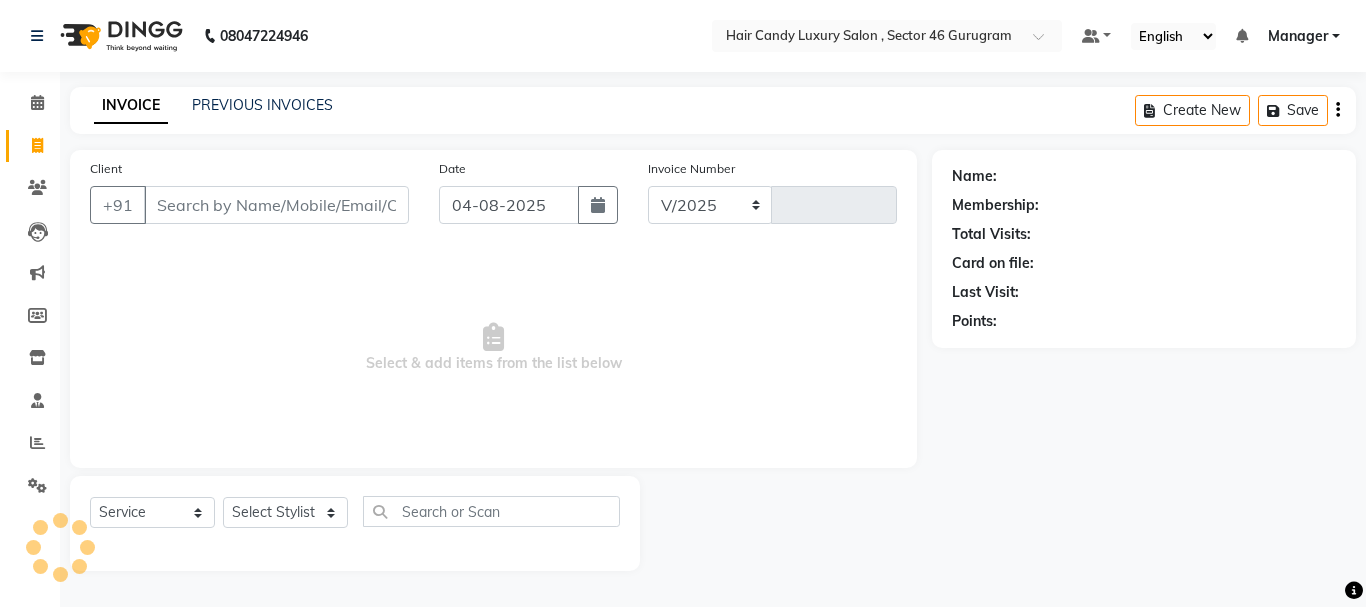 select on "8304" 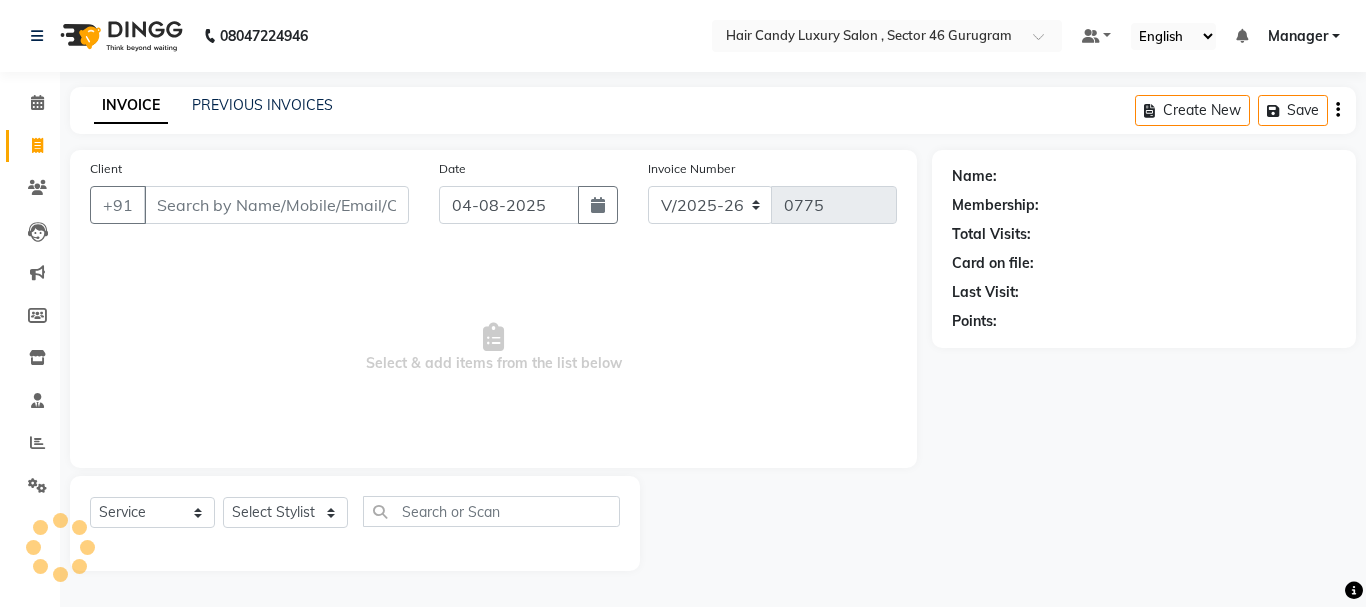 click on "Client" at bounding box center [276, 205] 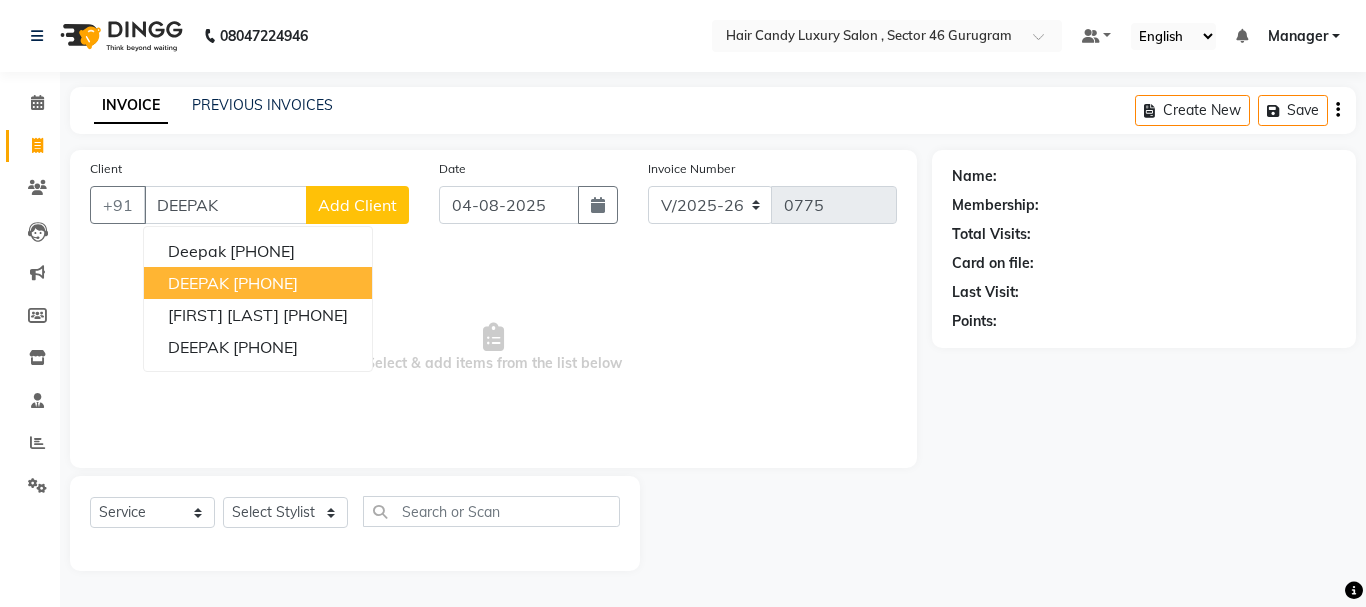 click on "[NAME] [PHONE]" at bounding box center (258, 283) 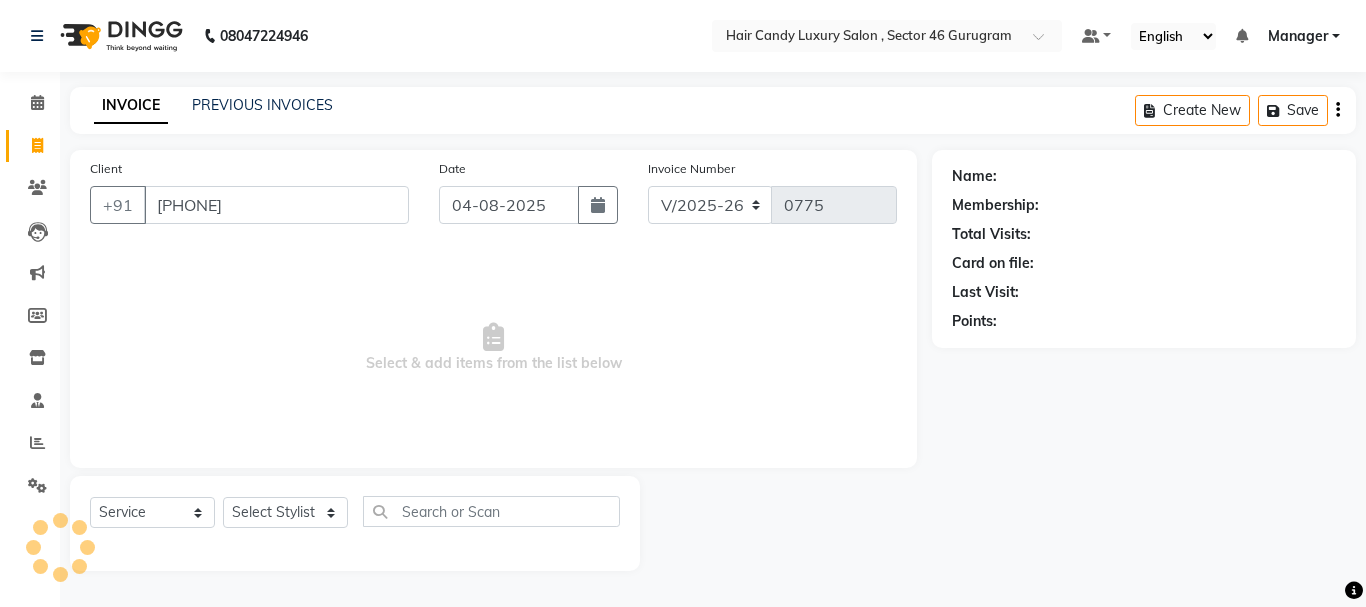 type on "[PHONE]" 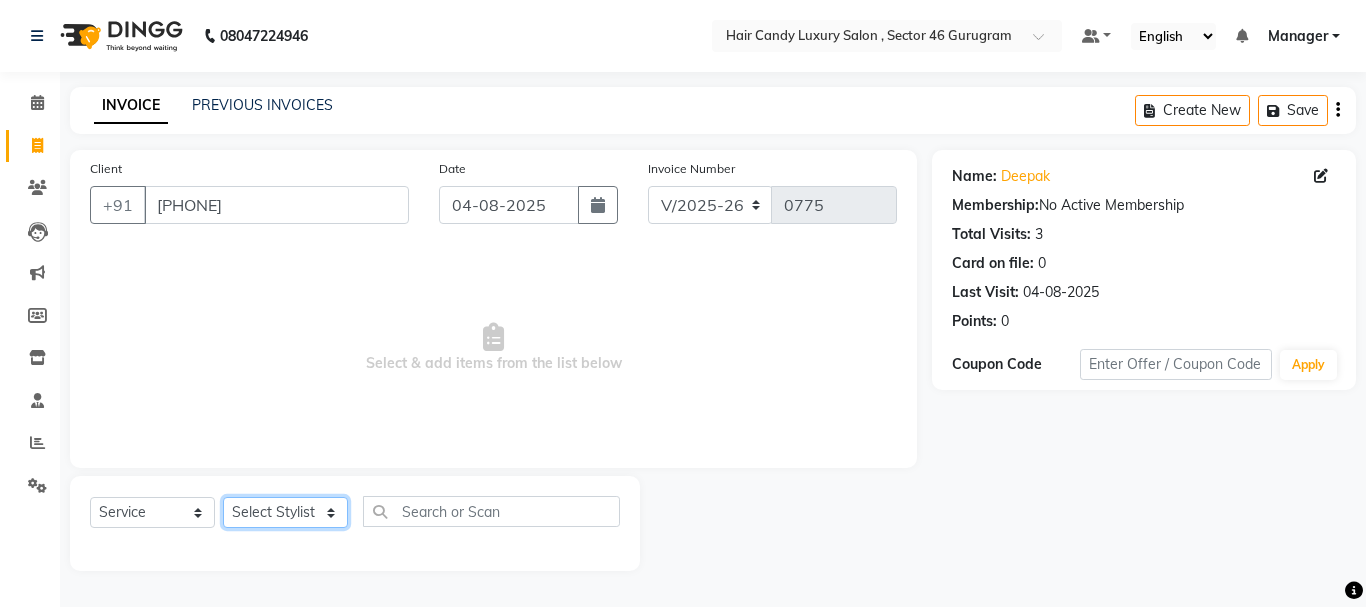 click on "Select Stylist ADITI BILAL DANISH Manager Manager  RINKI VALECHA SAVITRI SHADAB SHARUKH SHIVAM SUNNY UMESH" 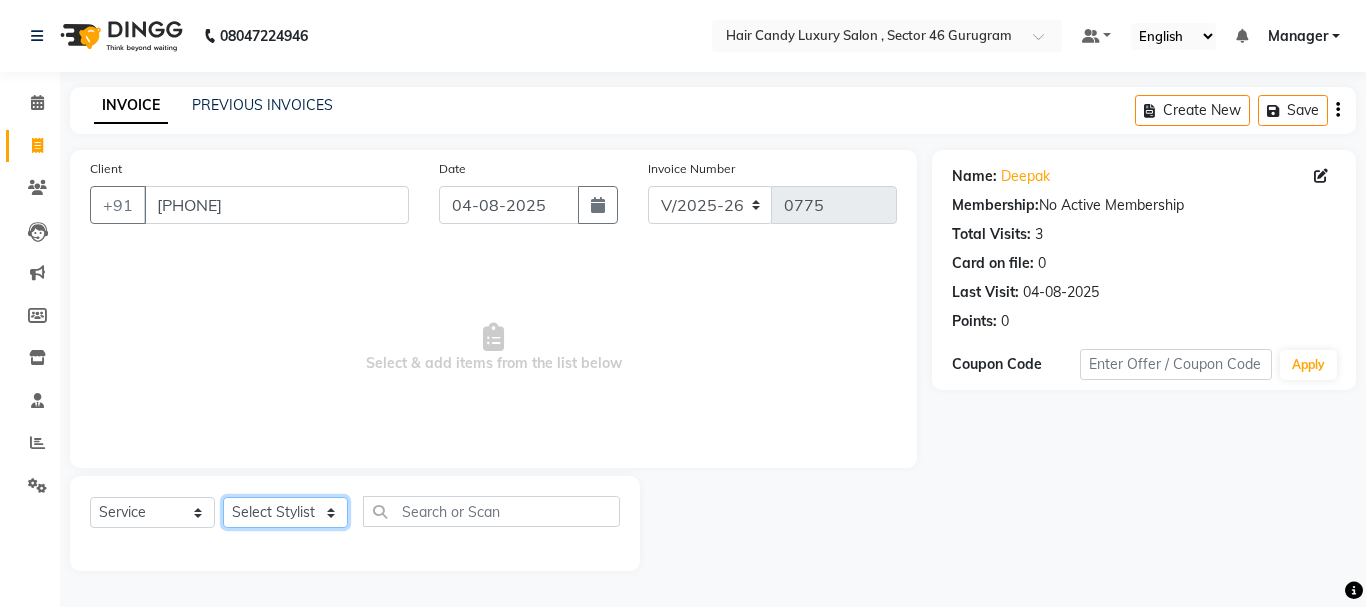 select on "80575" 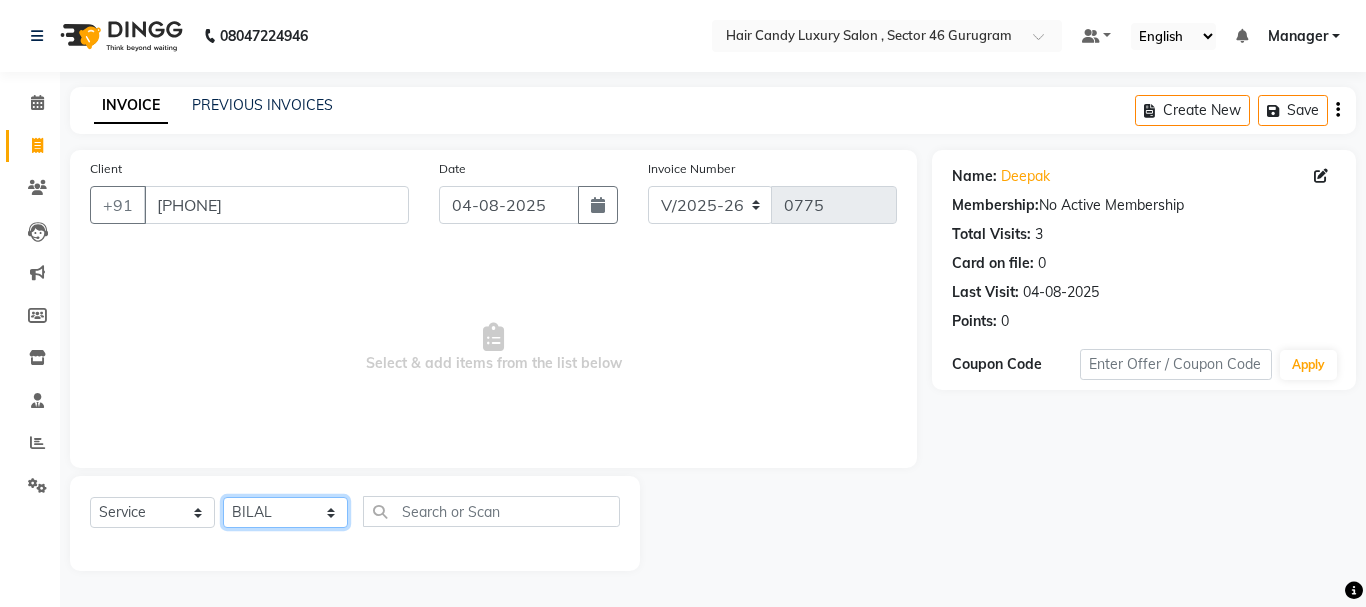 click on "Select Stylist ADITI BILAL DANISH Manager Manager  RINKI VALECHA SAVITRI SHADAB SHARUKH SHIVAM SUNNY UMESH" 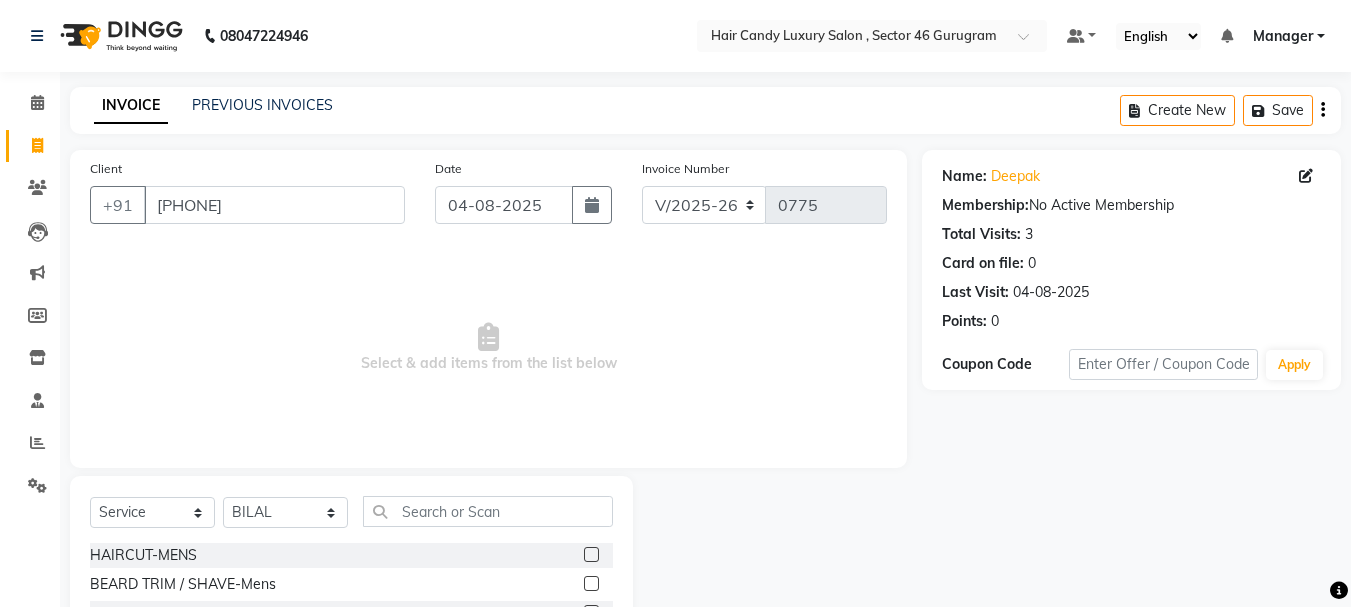 click 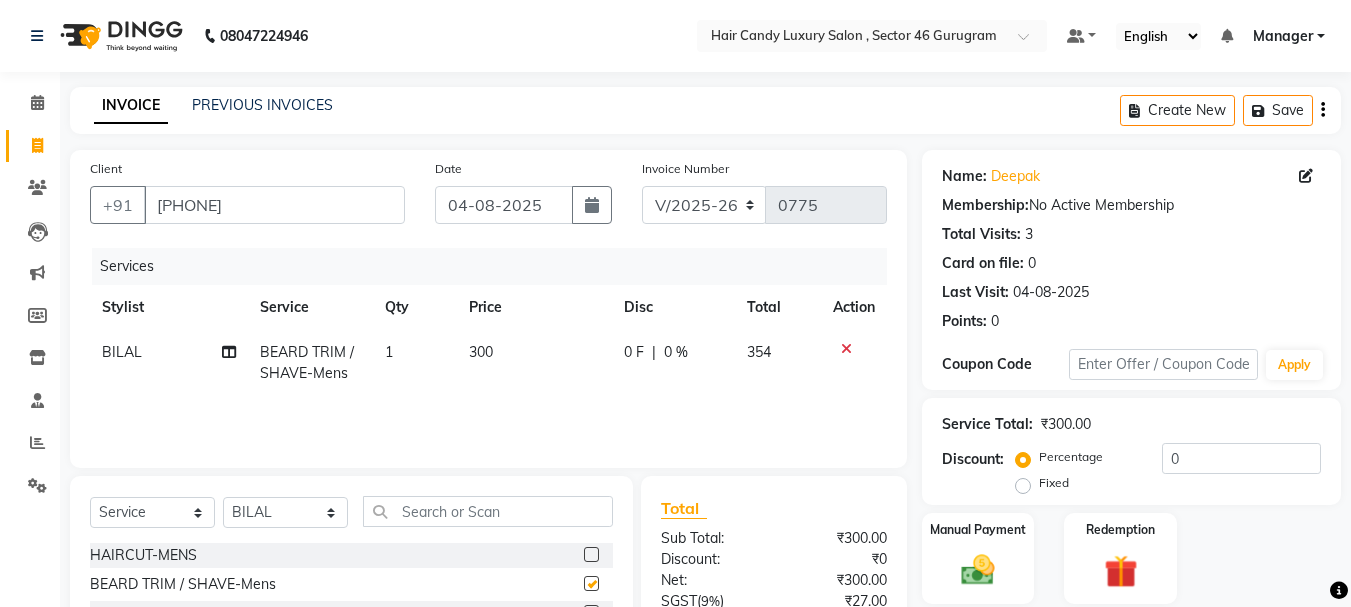 checkbox on "false" 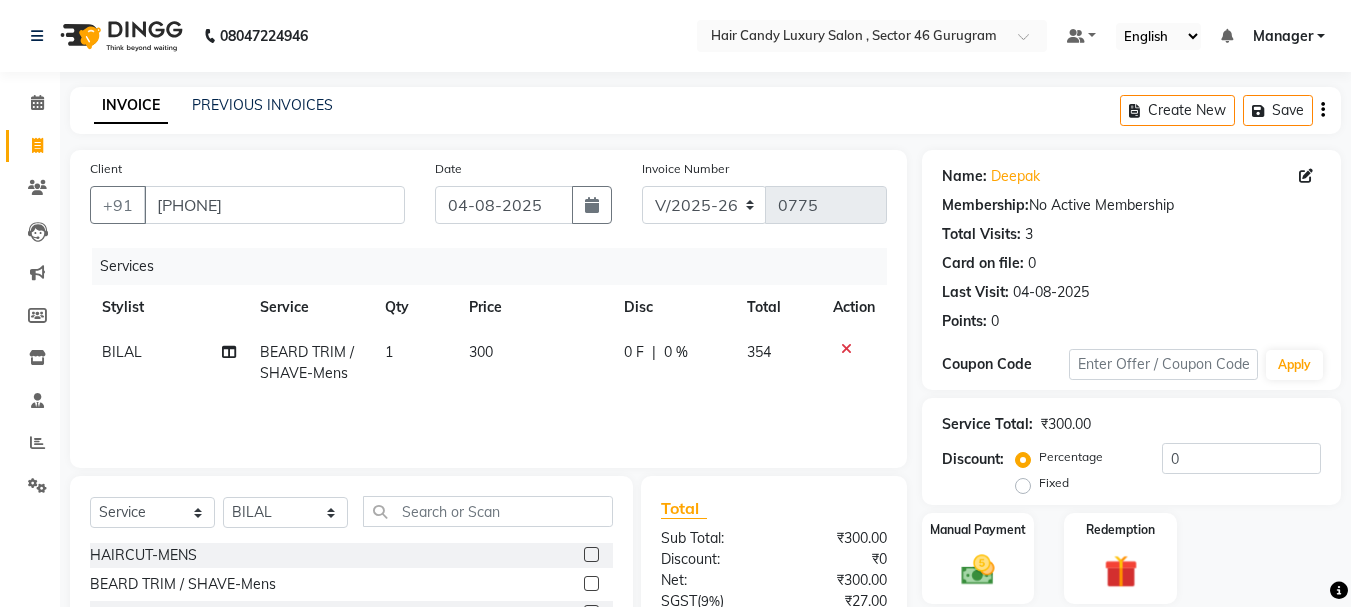 click on "1" 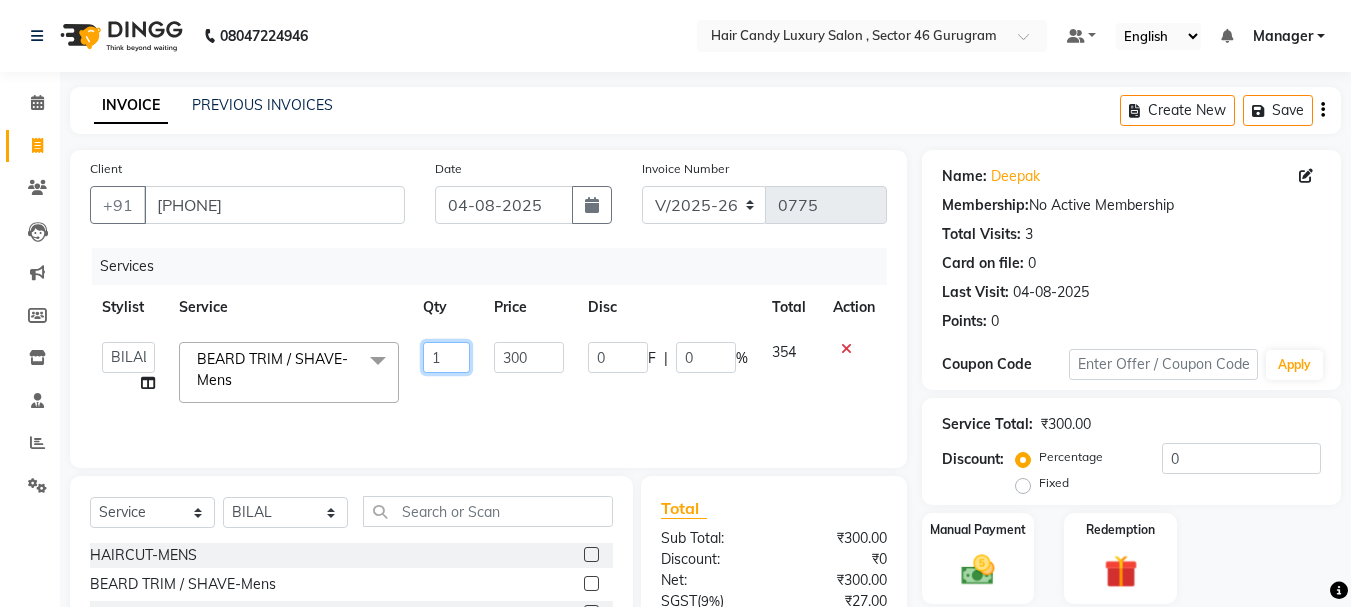 drag, startPoint x: 442, startPoint y: 353, endPoint x: 420, endPoint y: 353, distance: 22 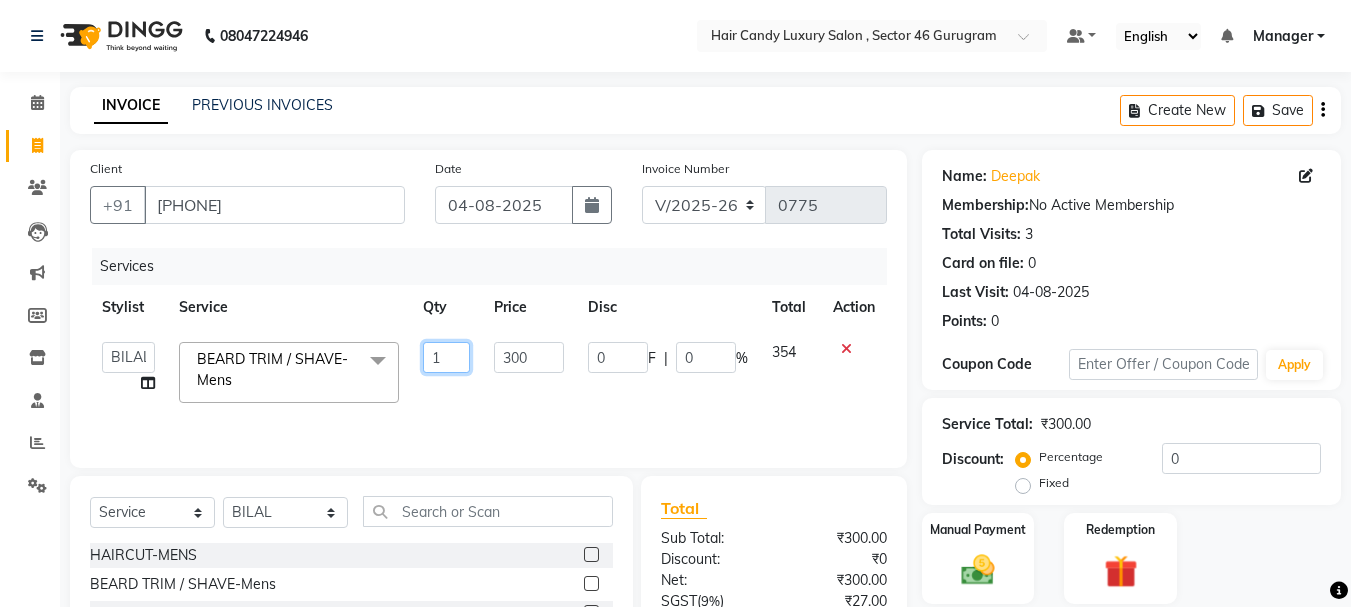 click on "1" 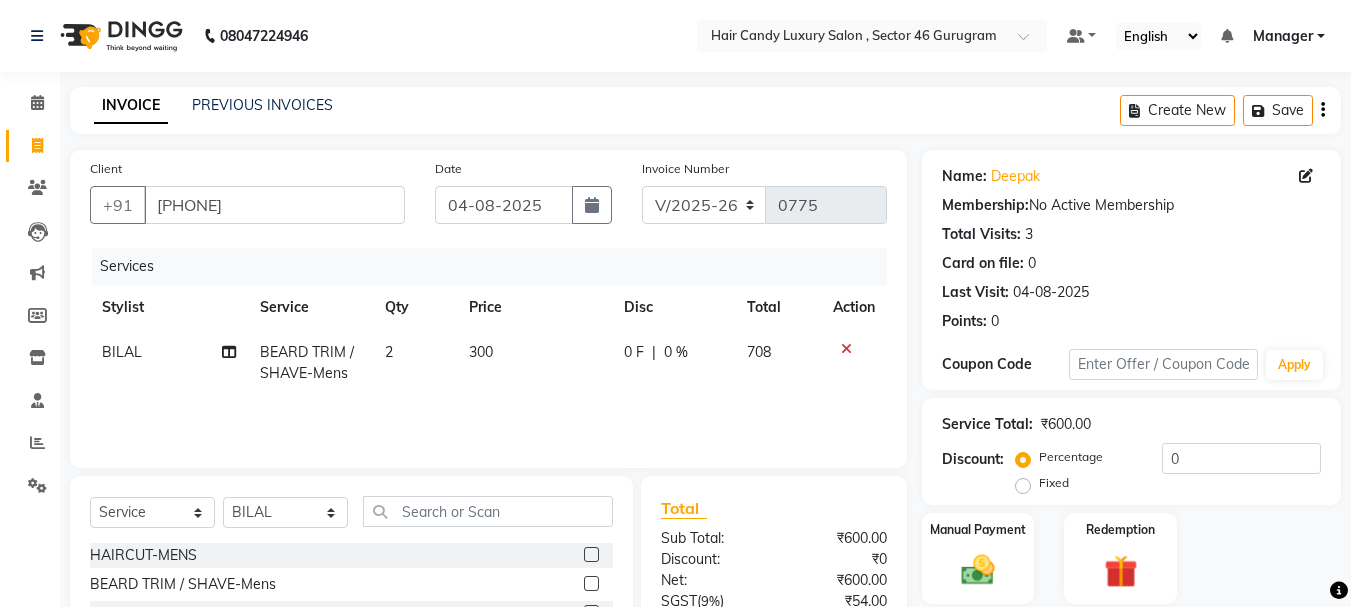 click on "Services Stylist Service Qty Price Disc Total Action BILAL BEARD TRIM / SHAVE-Mens 2 300 0 F | 0 % 708" 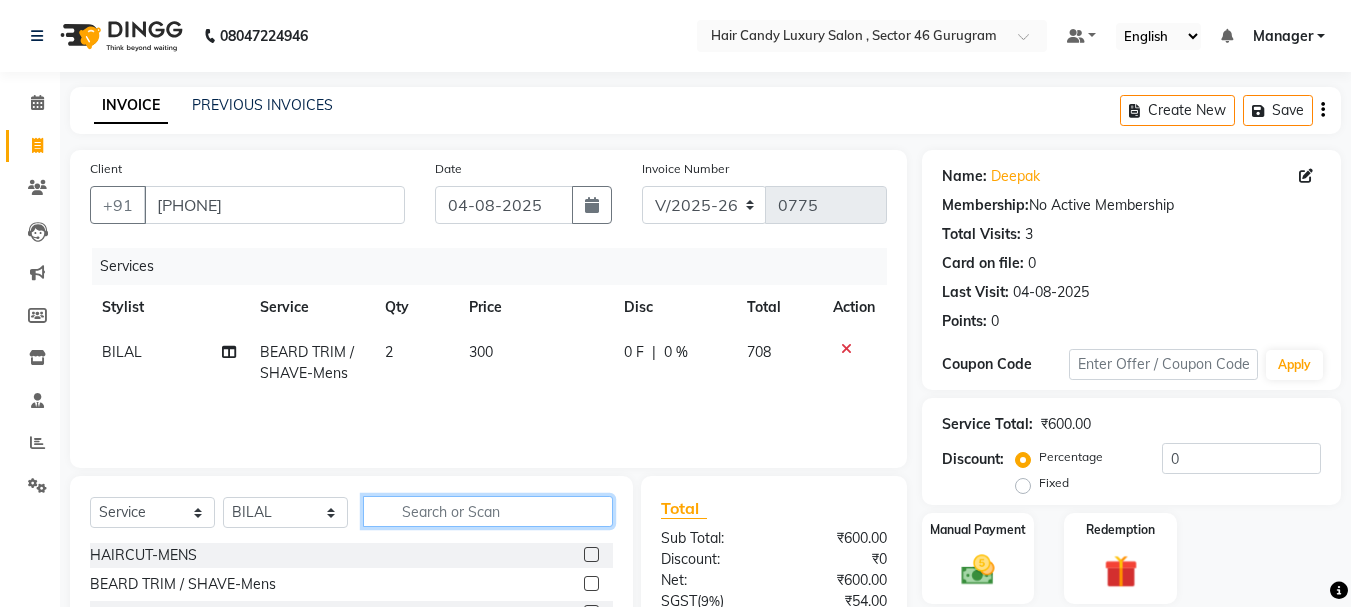 click 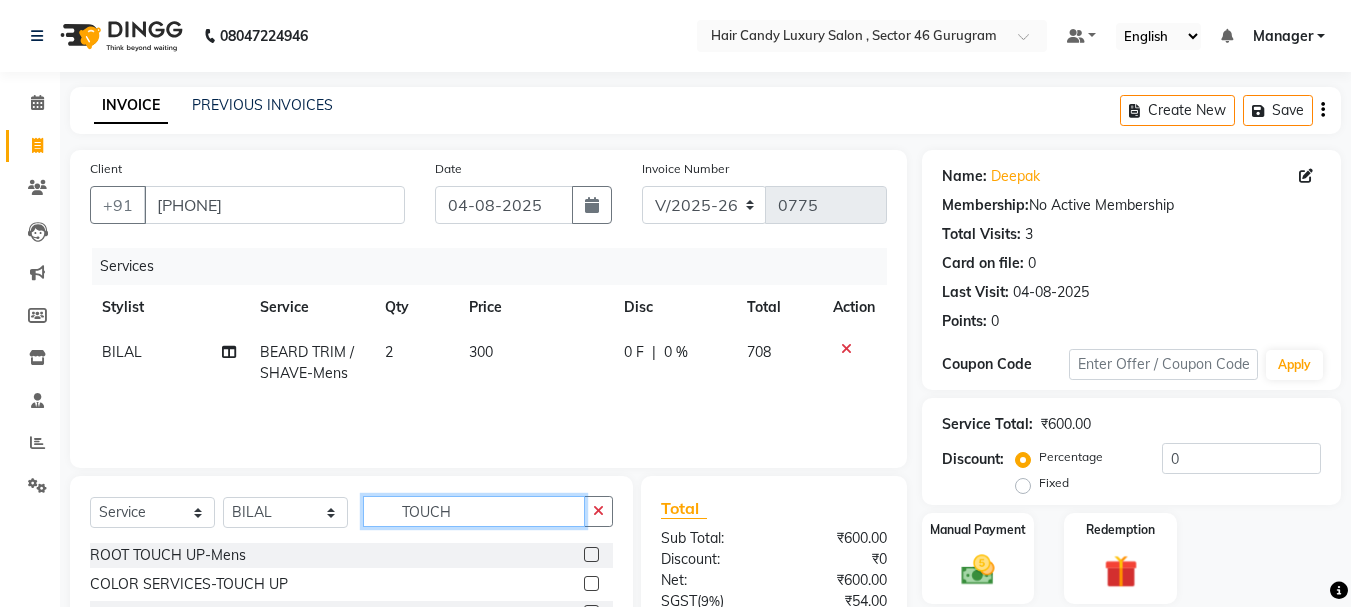 type on "TOUCH" 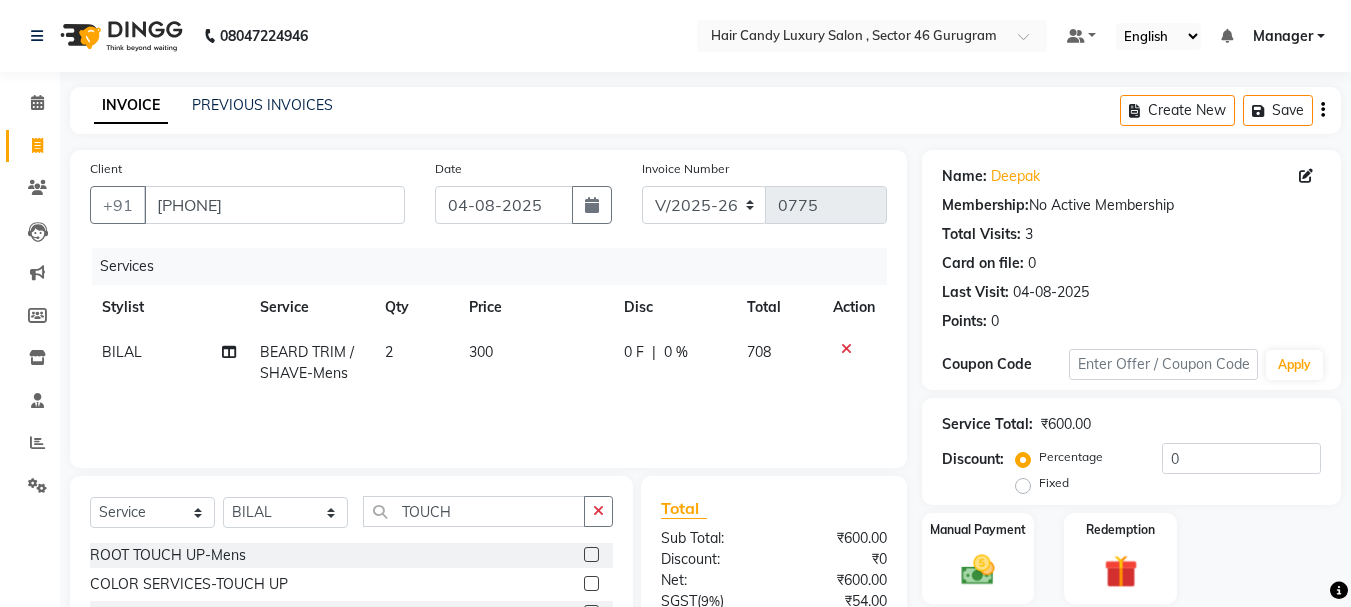 click 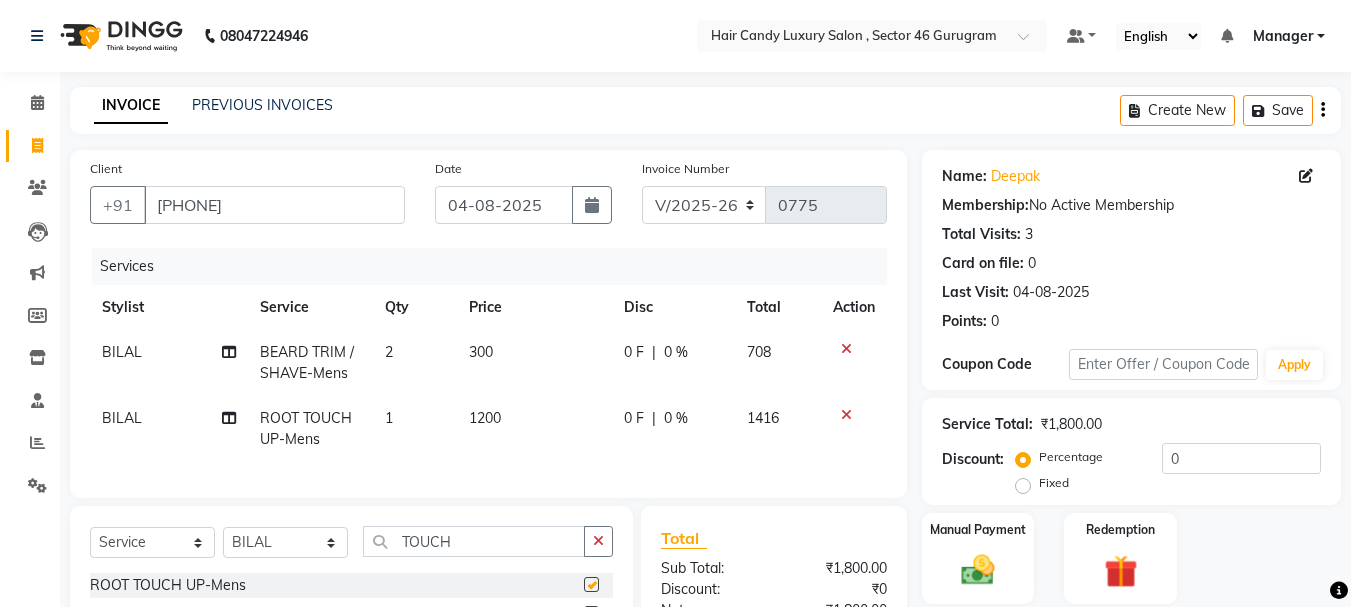 checkbox on "false" 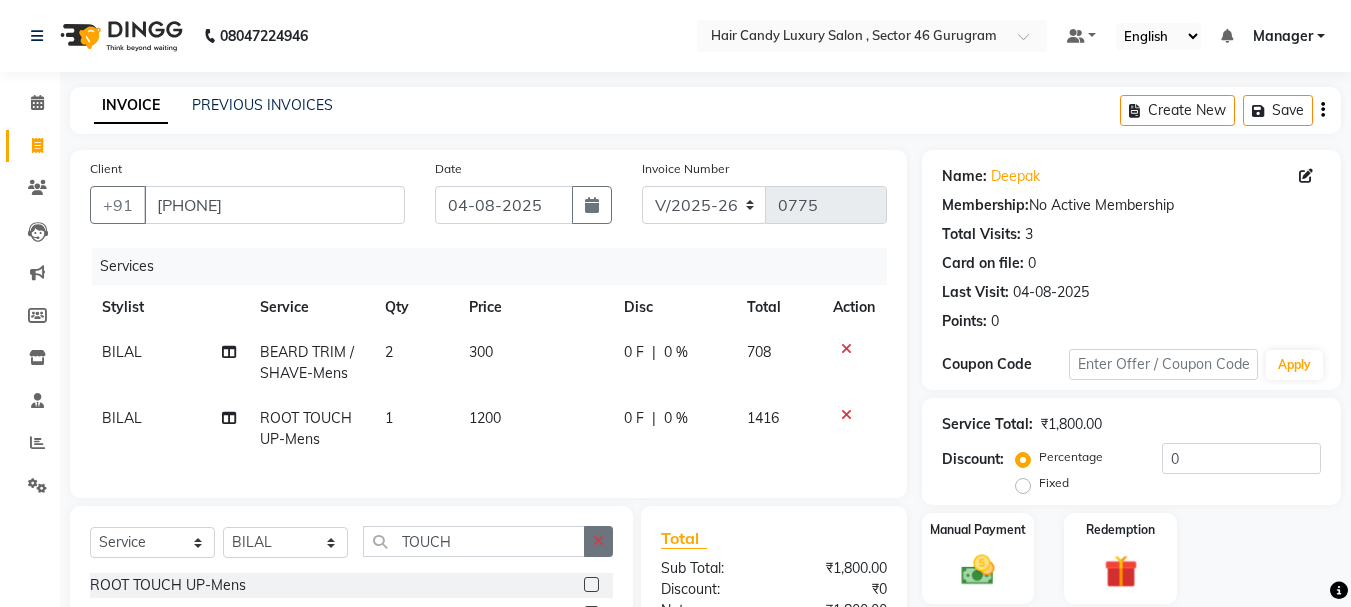 scroll, scrollTop: 100, scrollLeft: 0, axis: vertical 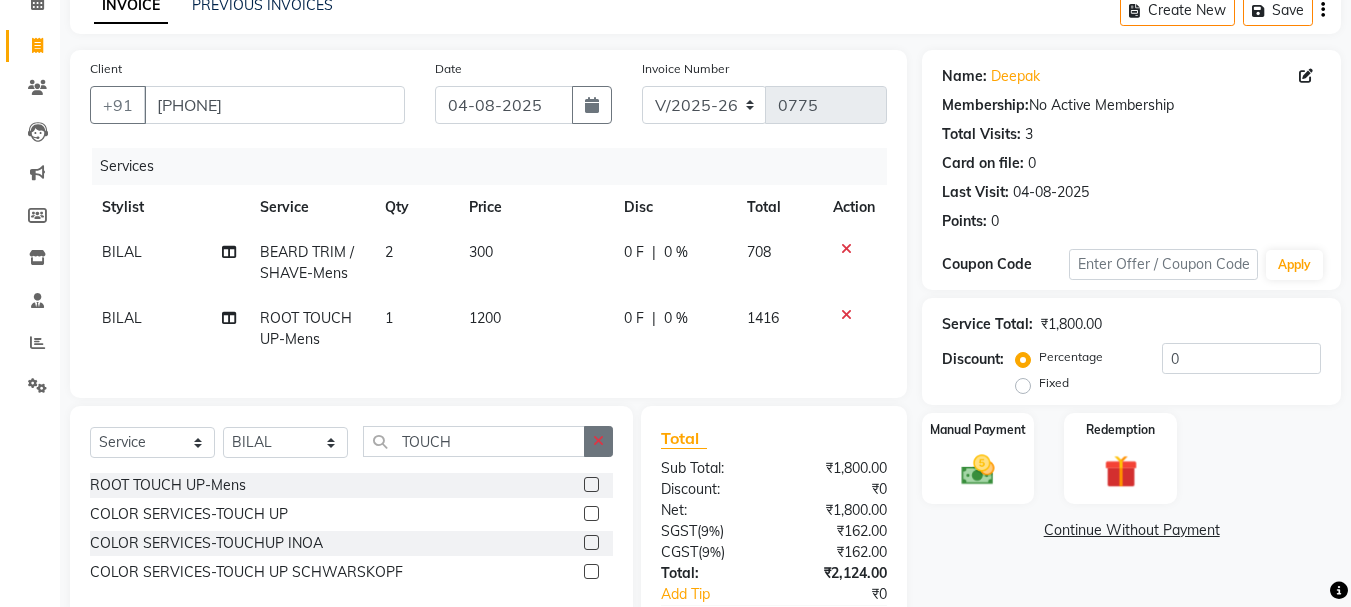 click 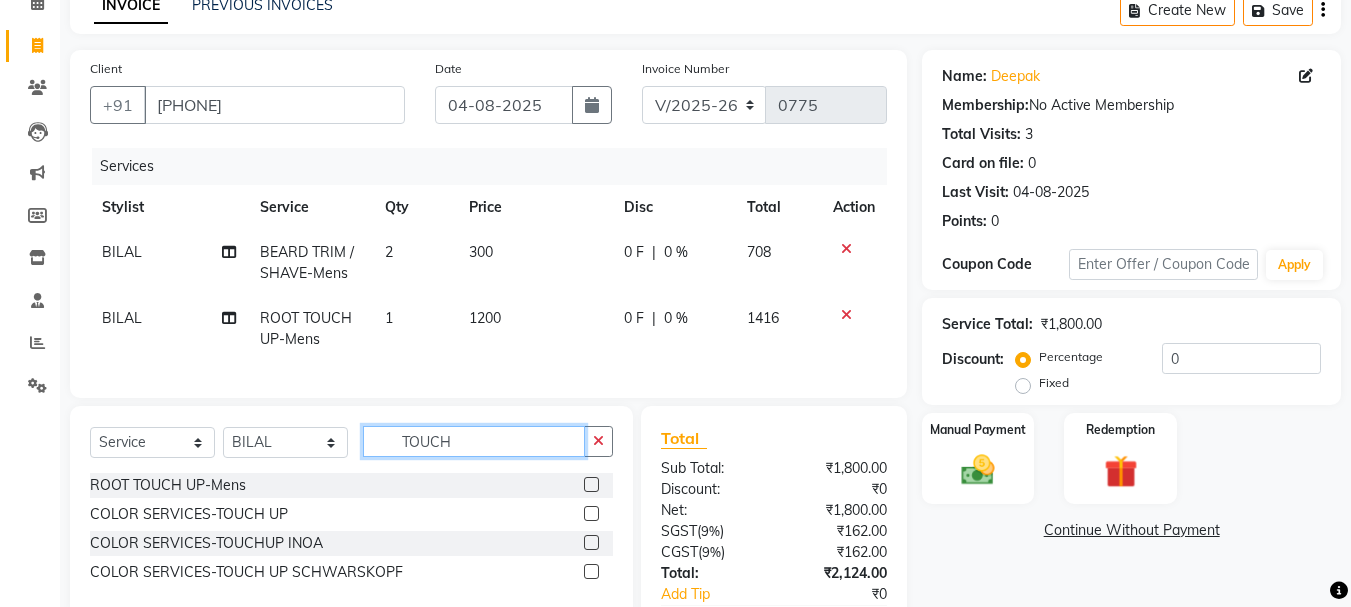 type 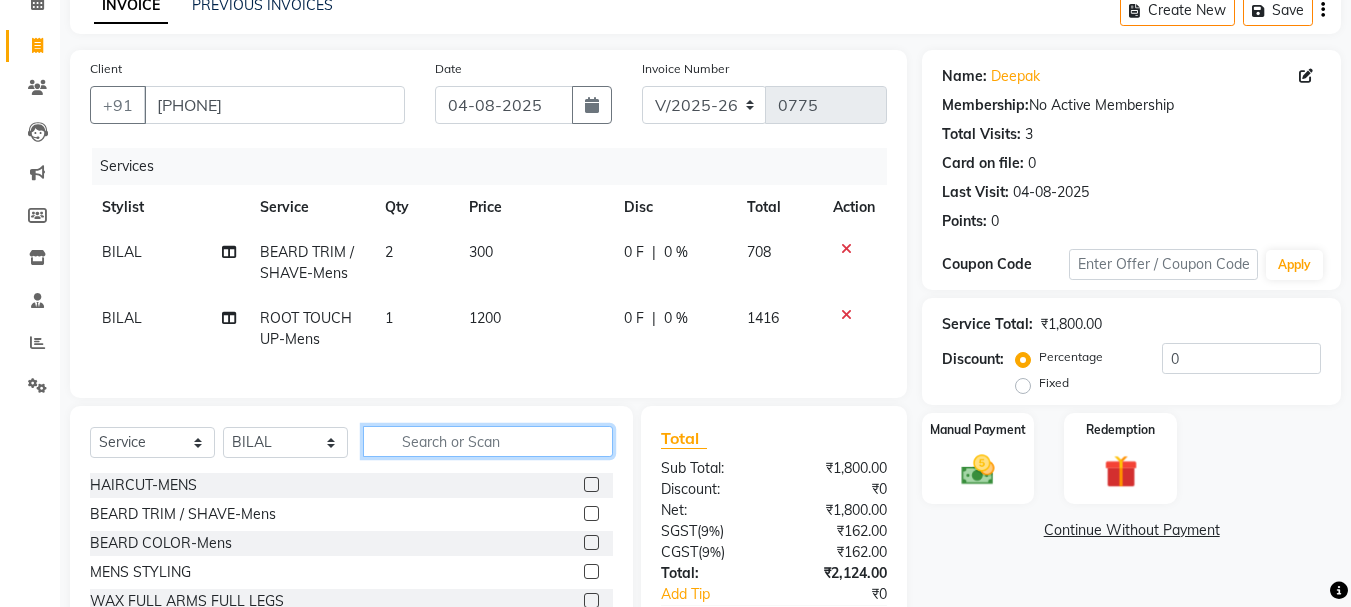 click 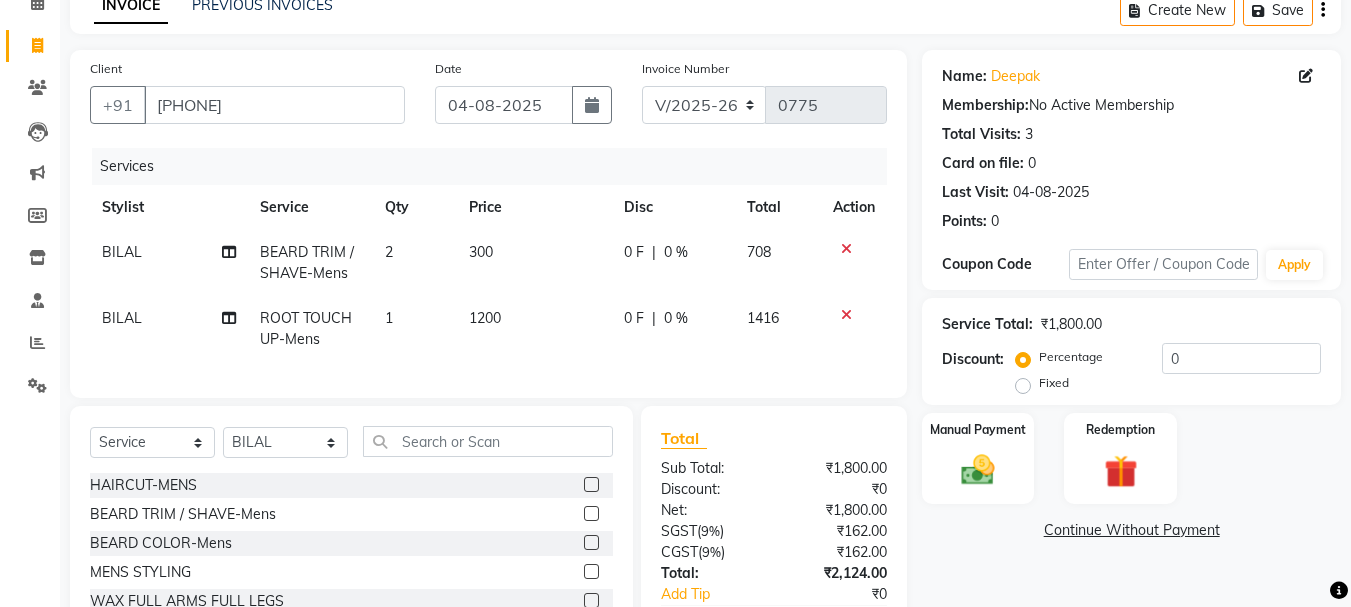 click 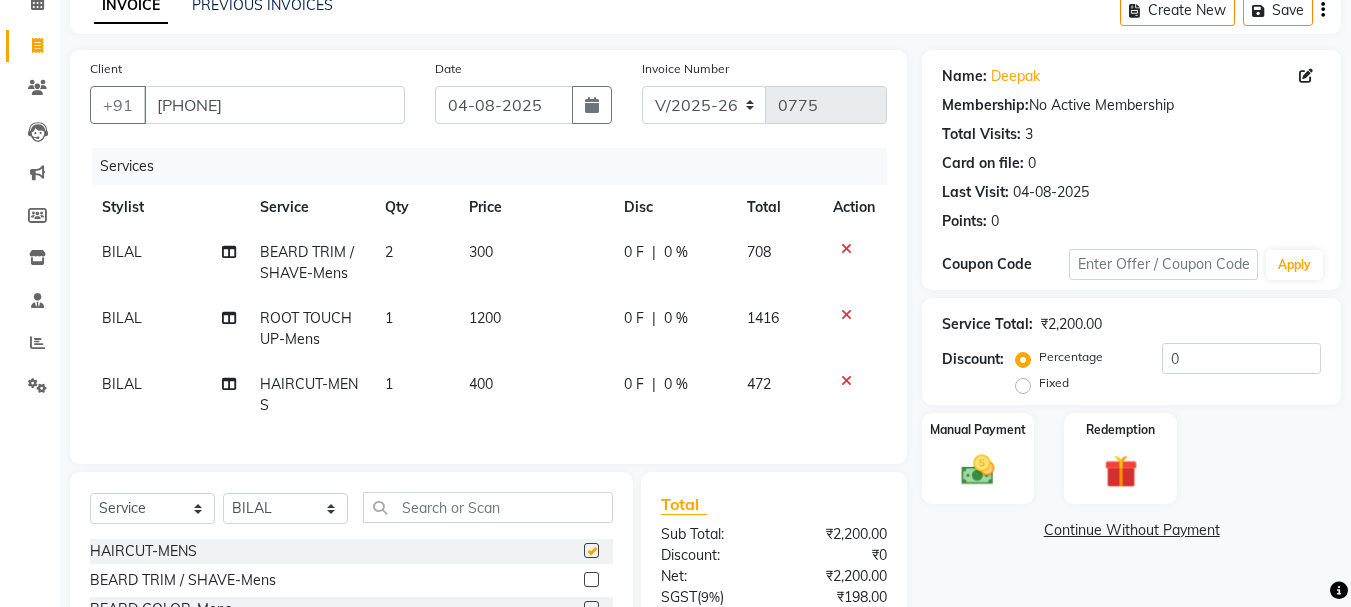 checkbox on "false" 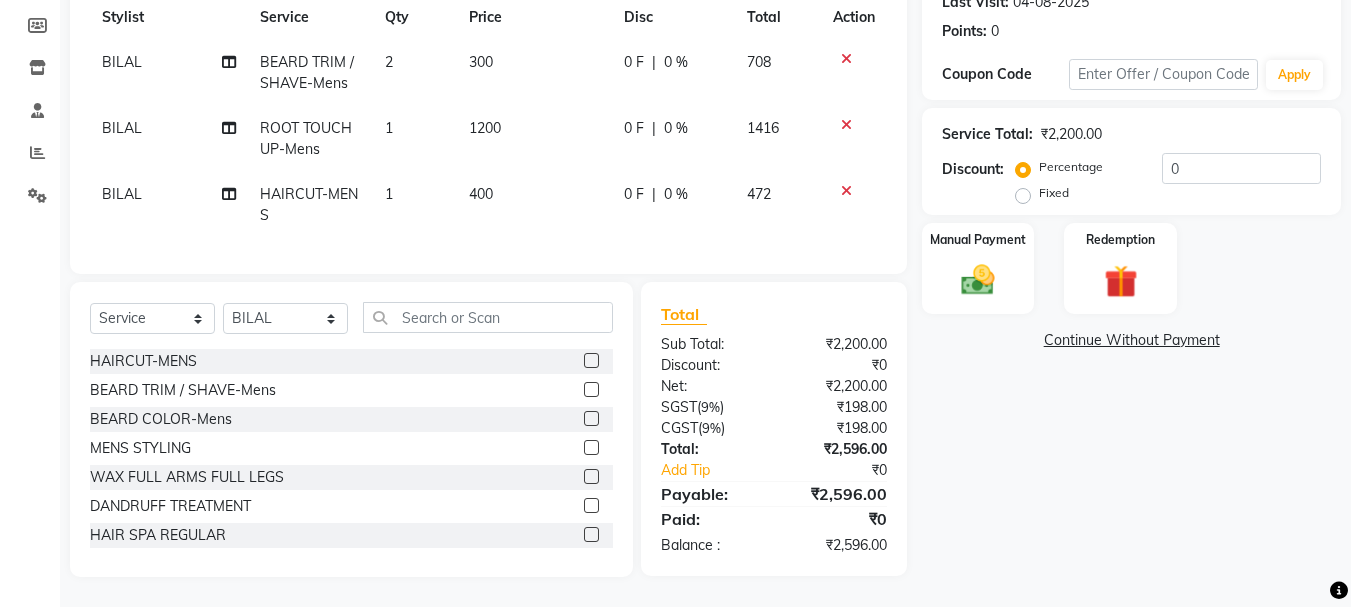 scroll, scrollTop: 205, scrollLeft: 0, axis: vertical 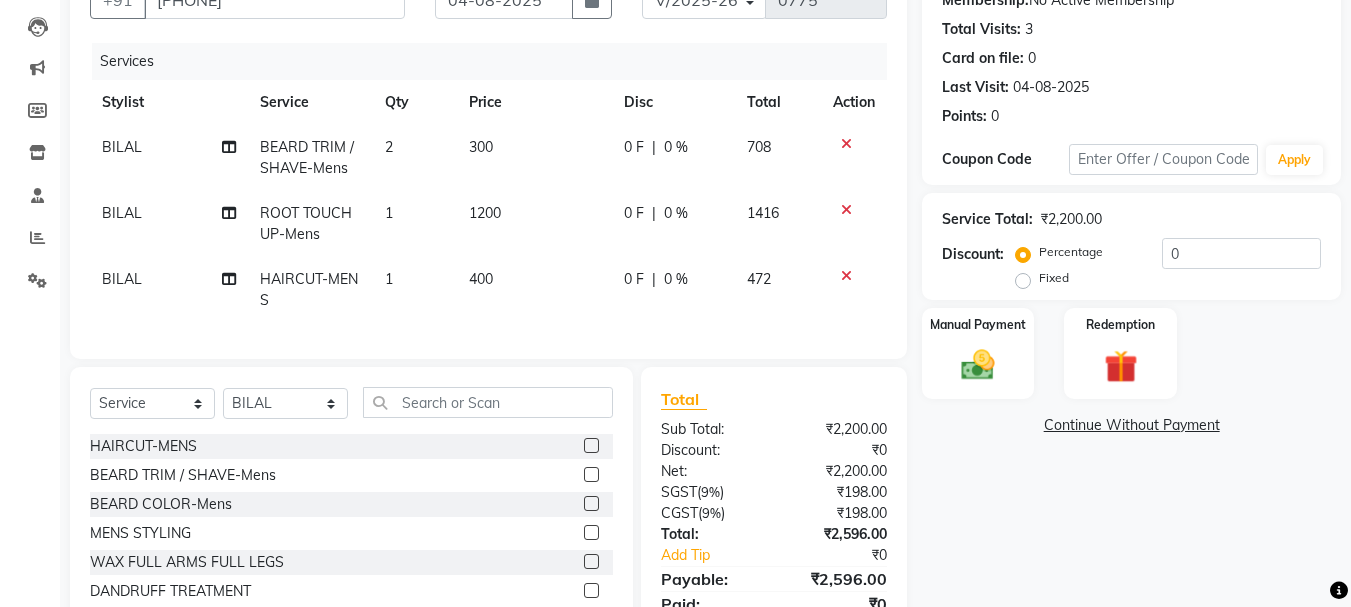 drag, startPoint x: 396, startPoint y: 150, endPoint x: 406, endPoint y: 156, distance: 11.661903 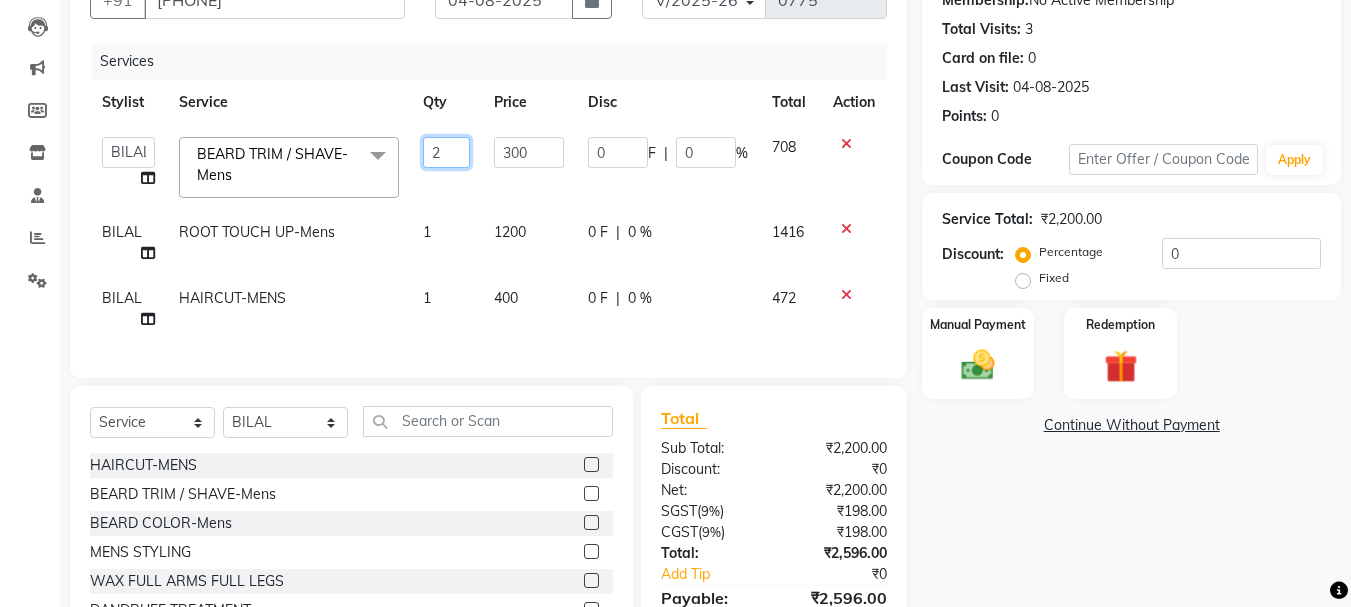 drag, startPoint x: 441, startPoint y: 148, endPoint x: 385, endPoint y: 151, distance: 56.0803 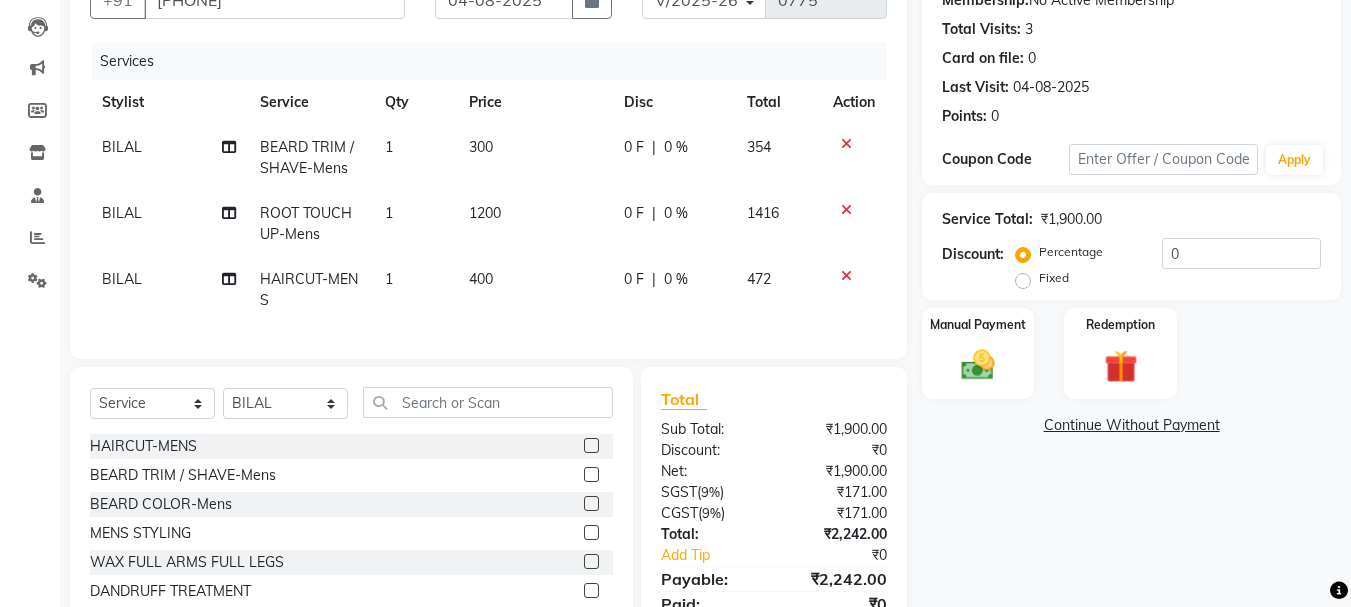 click on "BILAL BEARD TRIM / SHAVE-Mens 1 300 0 F | 0 % 354 BILAL ROOT TOUCH UP-Mens 1 1200 0 F | 0 % 1416 BILAL HAIRCUT-MENS 1 400 0 F | 0 % 472" 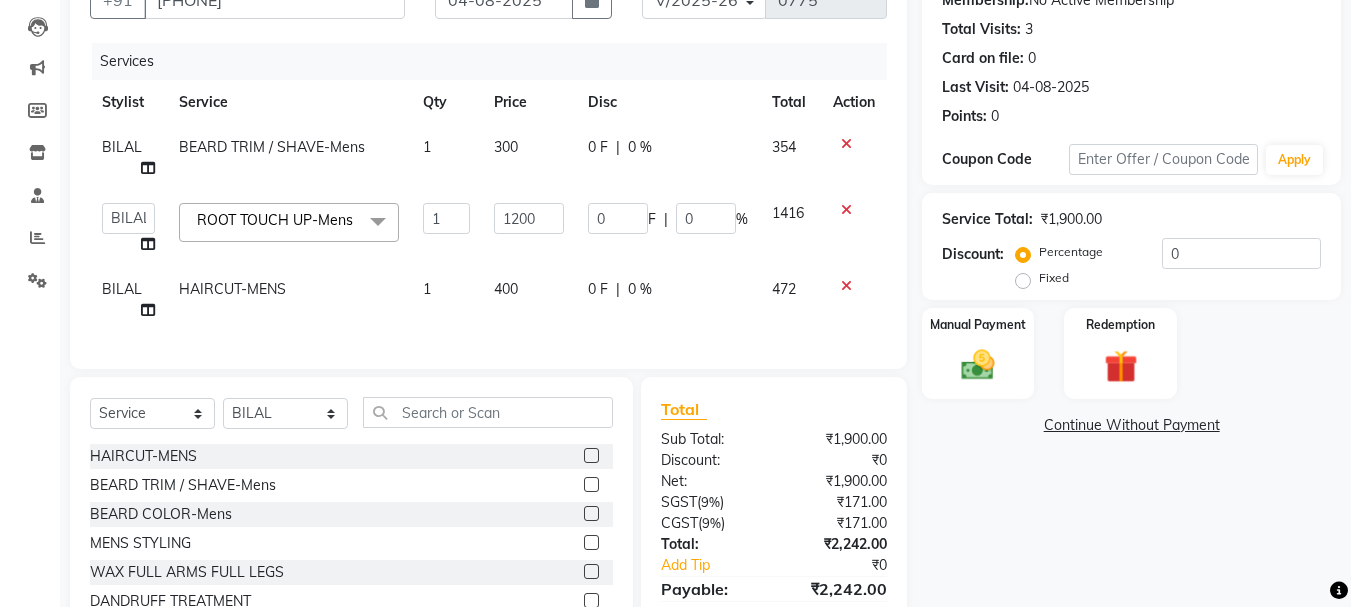 click on "1200" 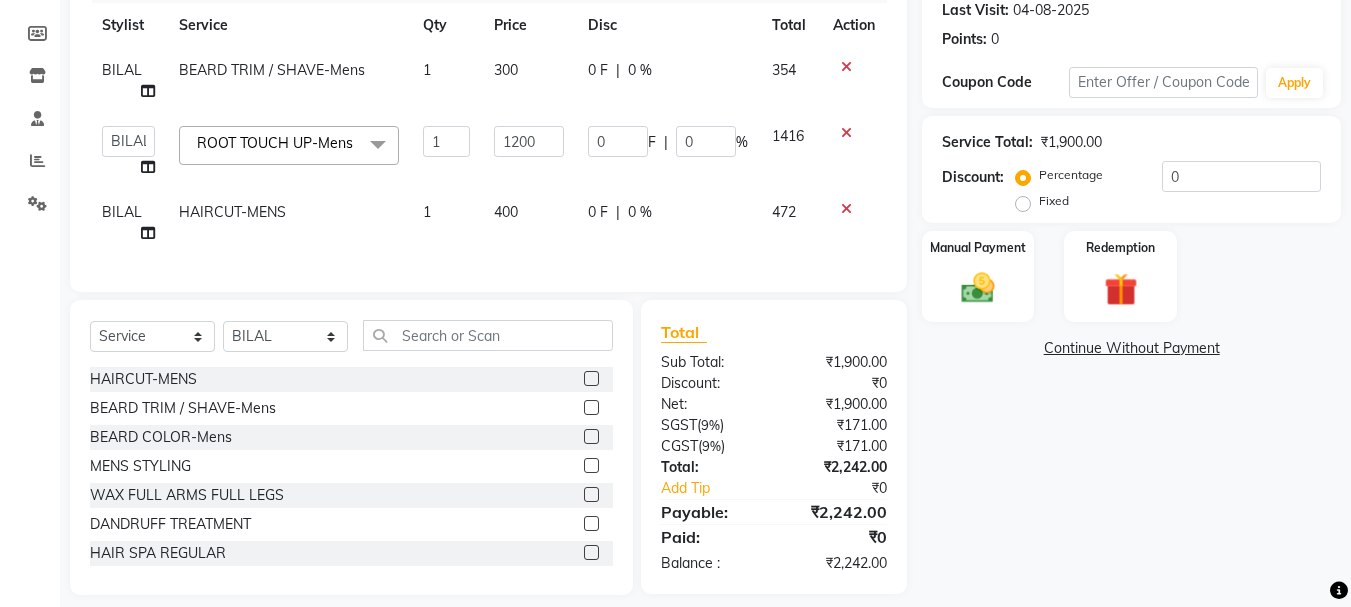 click on "0 F | 0 %" 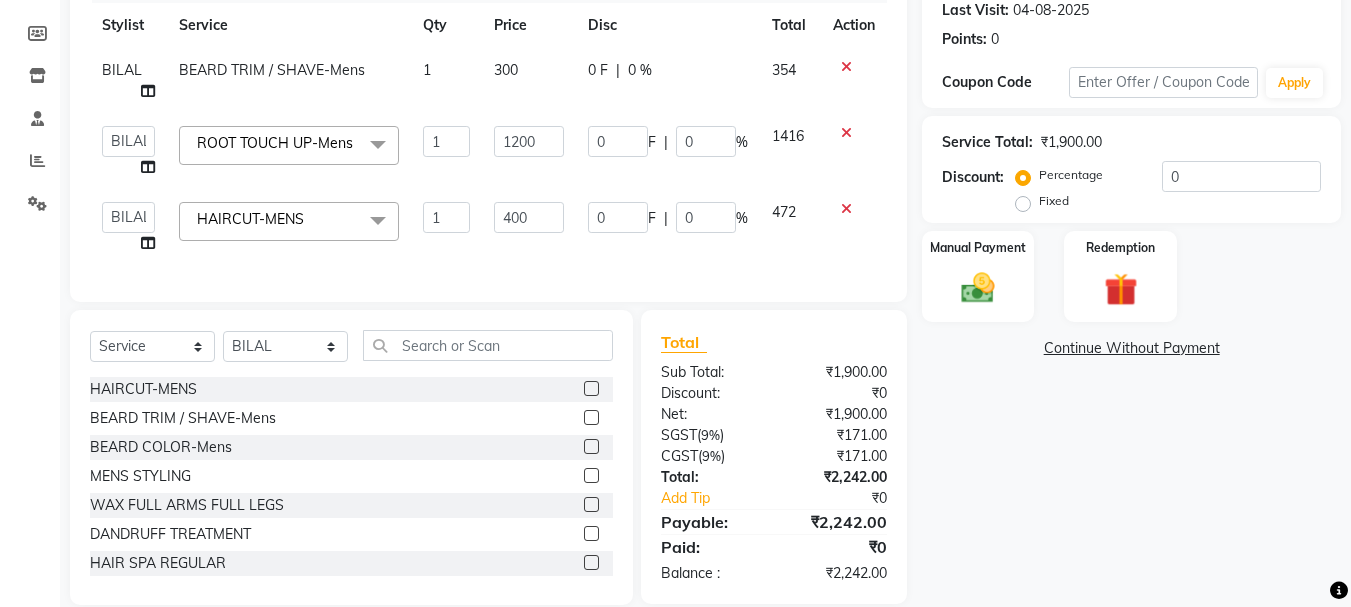 scroll, scrollTop: 313, scrollLeft: 0, axis: vertical 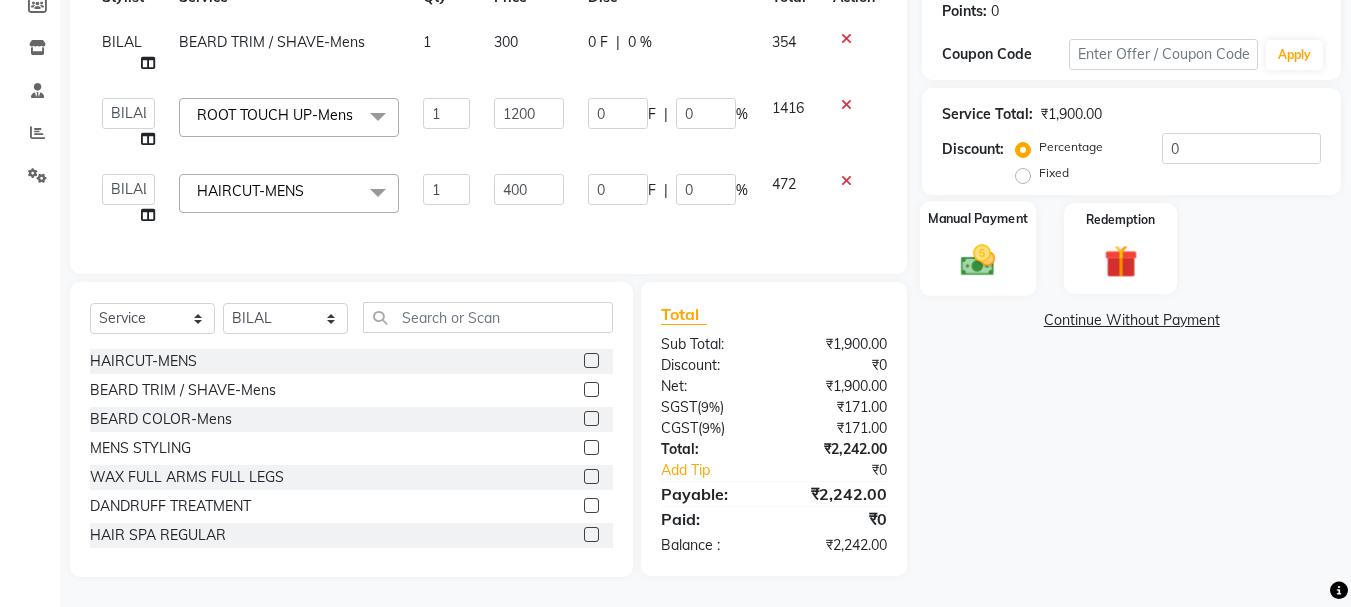 click on "Manual Payment" 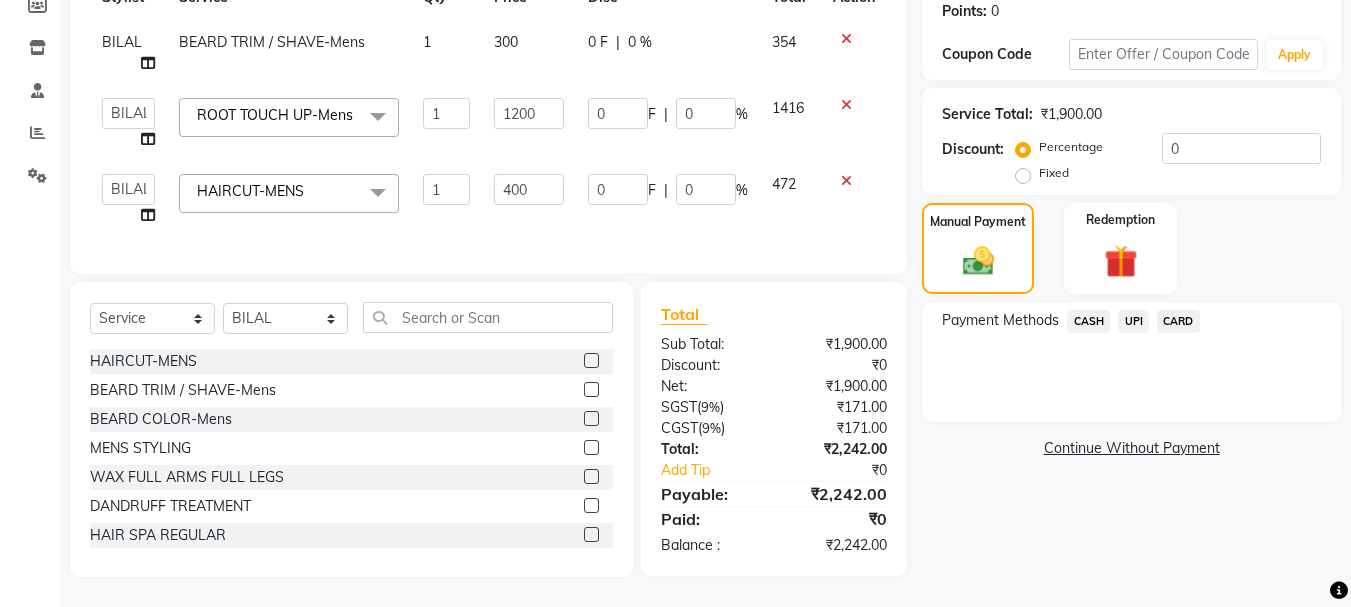 click on "UPI" 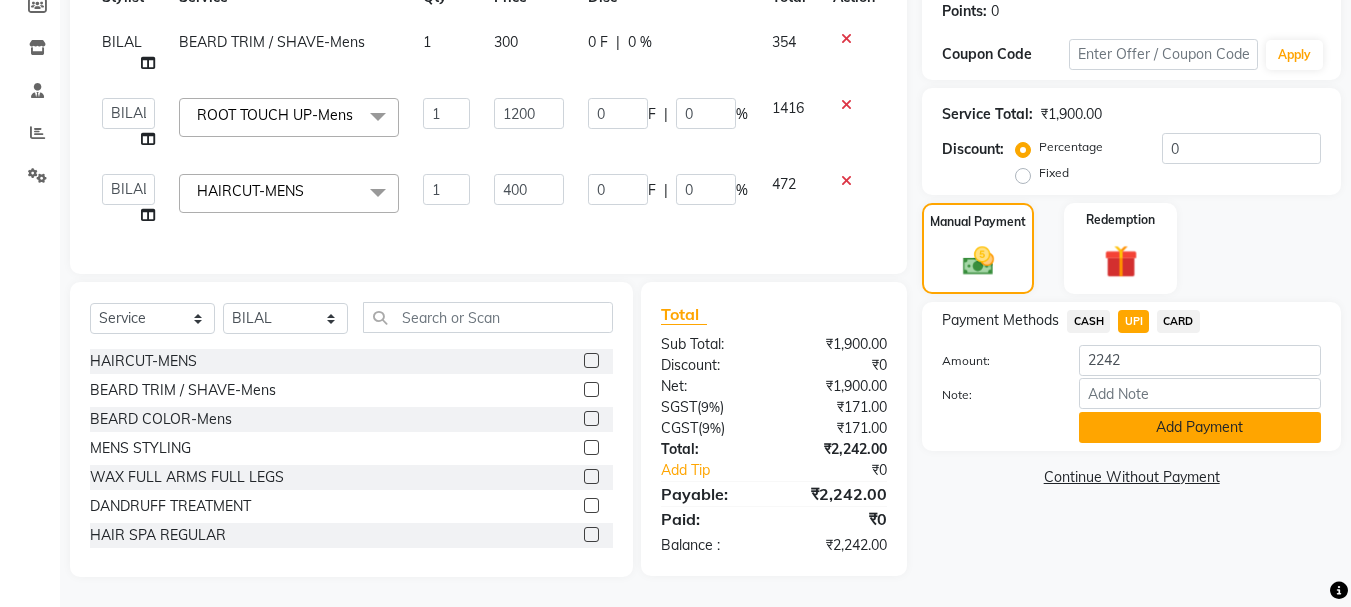 drag, startPoint x: 1141, startPoint y: 423, endPoint x: 1137, endPoint y: 411, distance: 12.649111 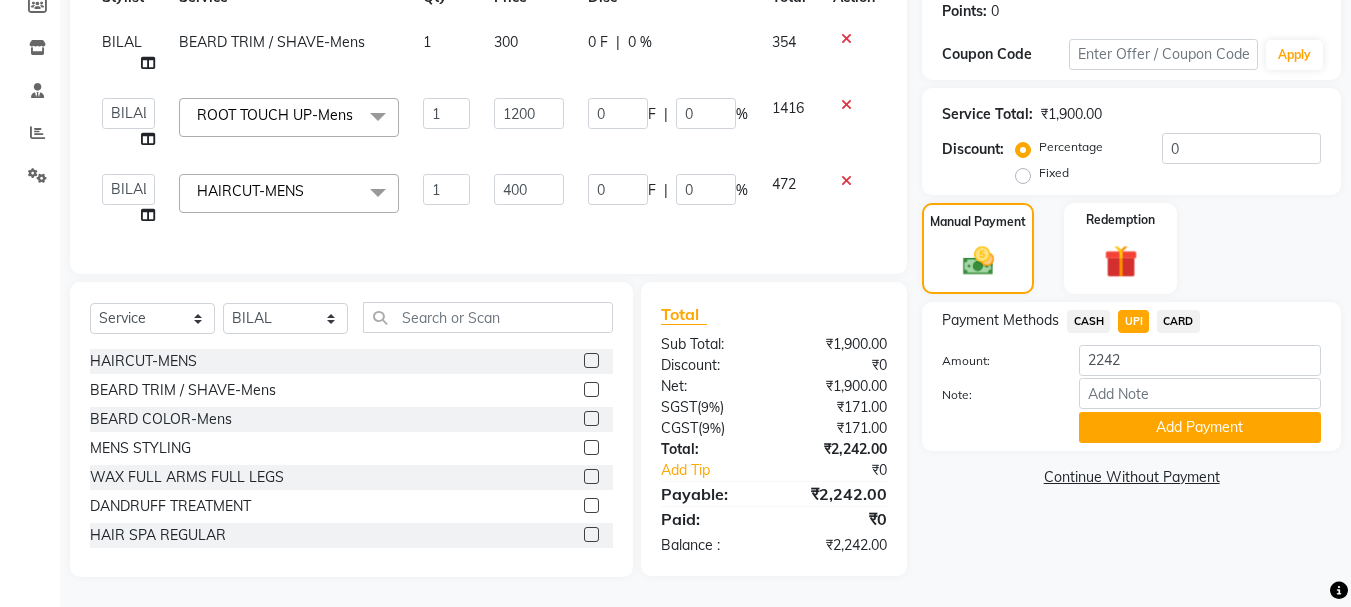 click on "Add Payment" 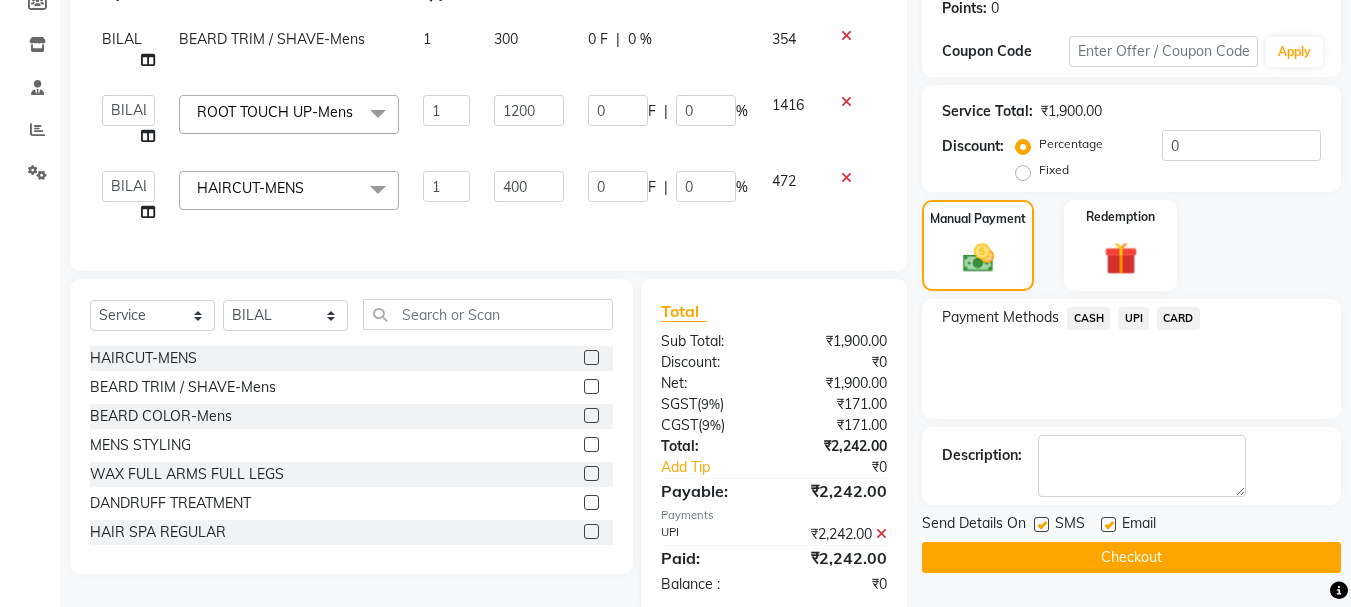 scroll, scrollTop: 354, scrollLeft: 0, axis: vertical 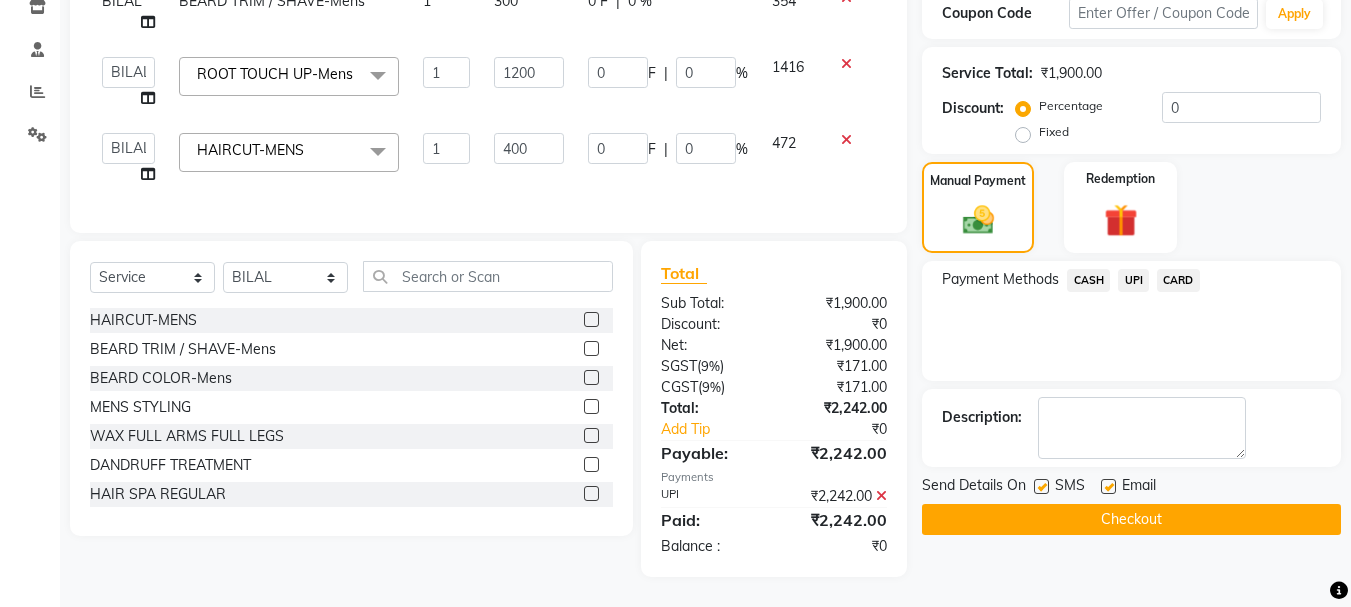 click on "Checkout" 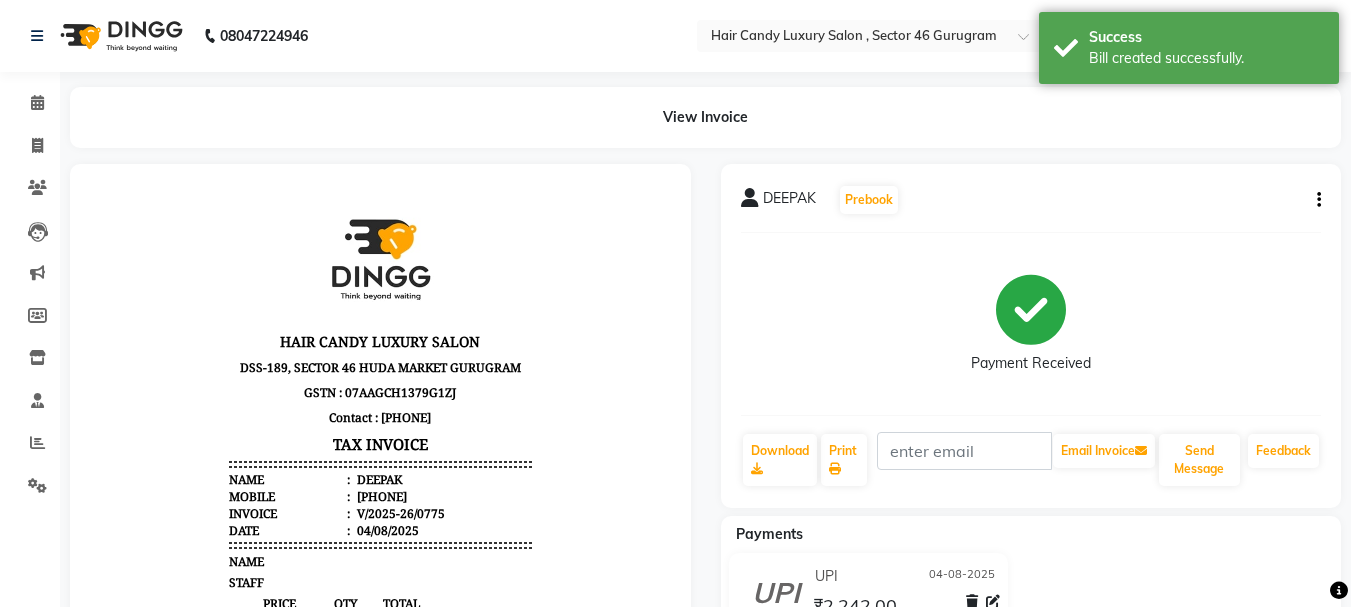scroll, scrollTop: 0, scrollLeft: 0, axis: both 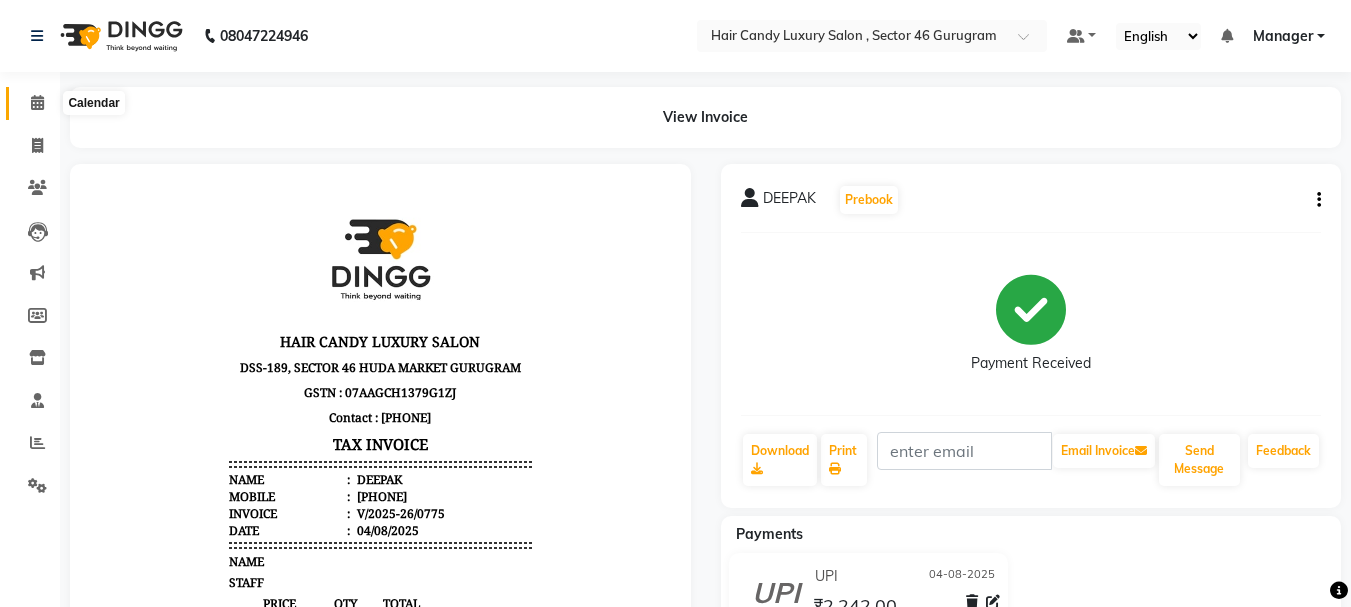 click 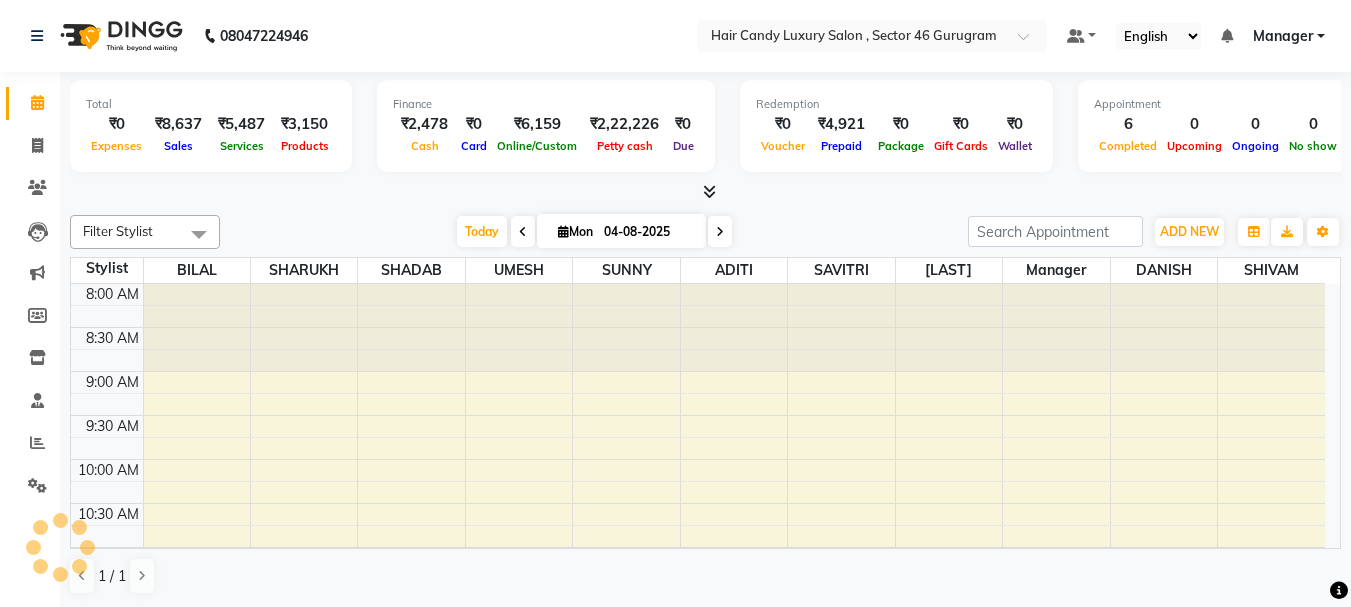 scroll, scrollTop: 0, scrollLeft: 0, axis: both 